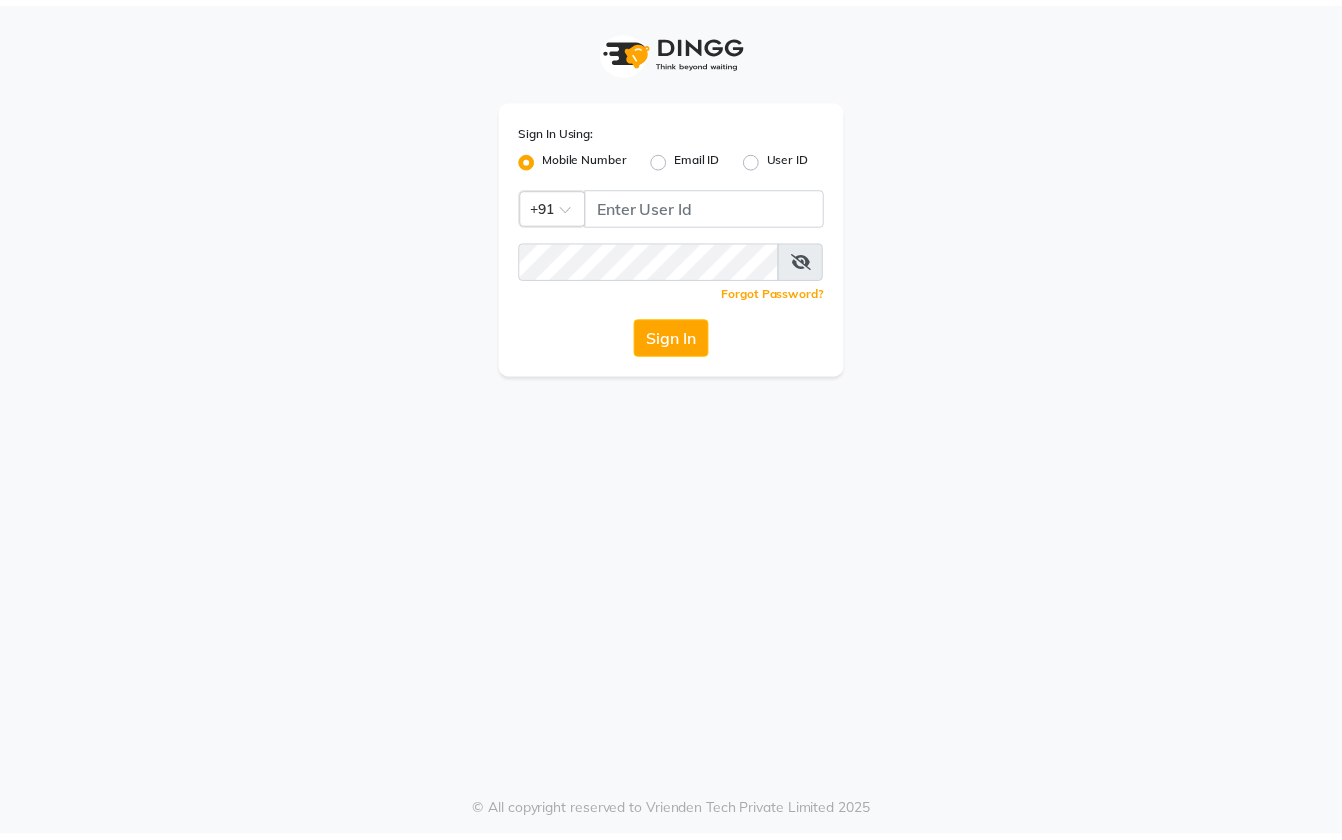 scroll, scrollTop: 0, scrollLeft: 0, axis: both 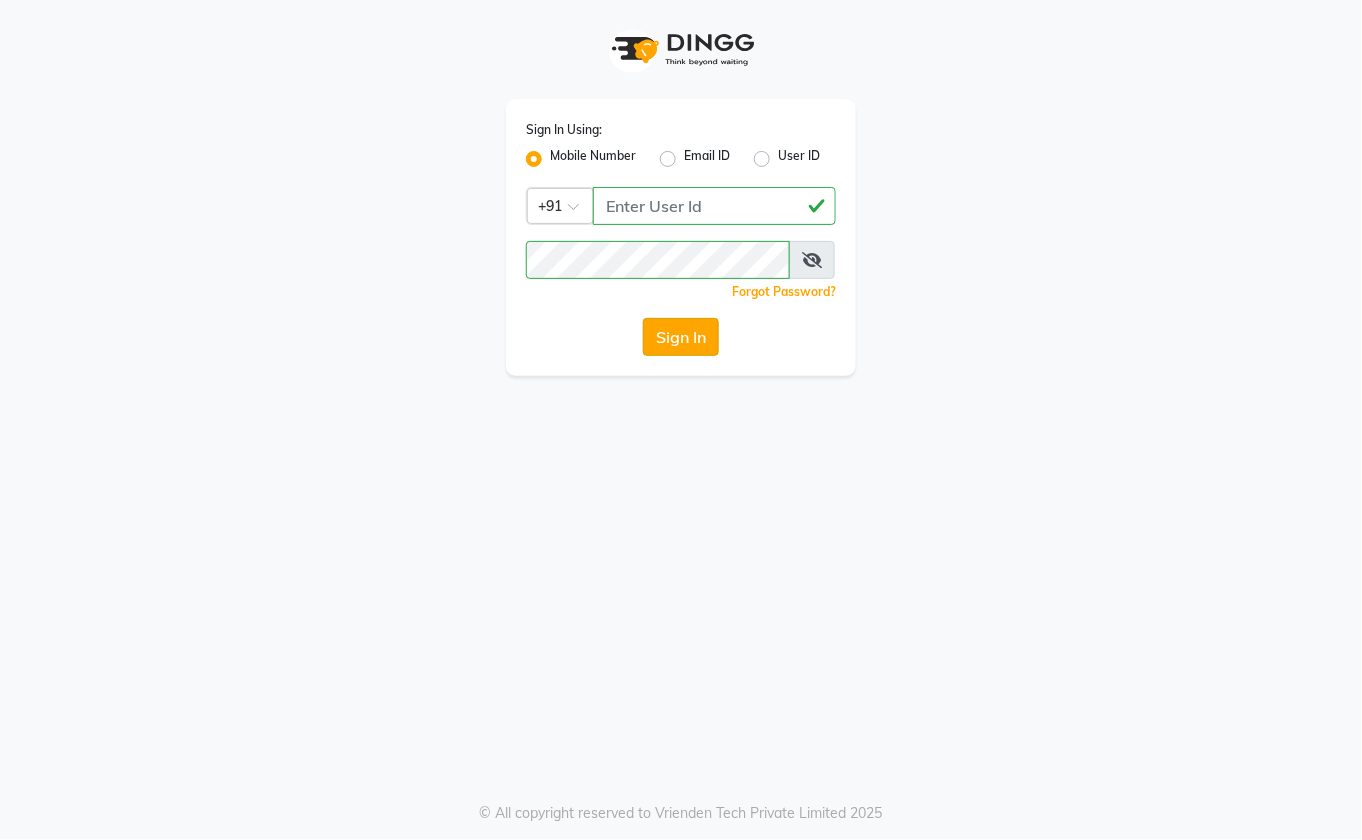 click on "Sign In" 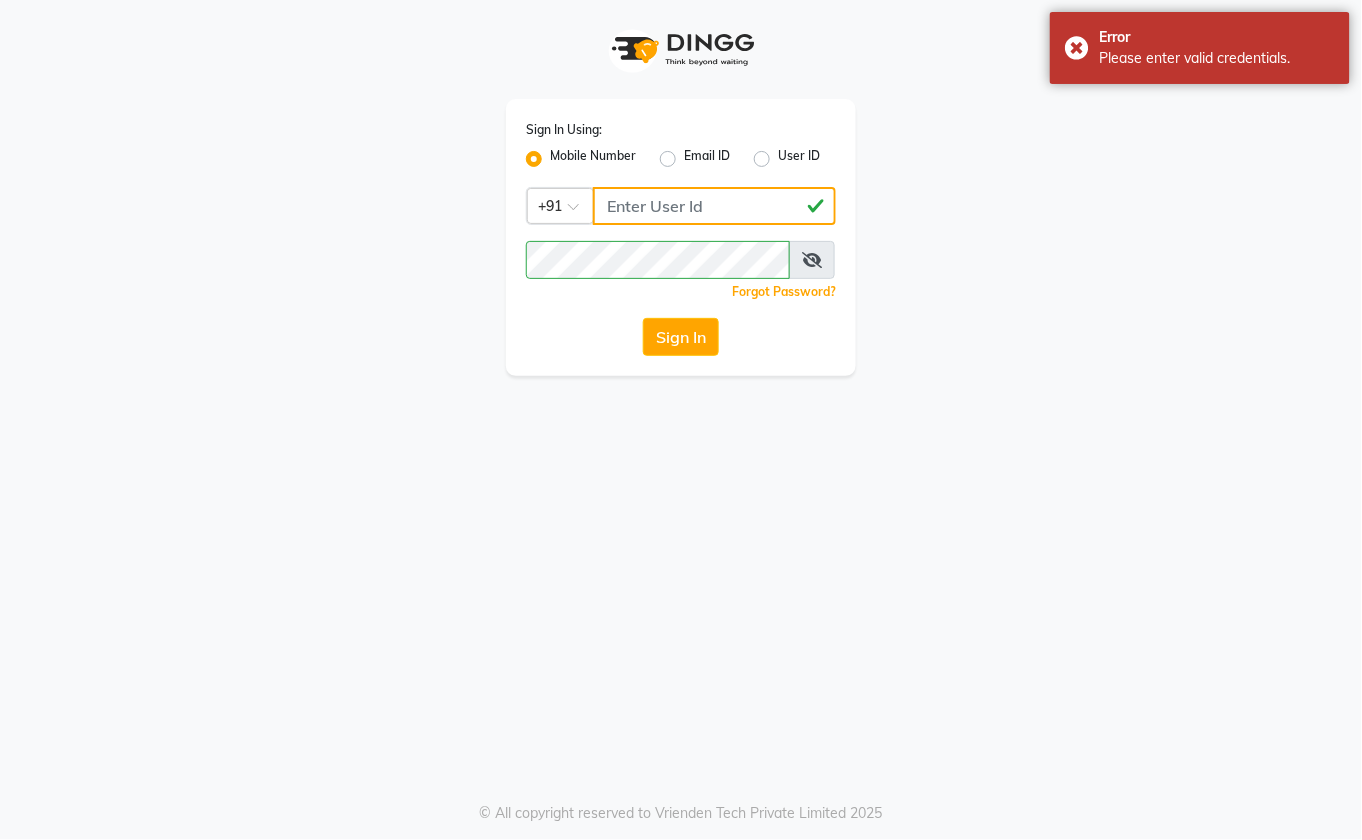 click on "[PHONE]" 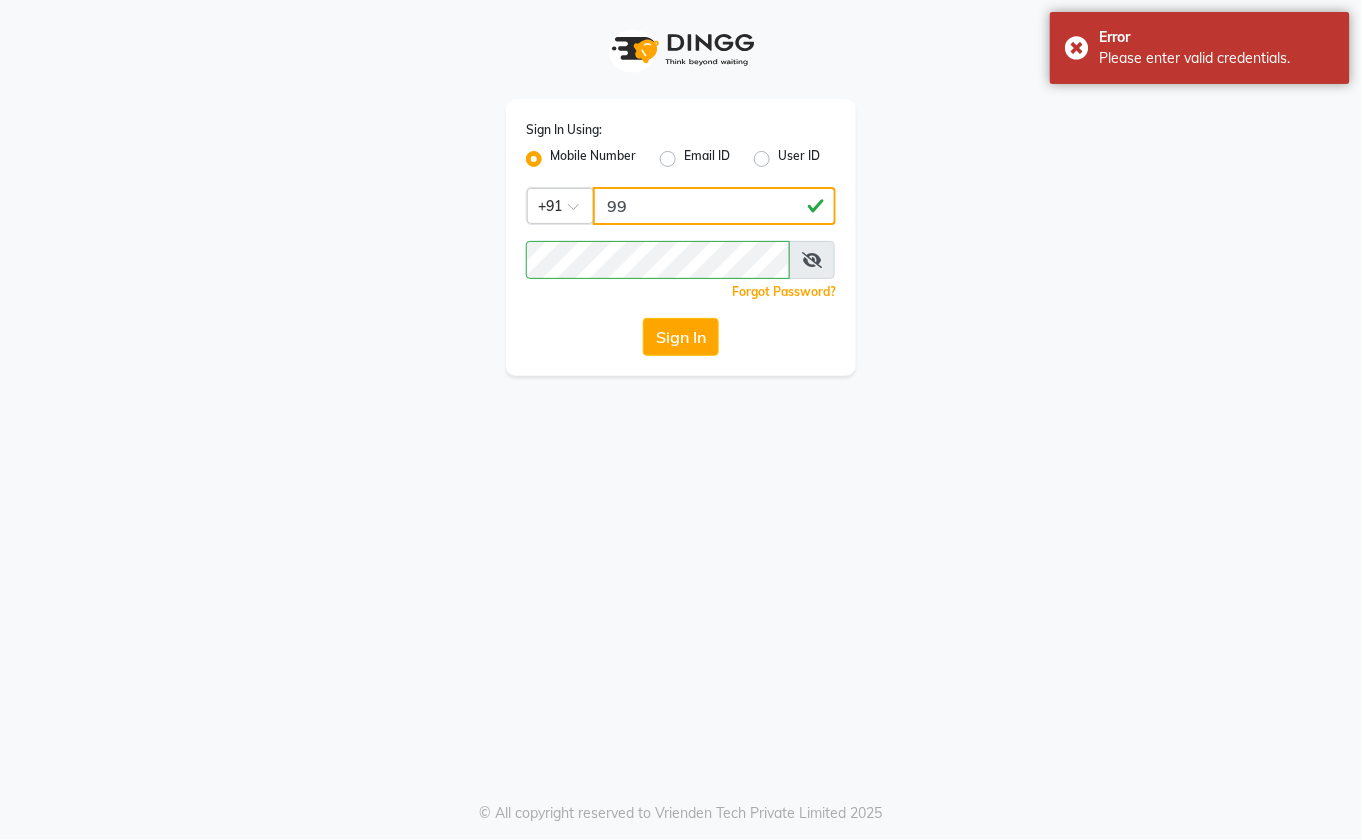 type on "9" 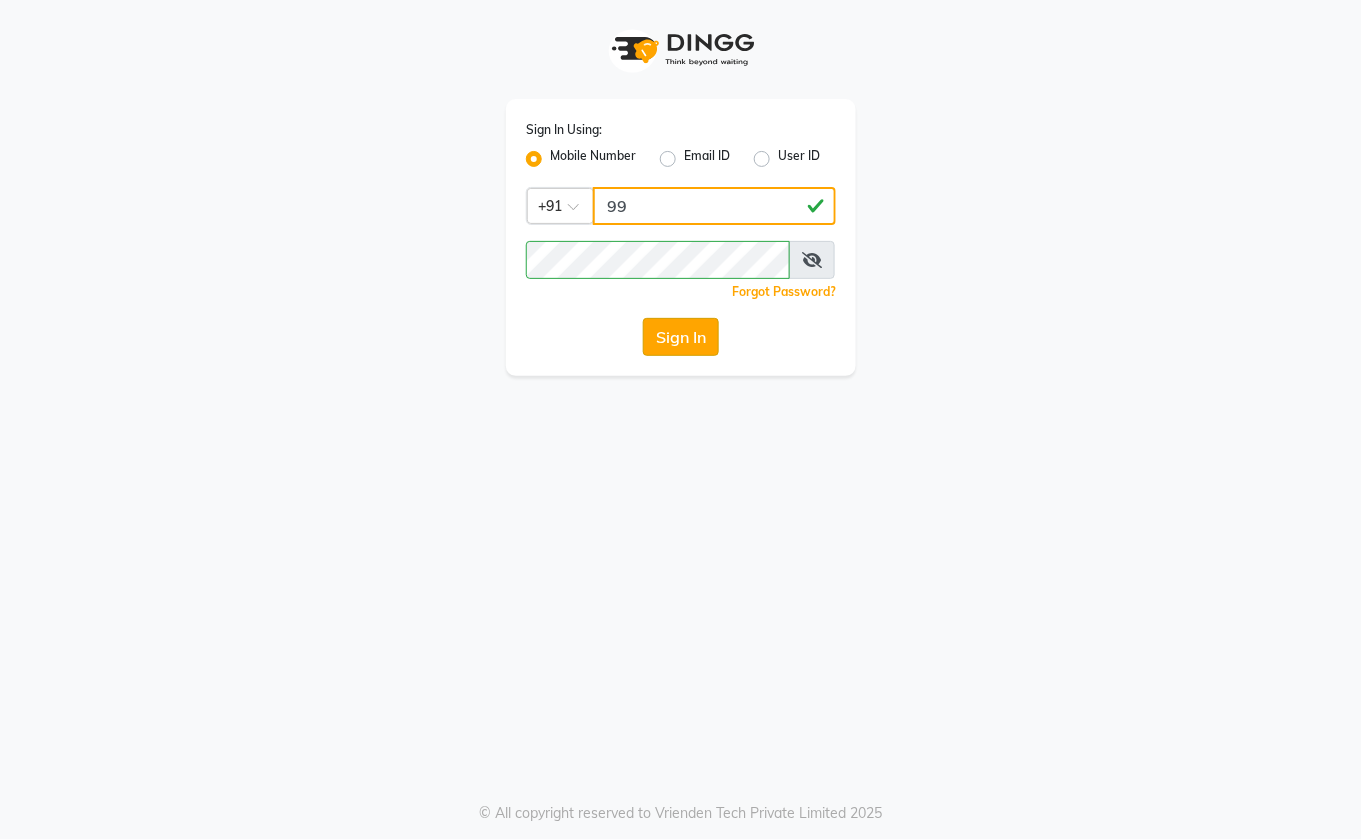type on "[PHONE]" 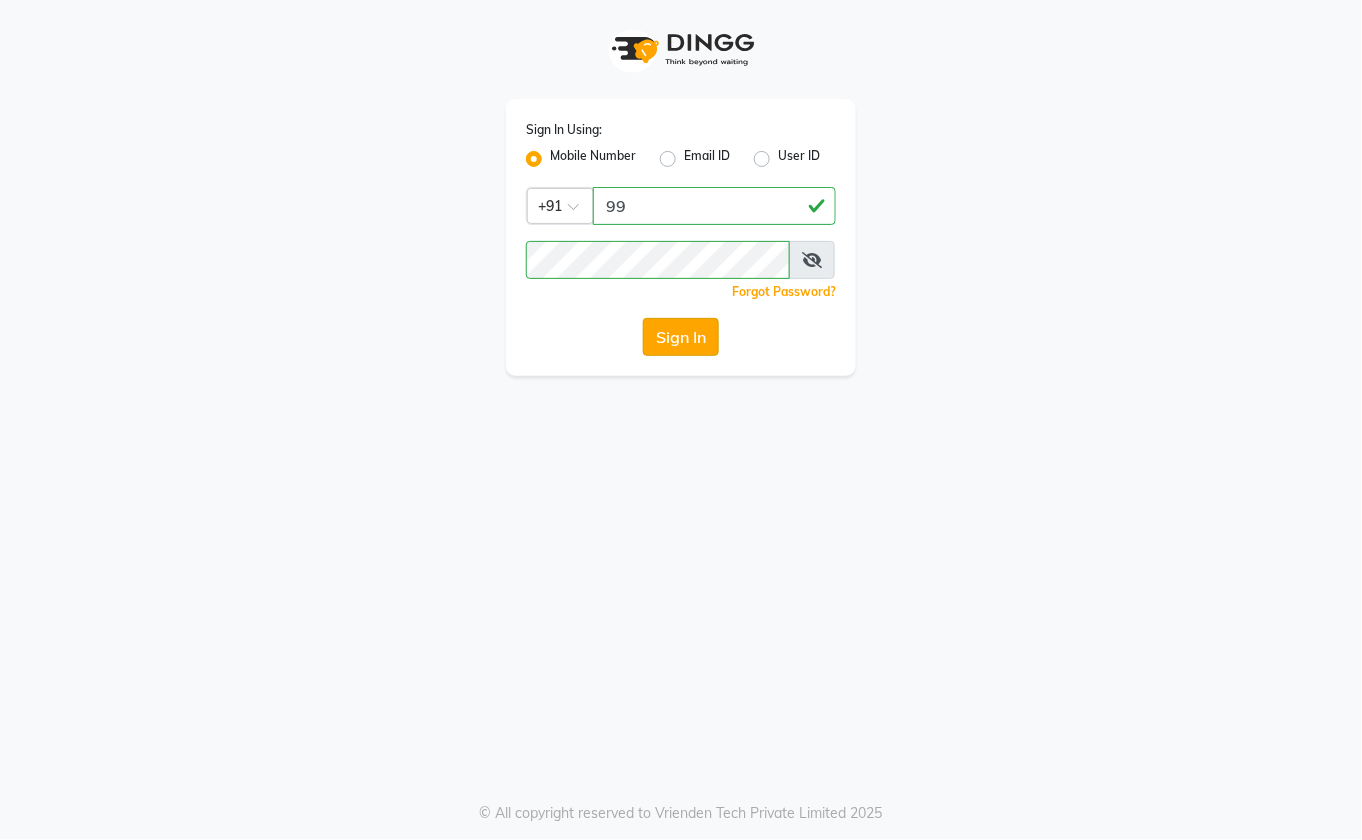 click on "Sign In" 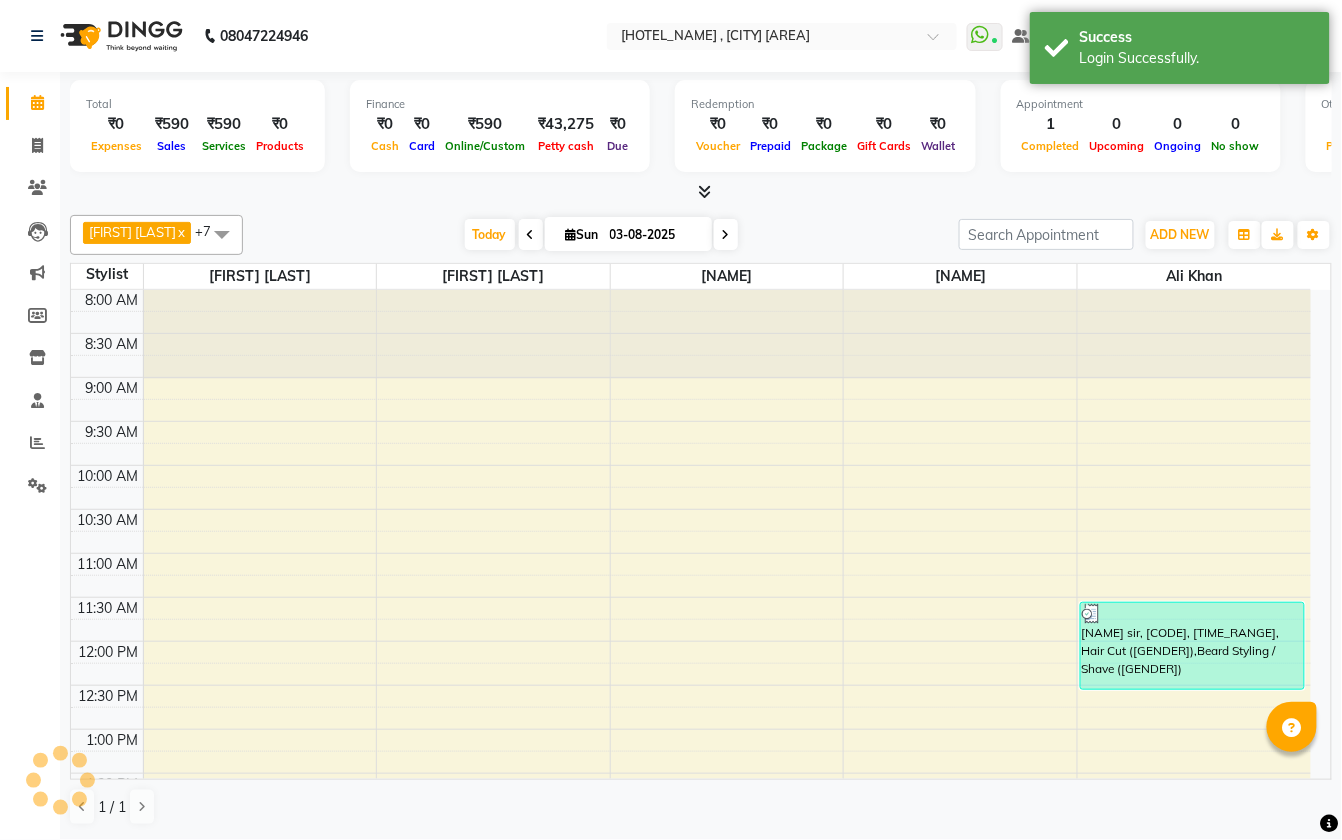 scroll, scrollTop: 0, scrollLeft: 0, axis: both 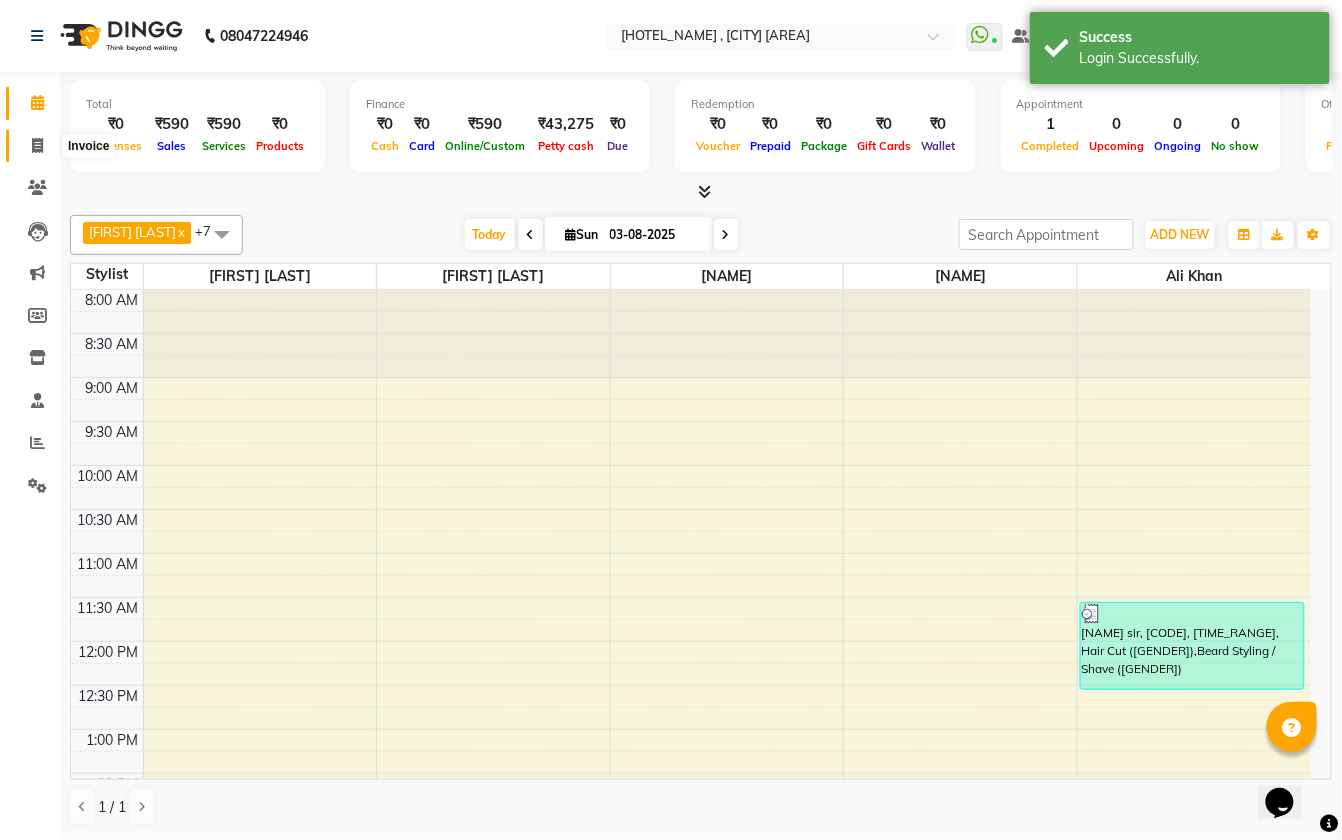 click 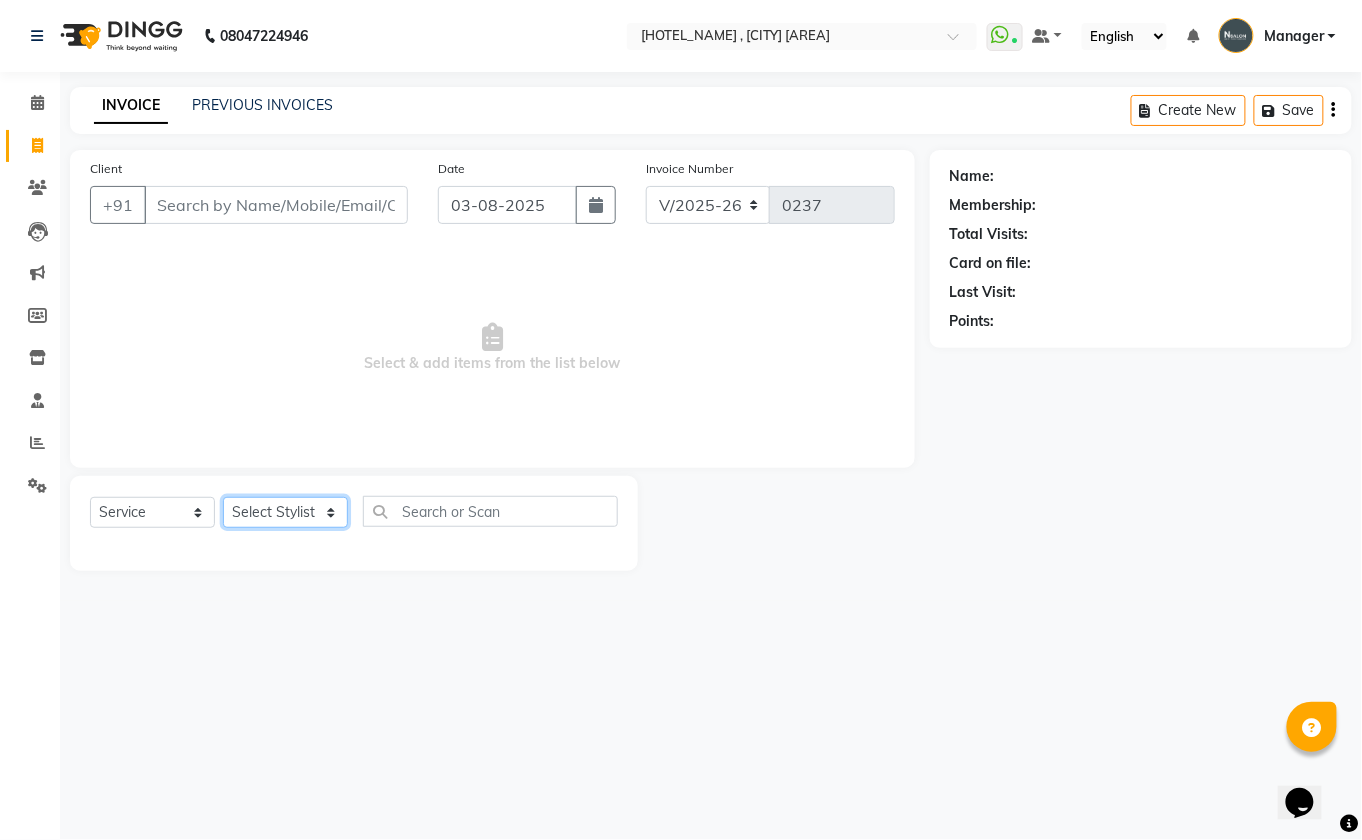 click on "Select Stylist [NAME] [NAME] [NAME] Manager [NAME] [NAME] [NAME] [NAME] [NAME]" 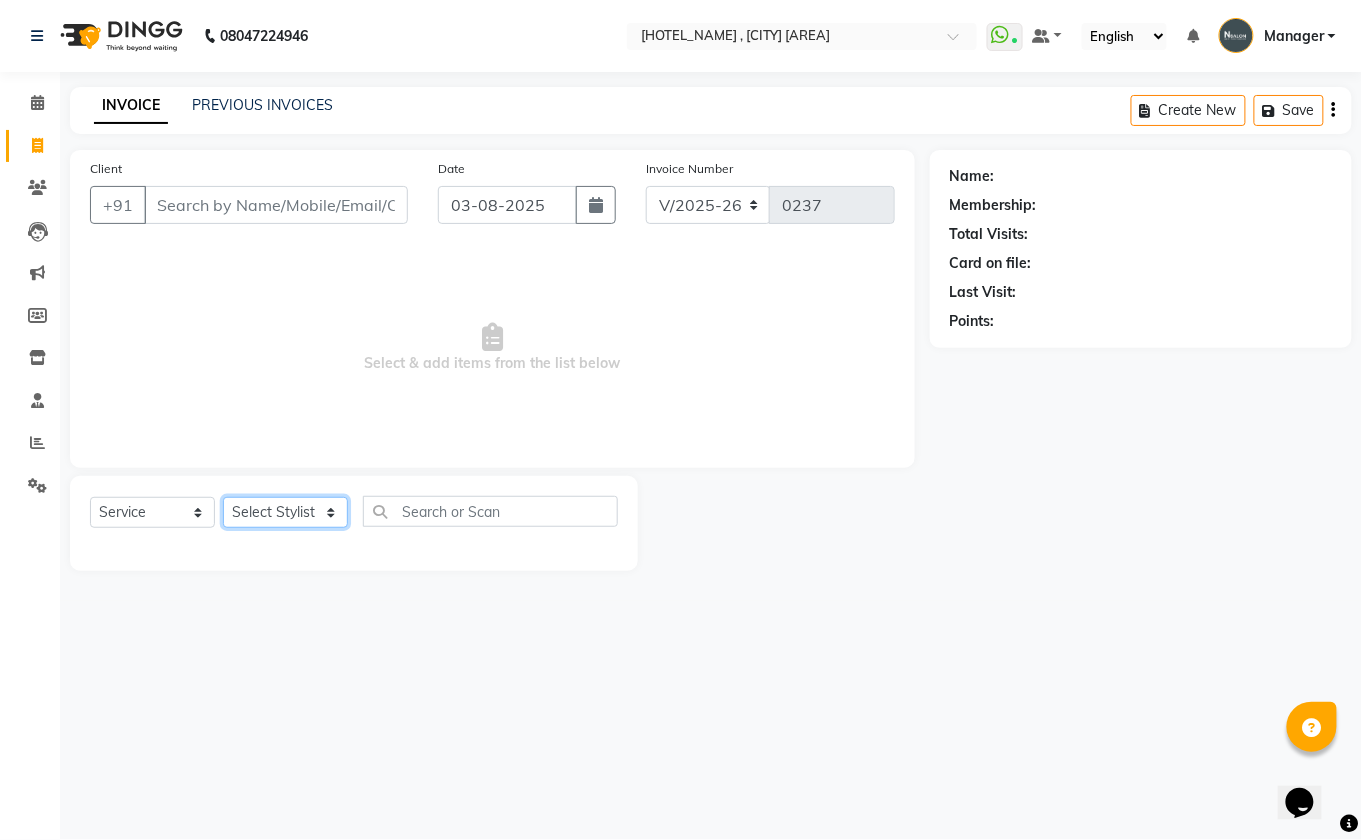 select on "74409" 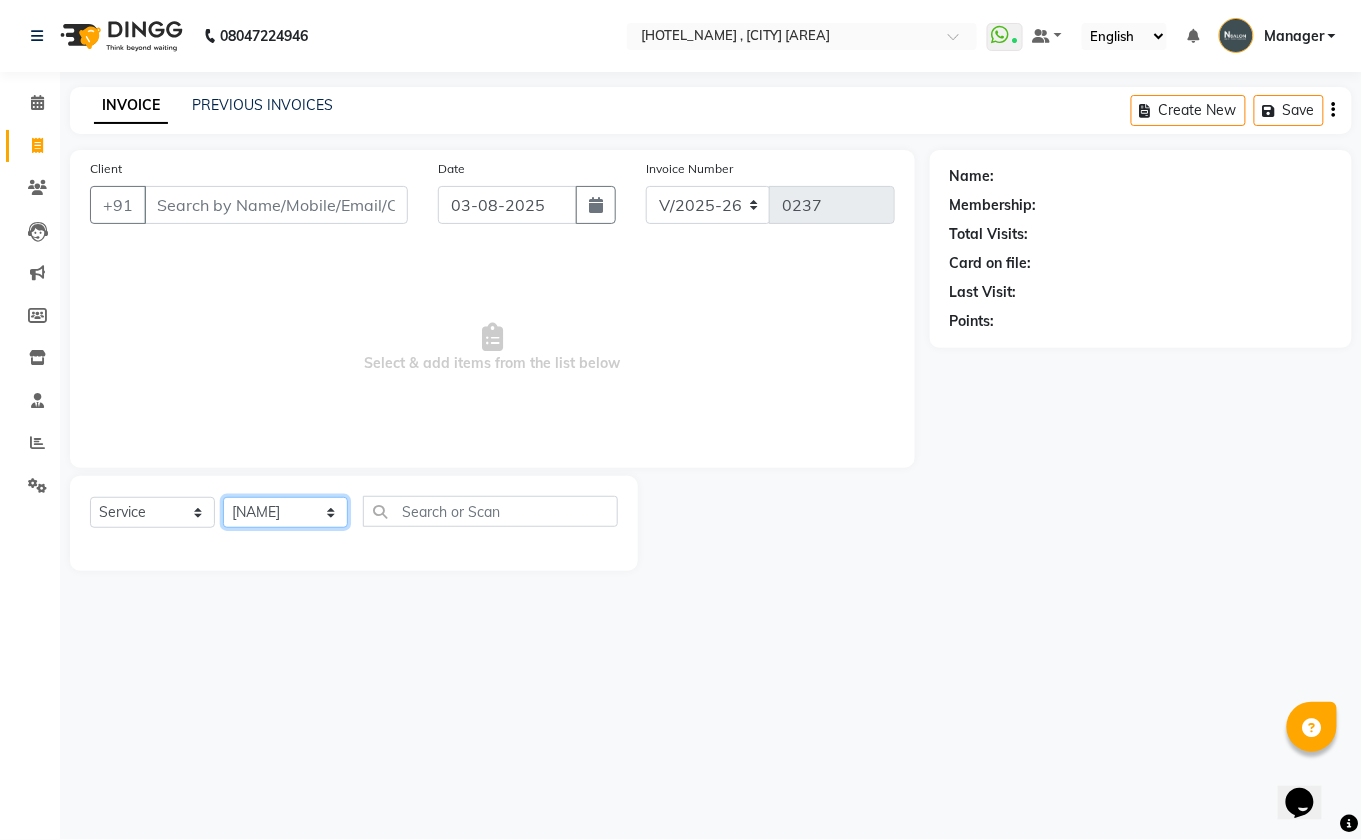 click on "Select Stylist [NAME] [NAME] [NAME] Manager [NAME] [NAME] [NAME] [NAME] [NAME]" 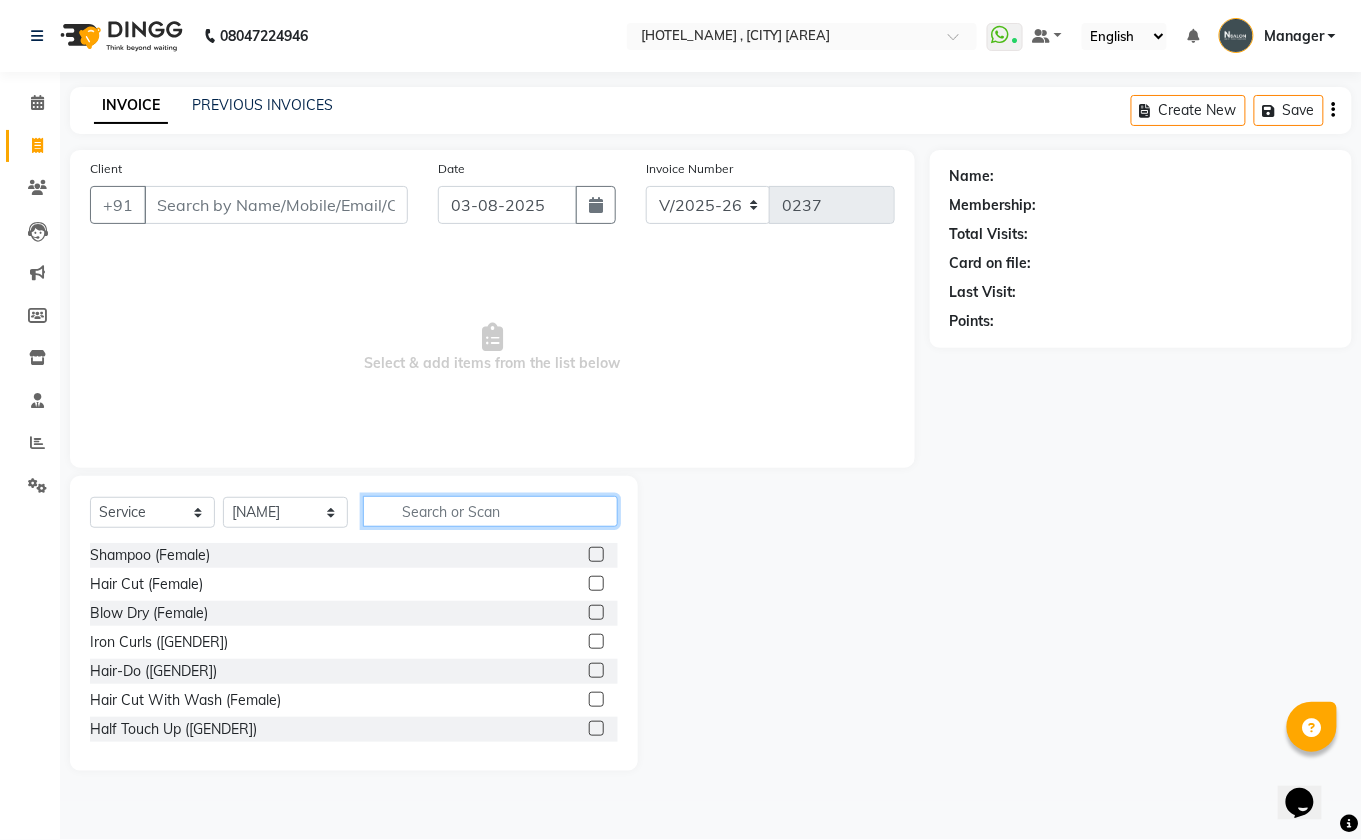 click 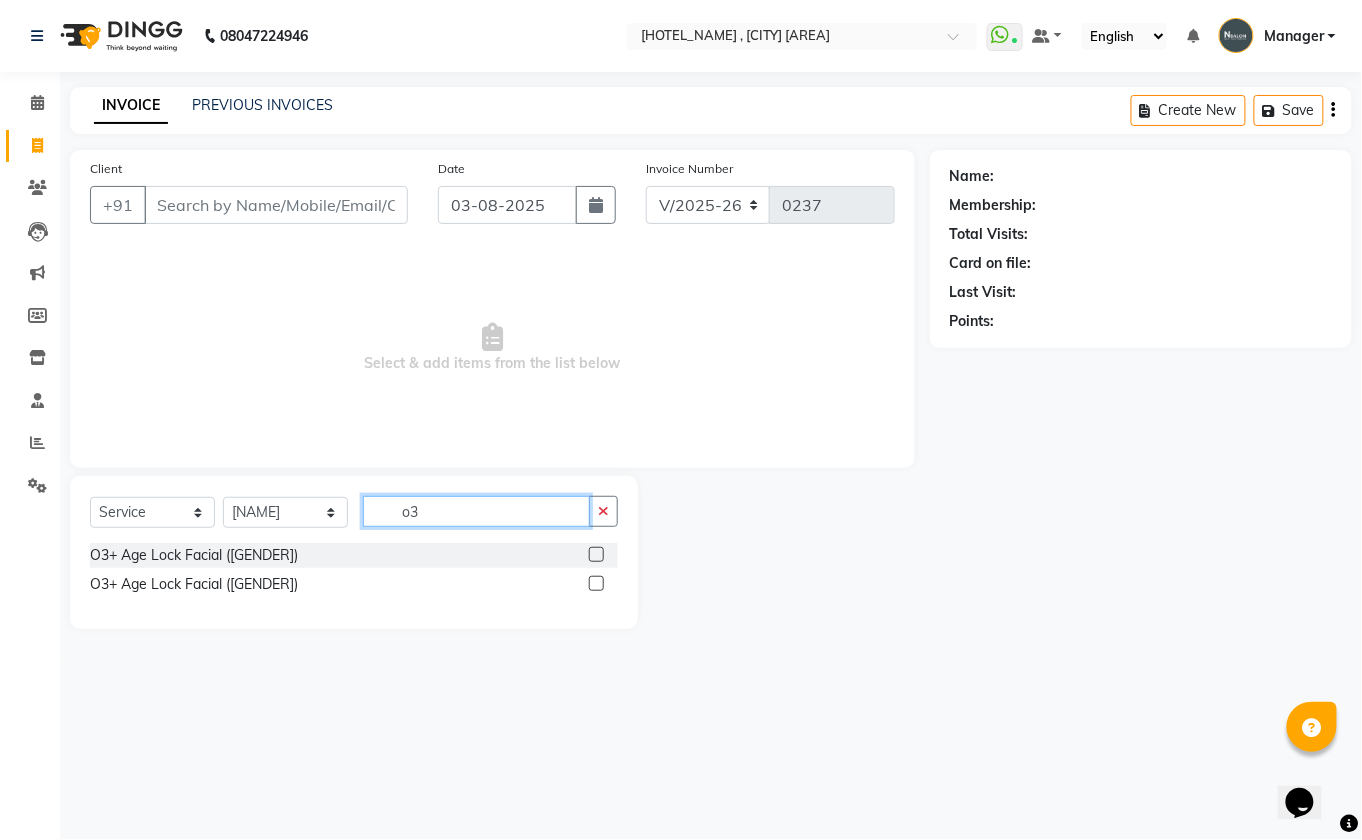 type on "o3" 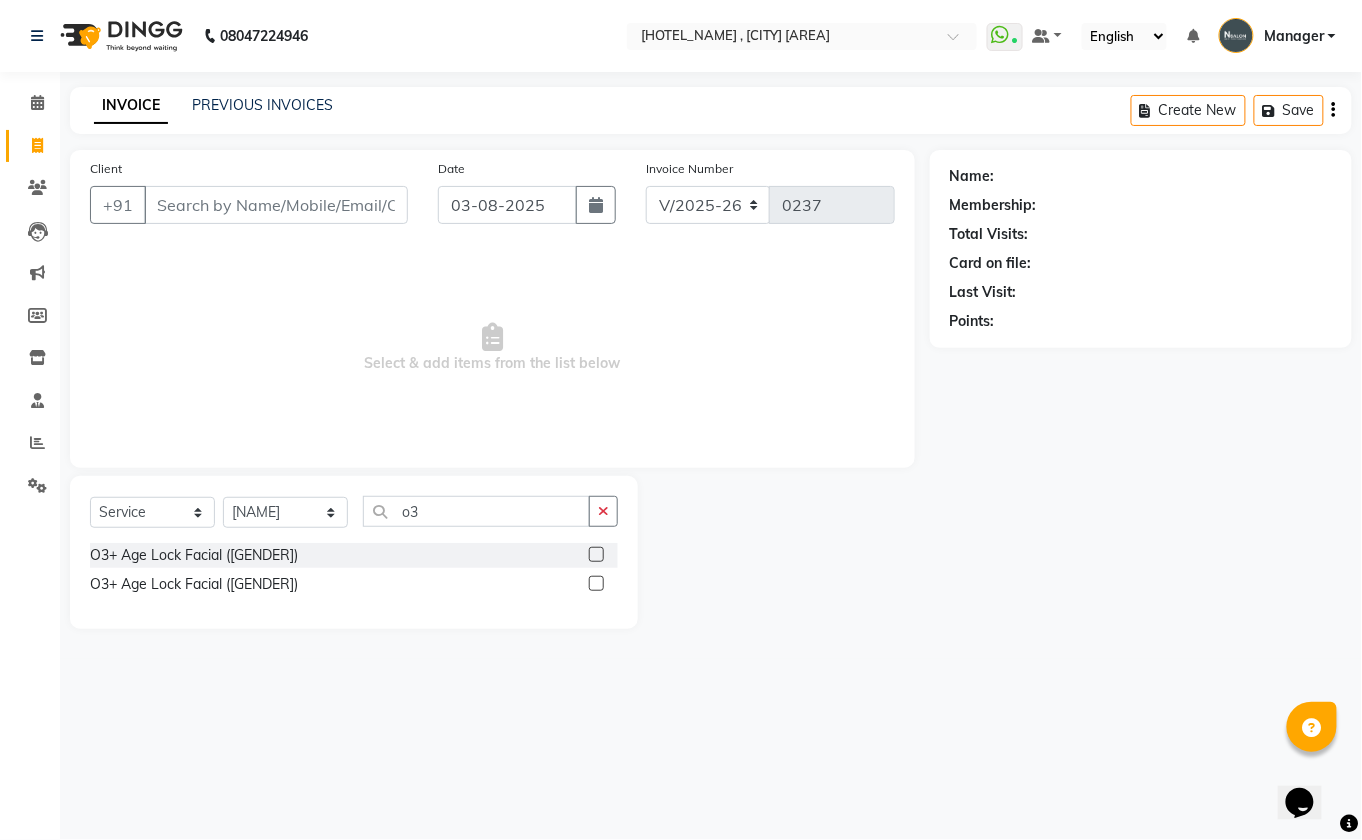 click on "O3+ Age Lock Facial ([GENDER])" 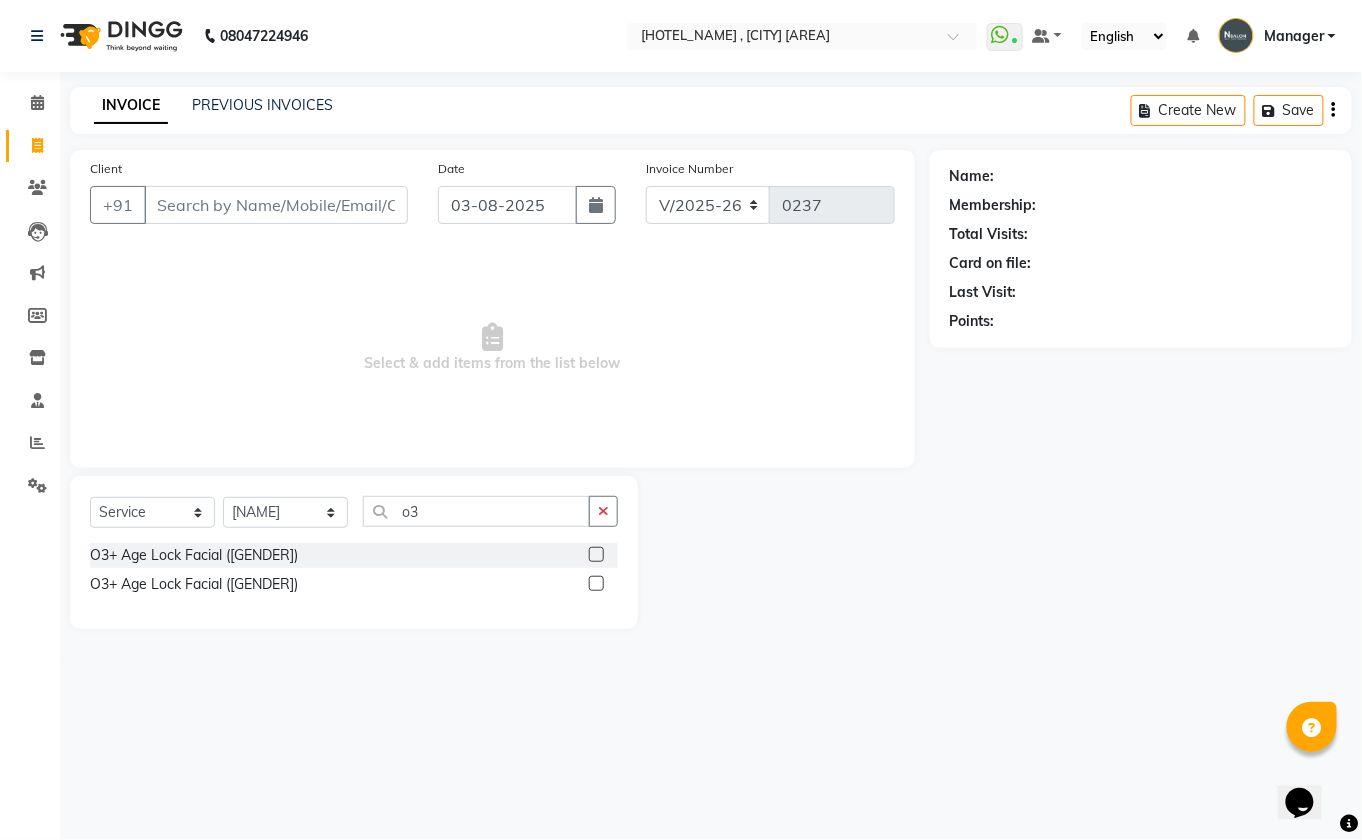click 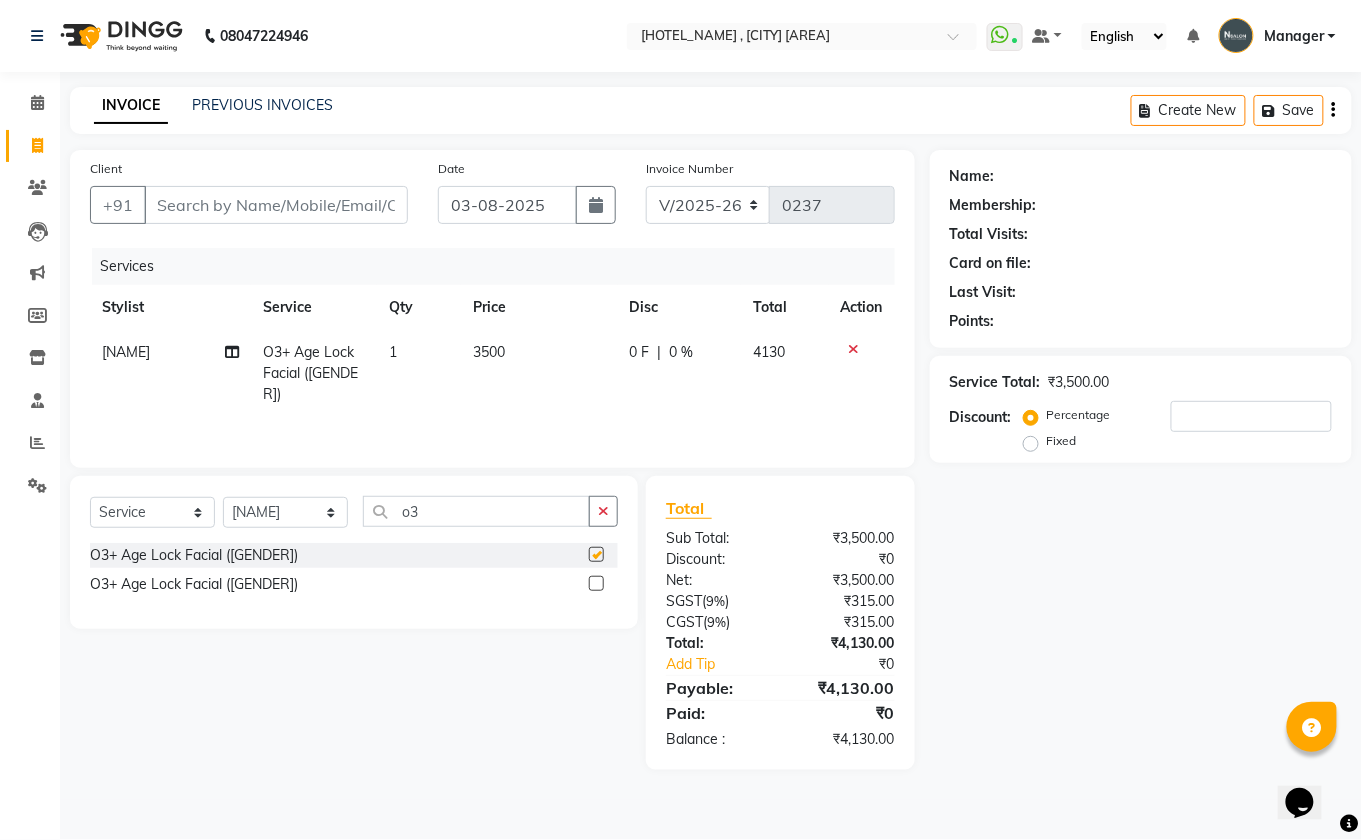 checkbox on "false" 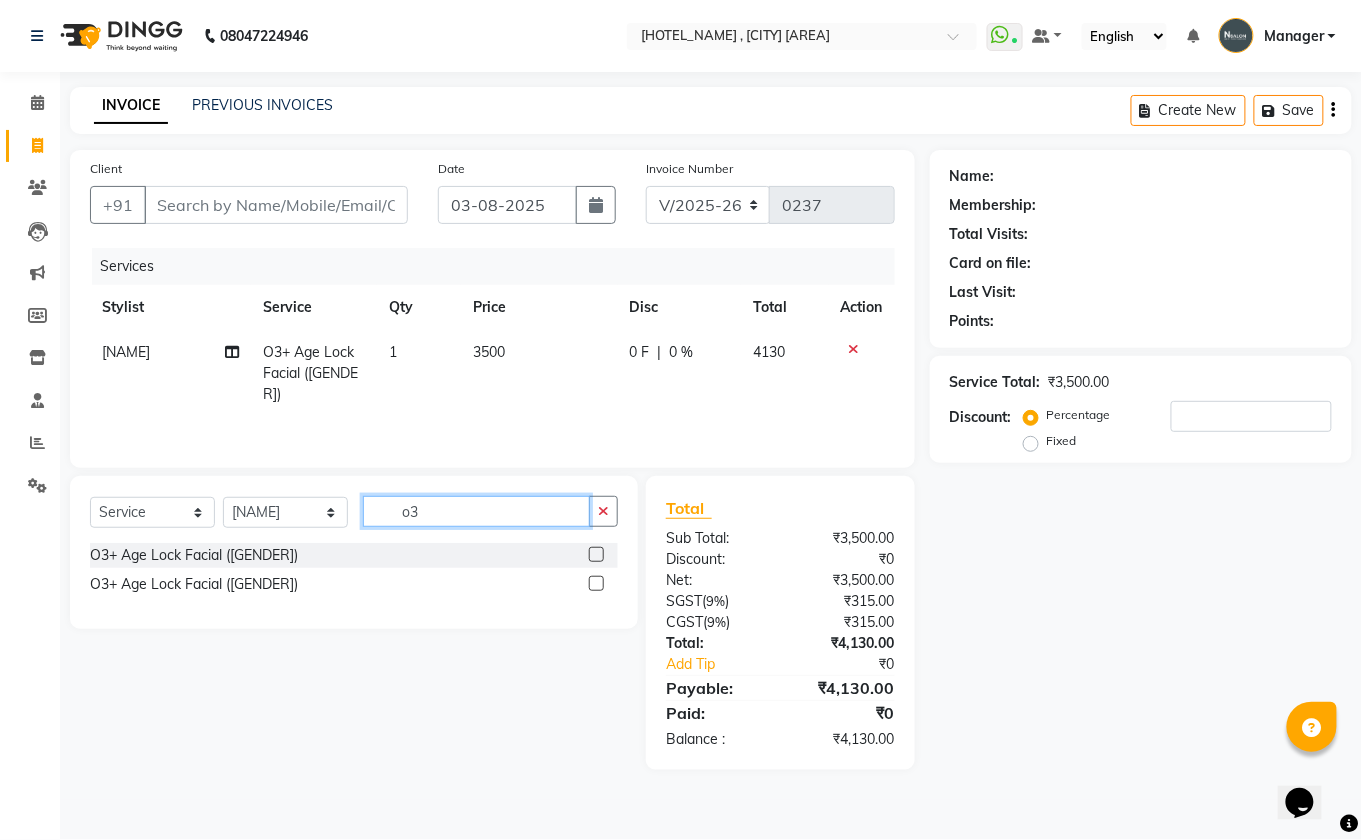 click on "o3" 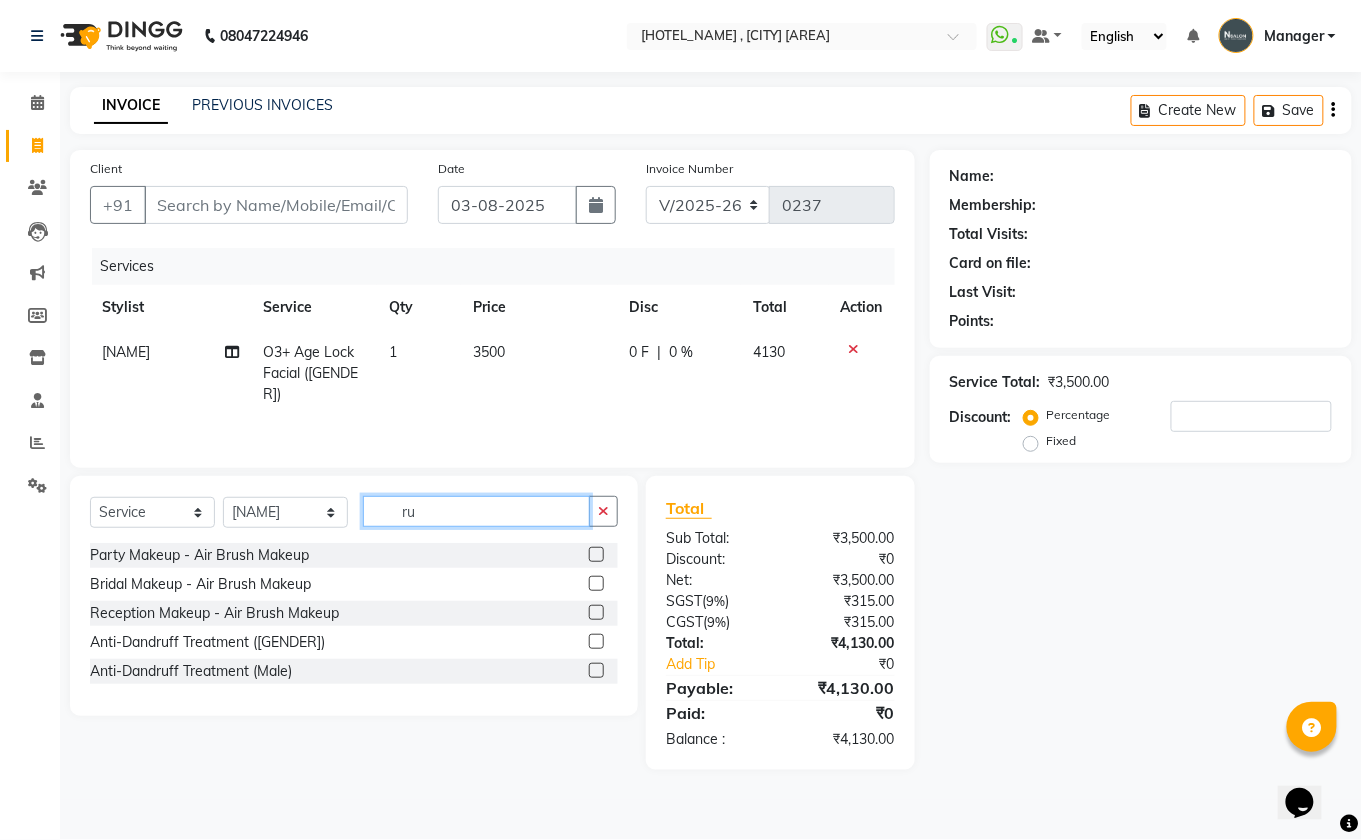type on "r" 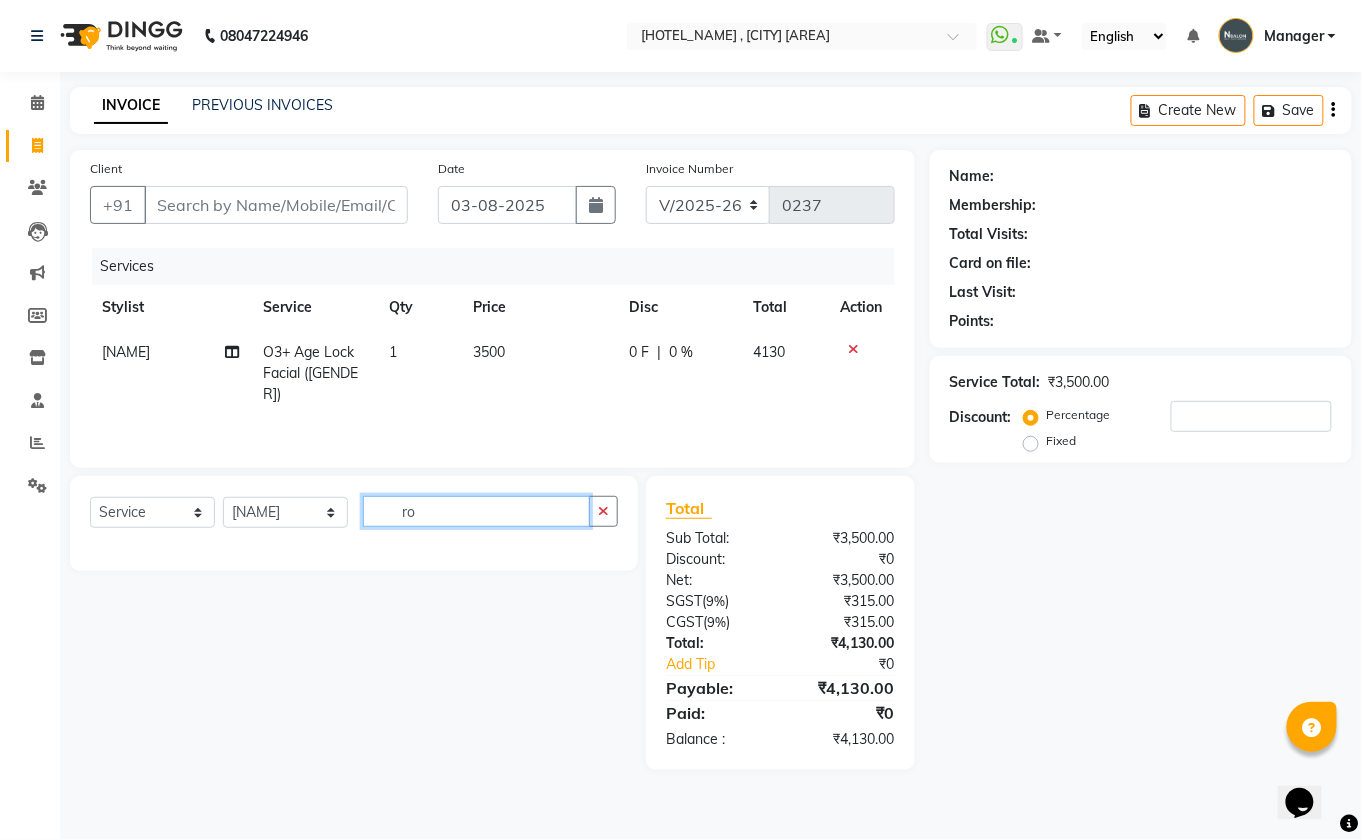 type on "r" 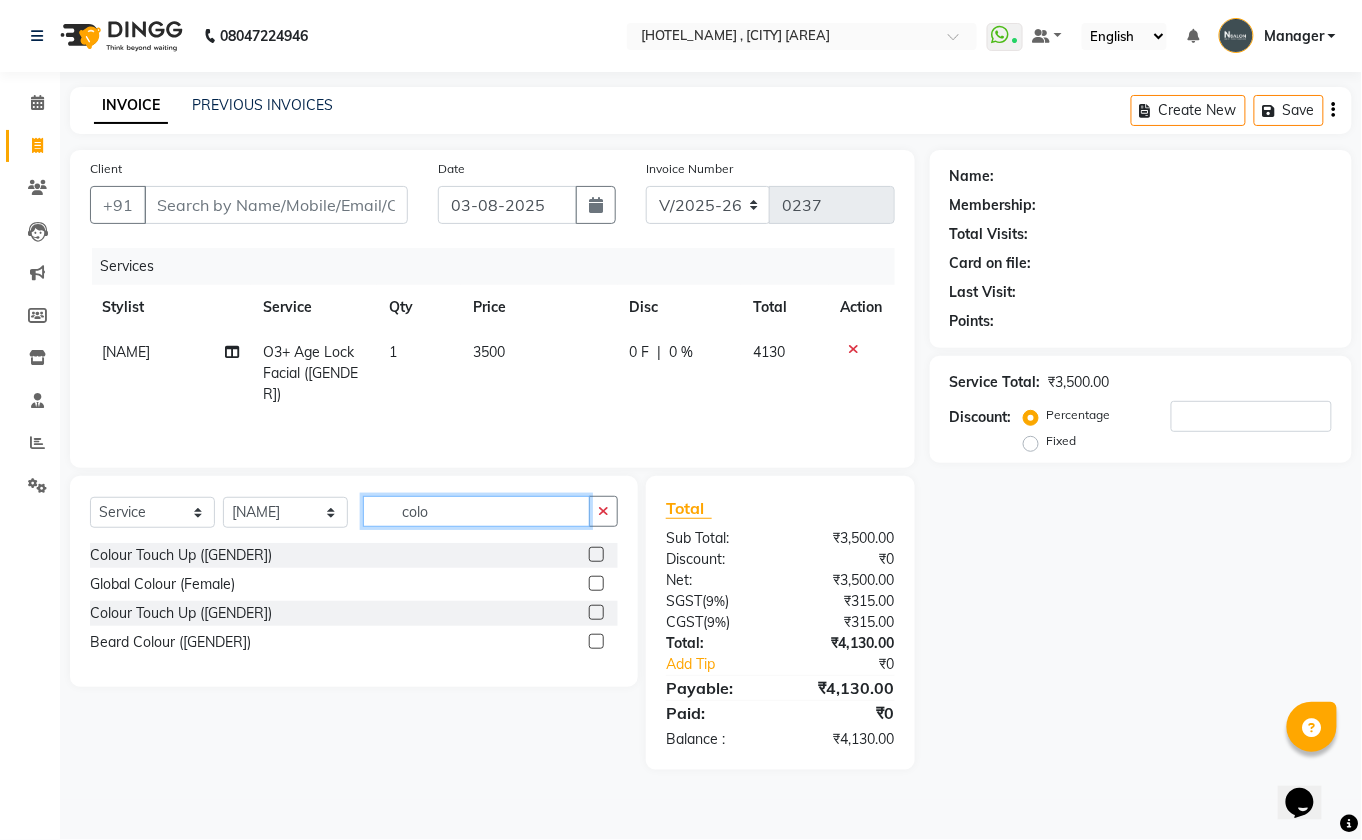 type on "colo" 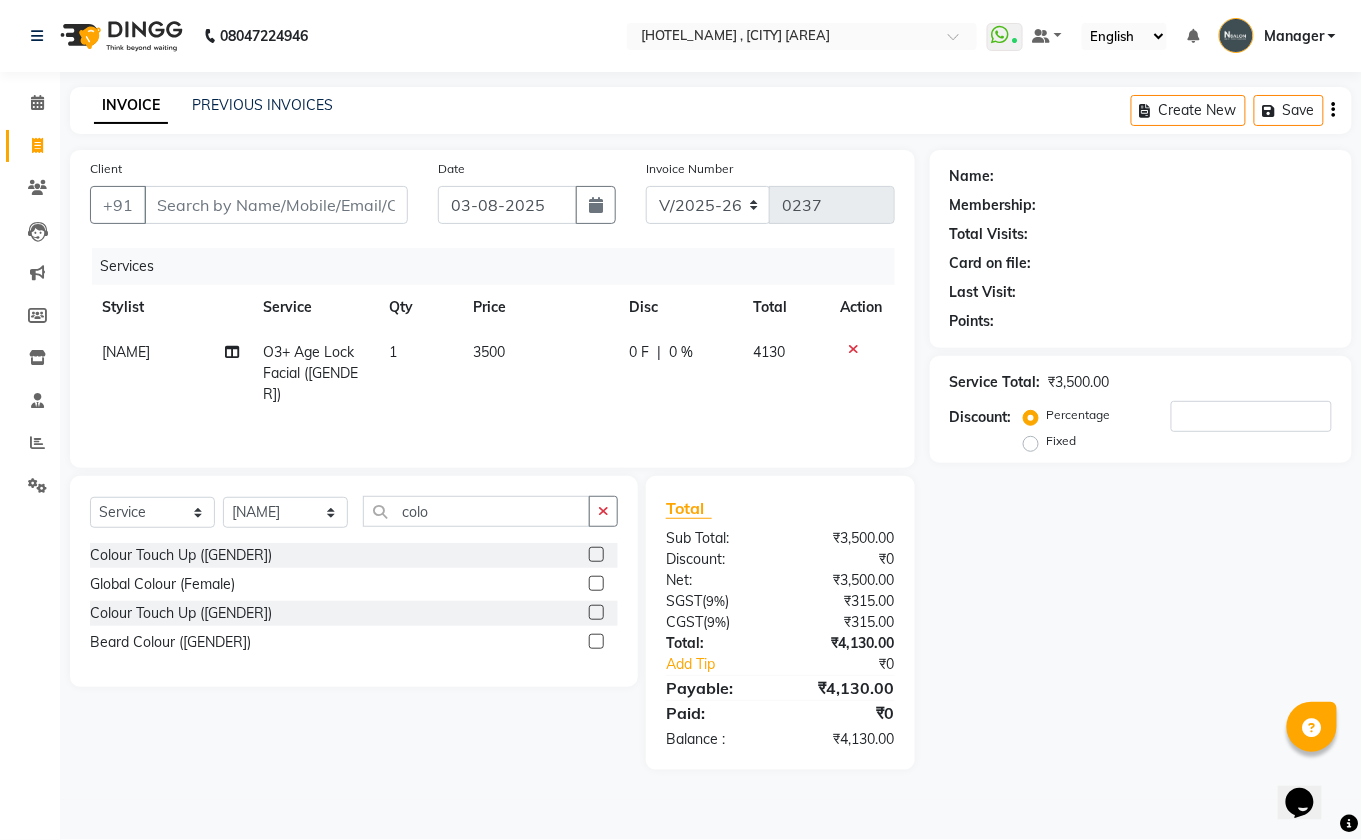 click 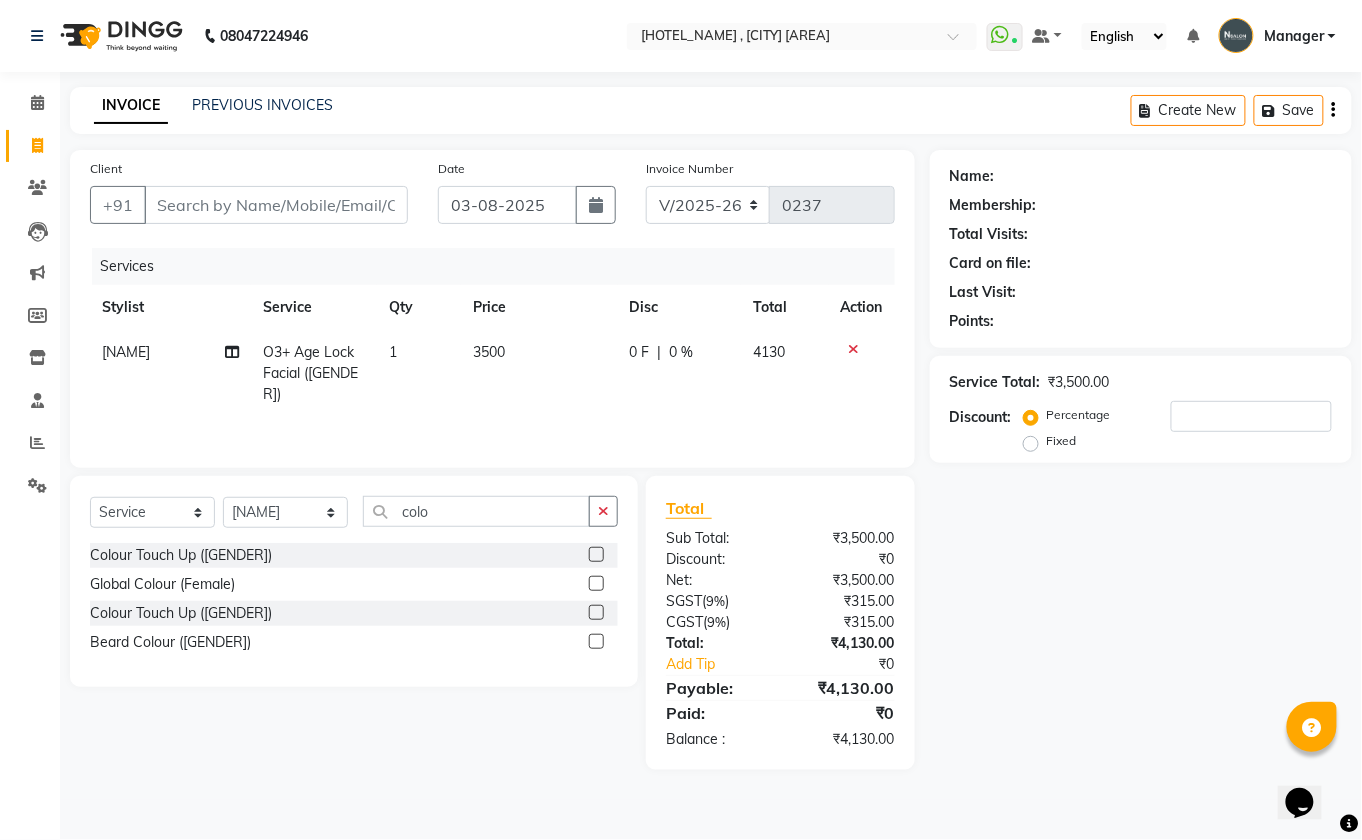 click 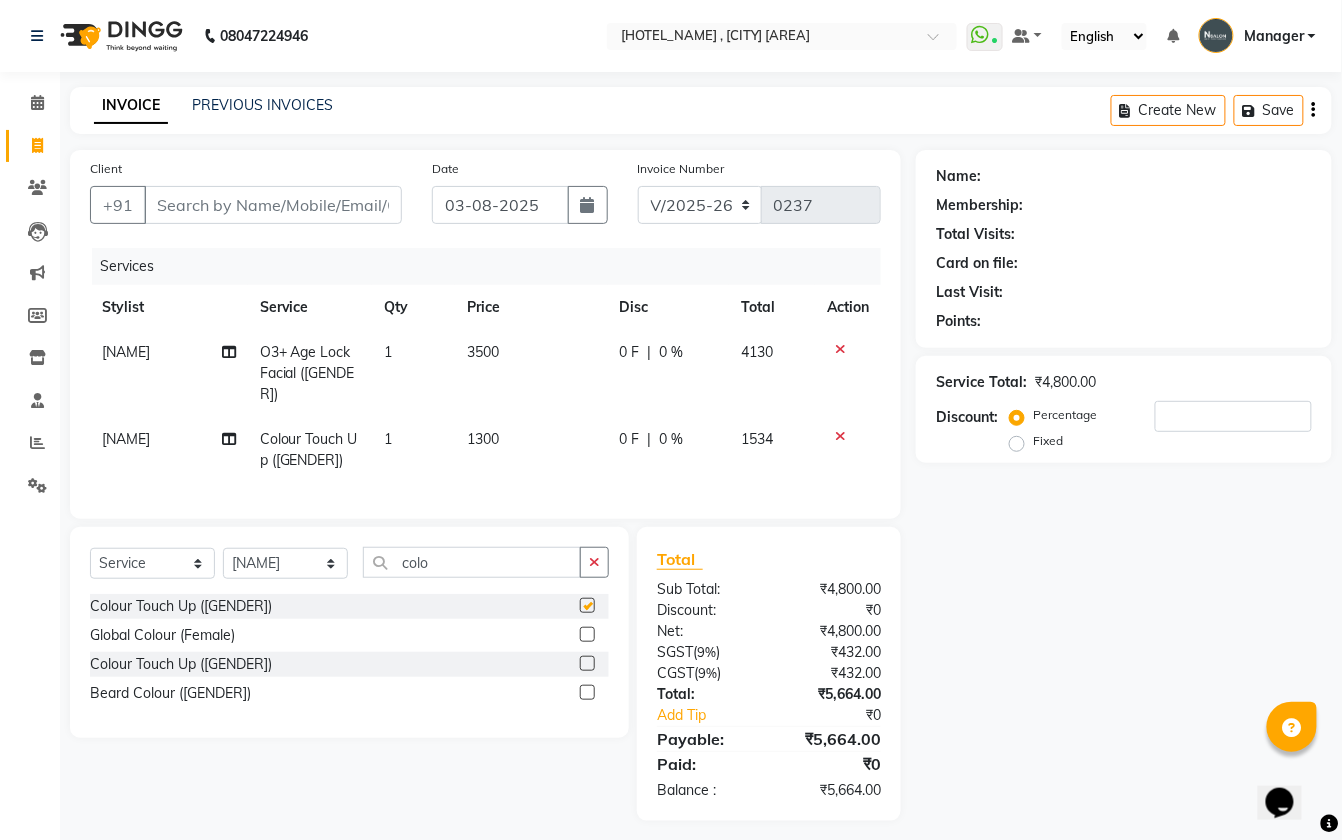 checkbox on "false" 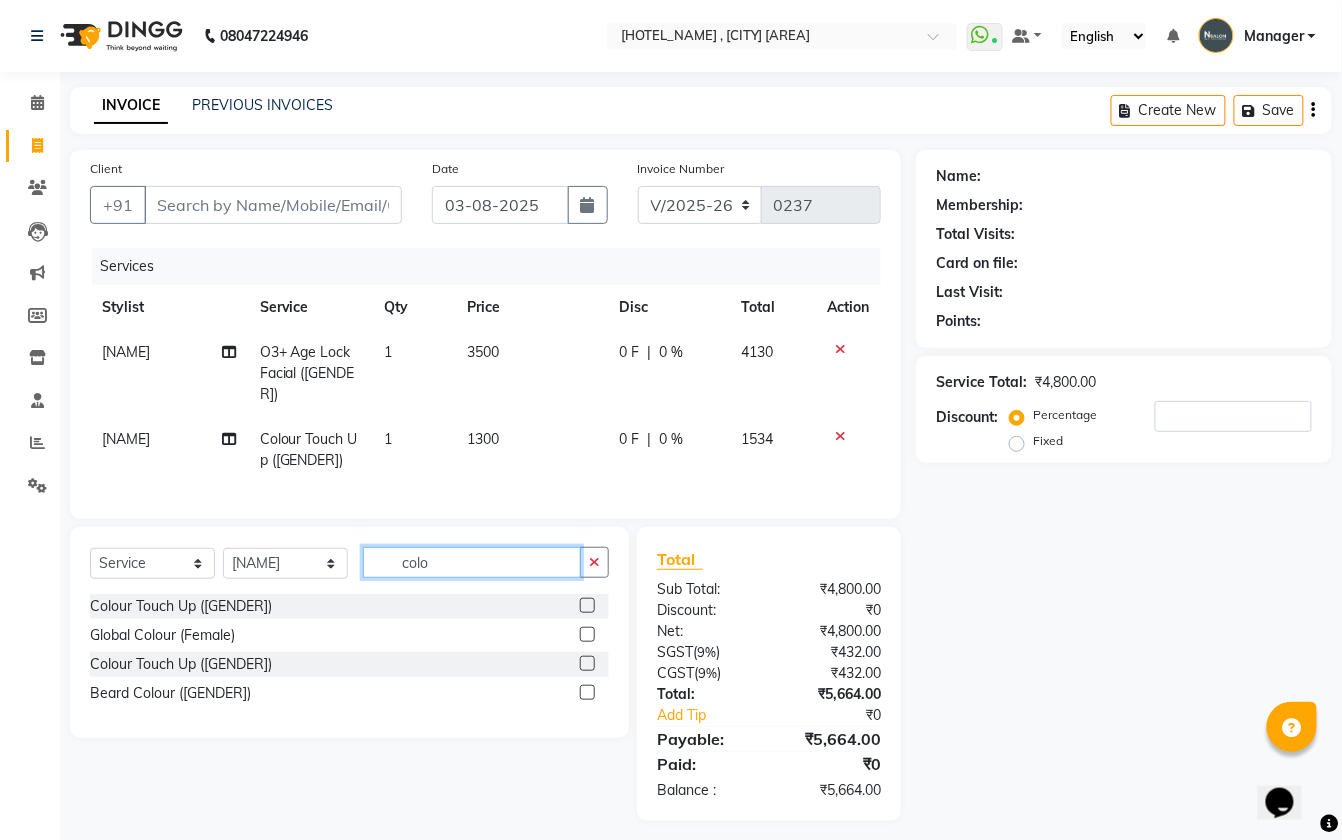 click on "colo" 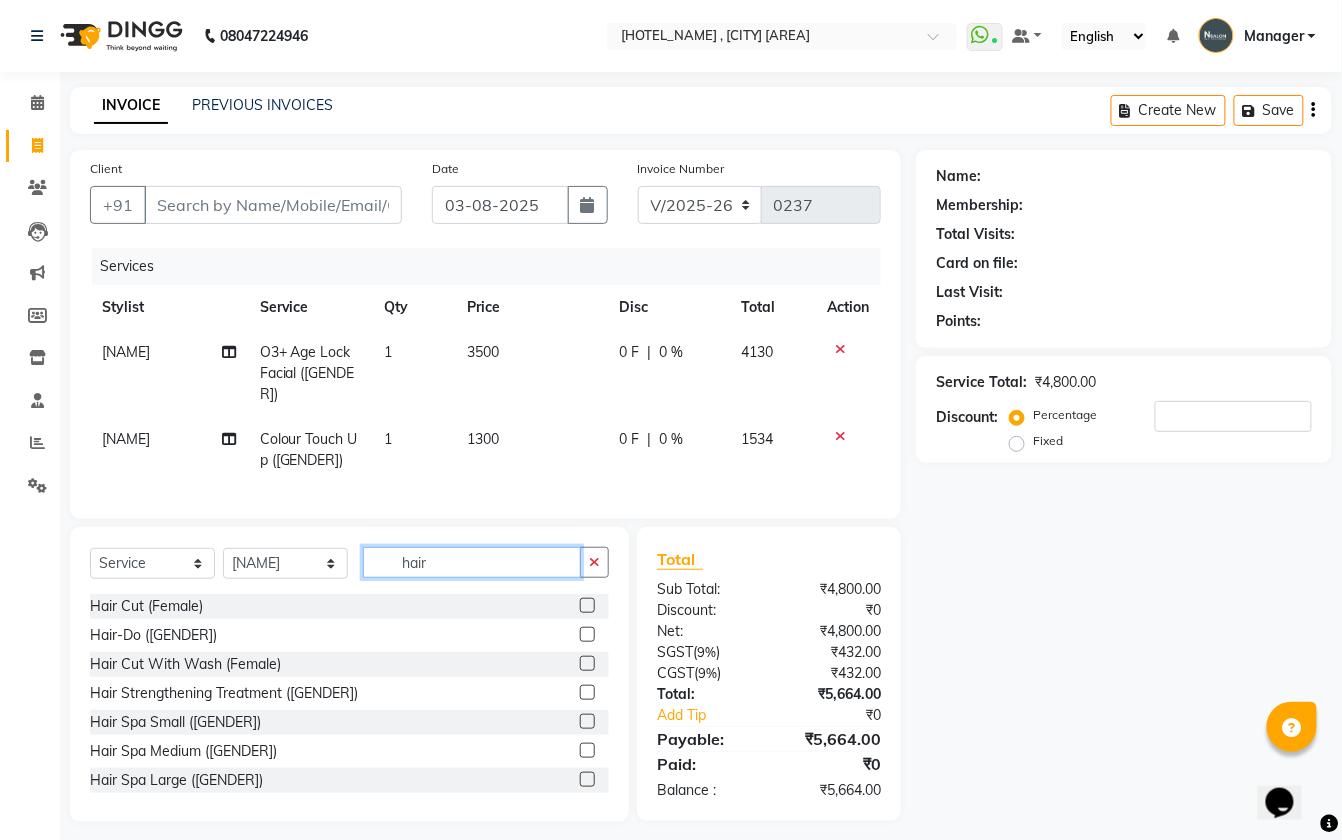 type on "hair" 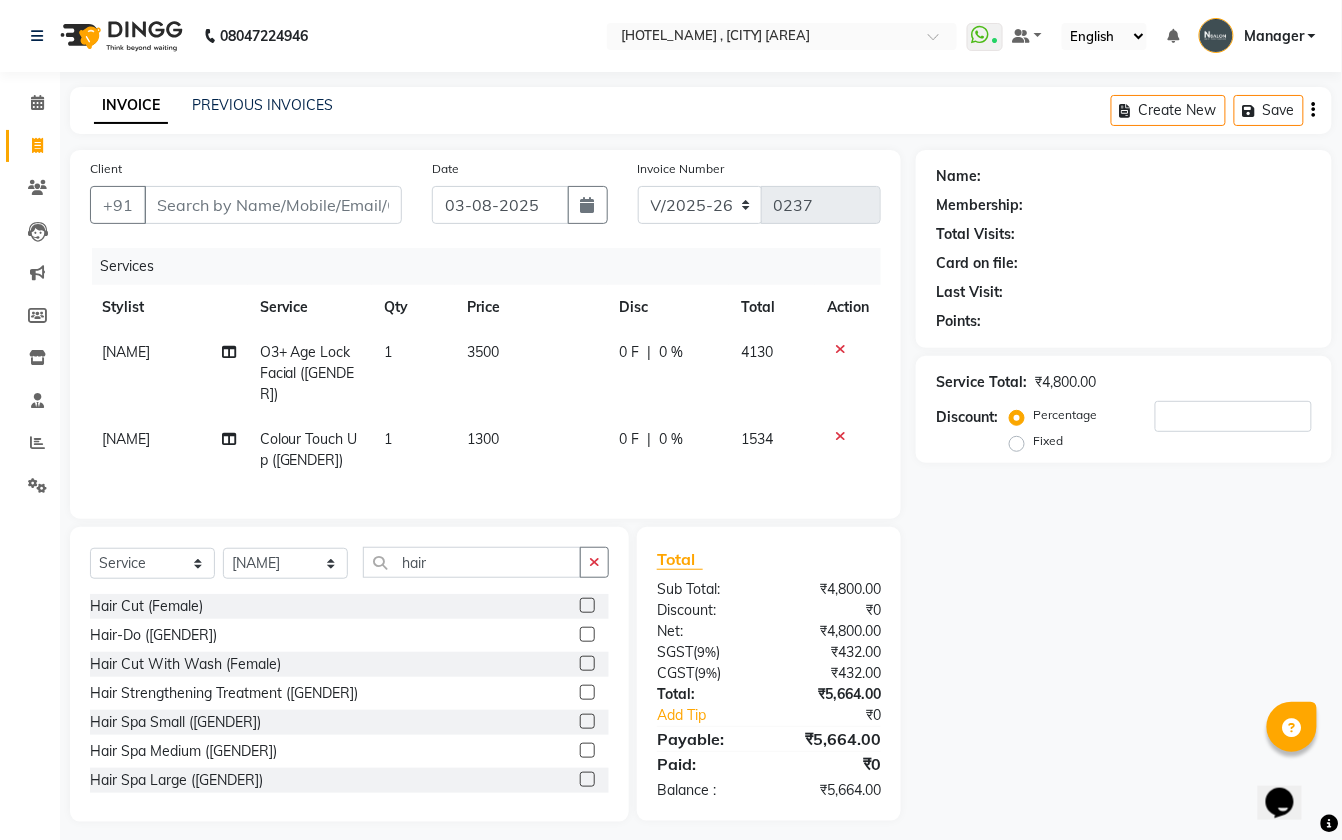 click 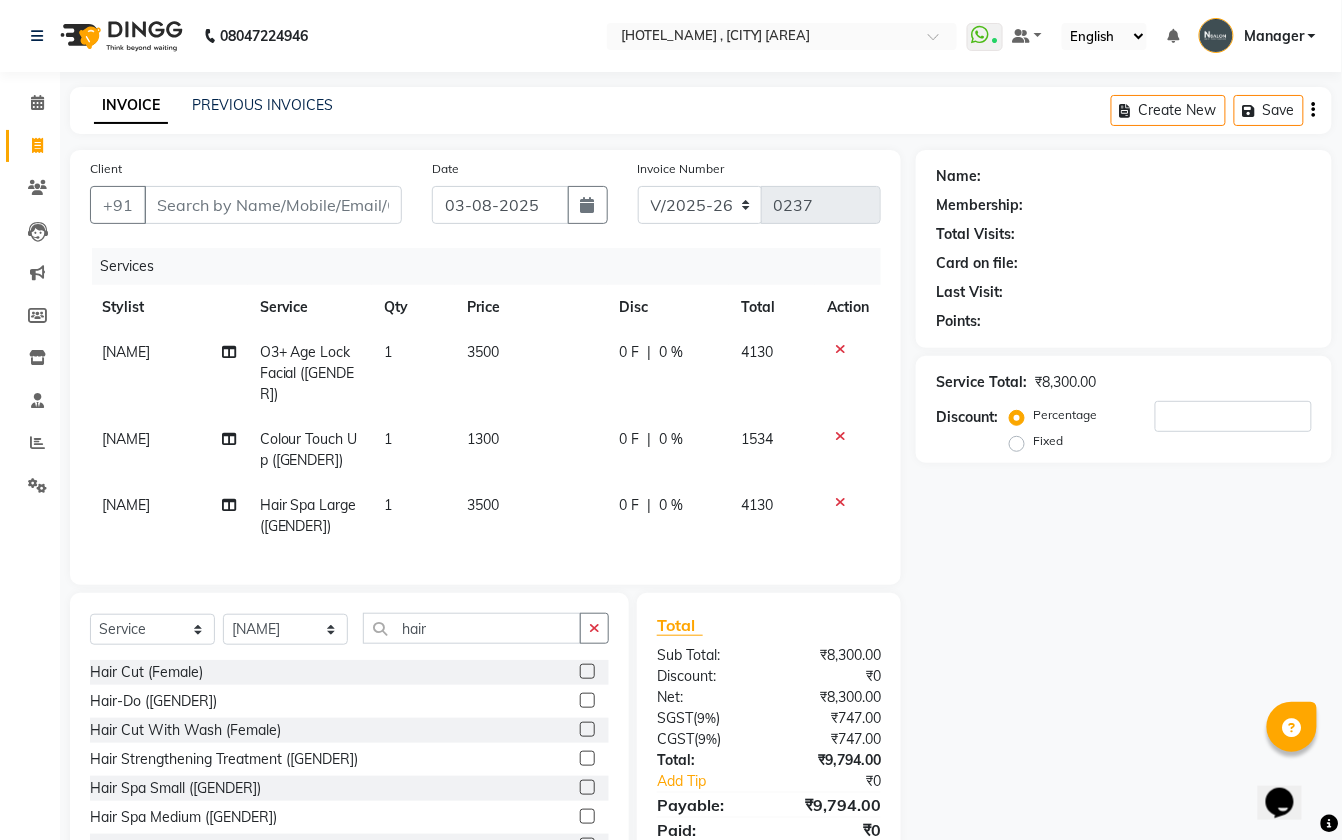 checkbox on "false" 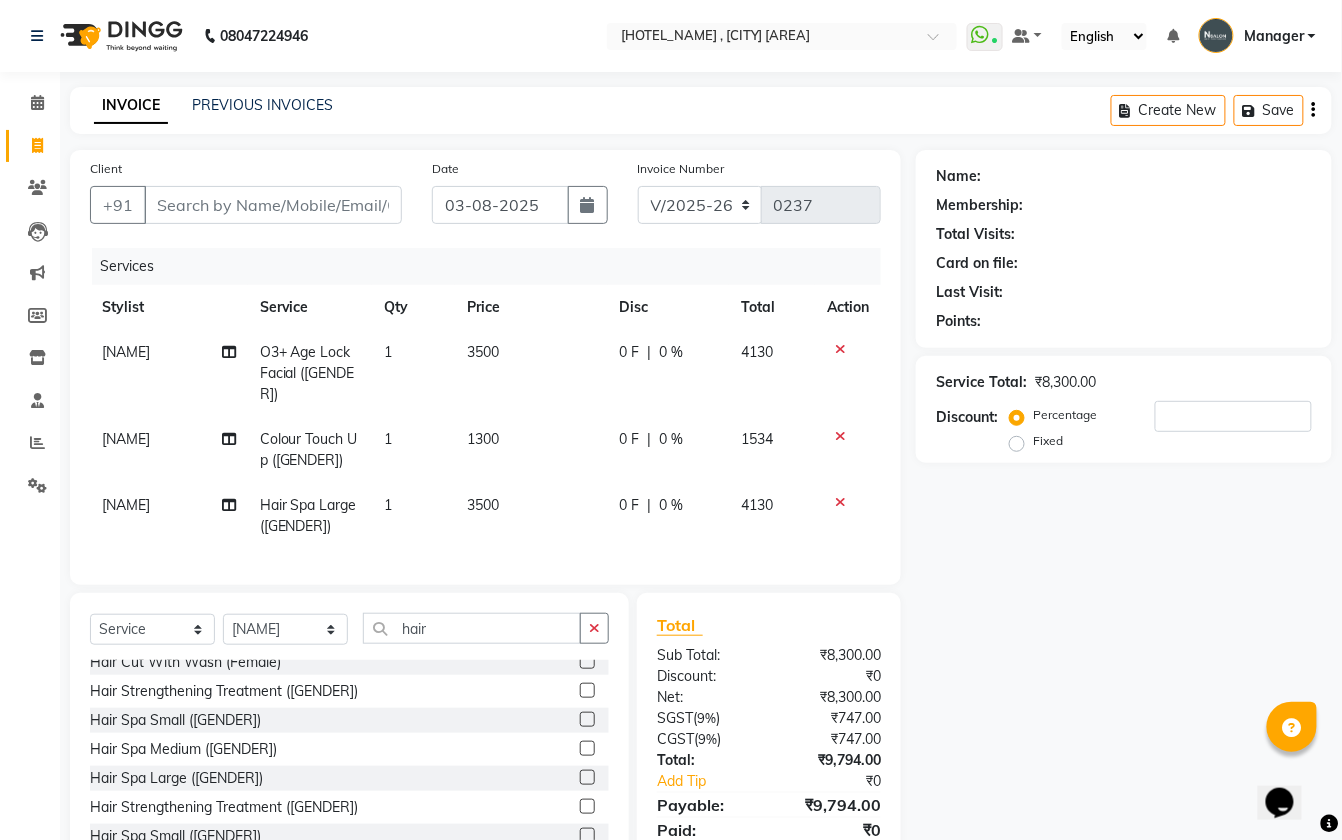scroll, scrollTop: 133, scrollLeft: 0, axis: vertical 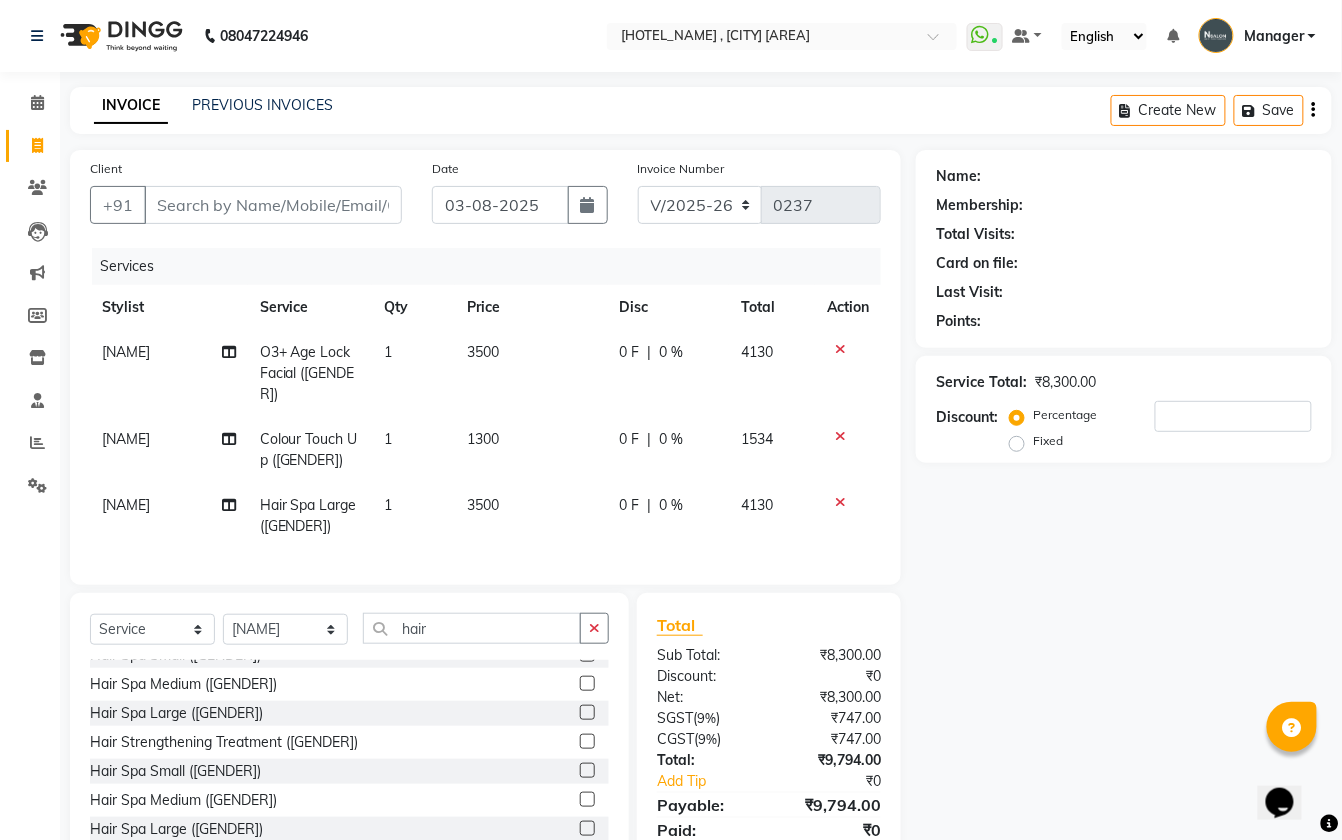 click on "Hair Spa Medium ([GENDER])" 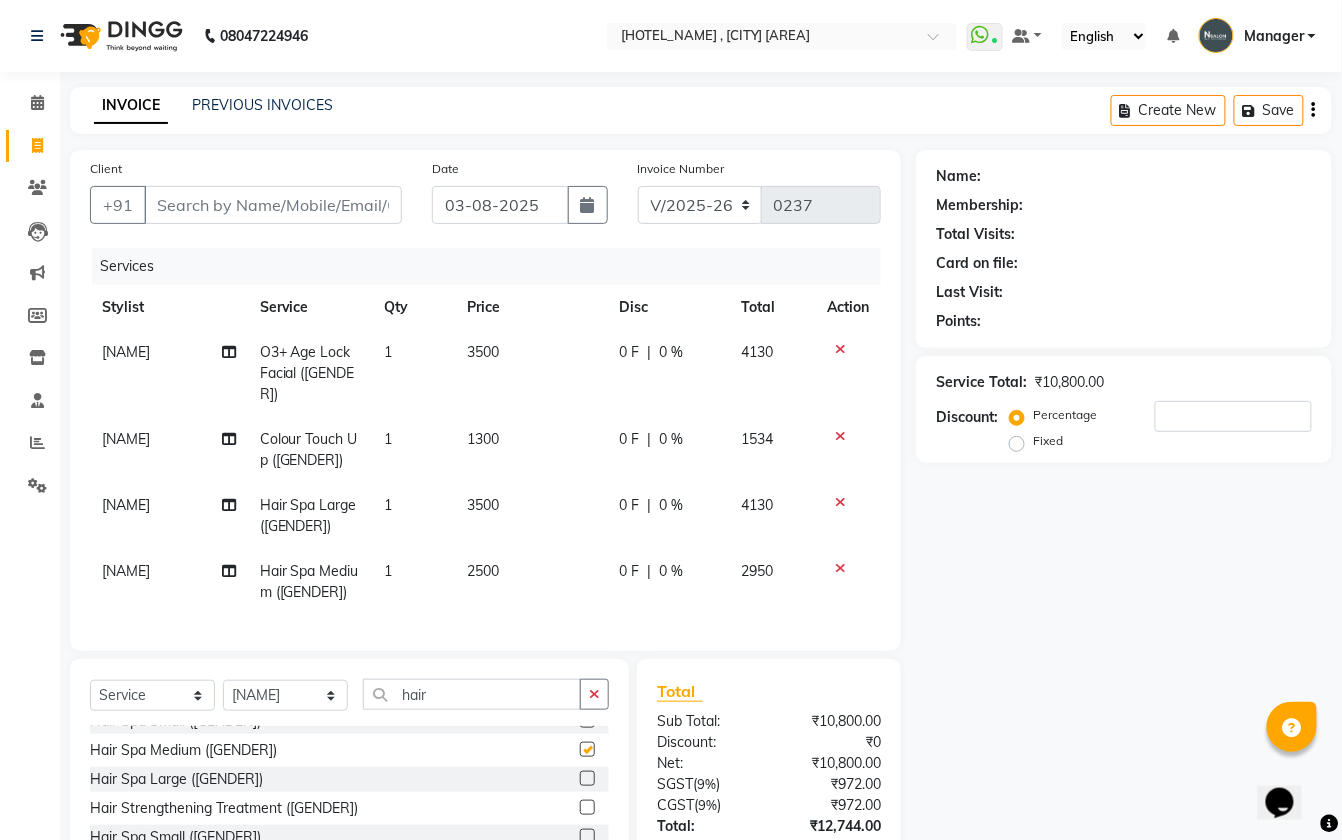 checkbox on "false" 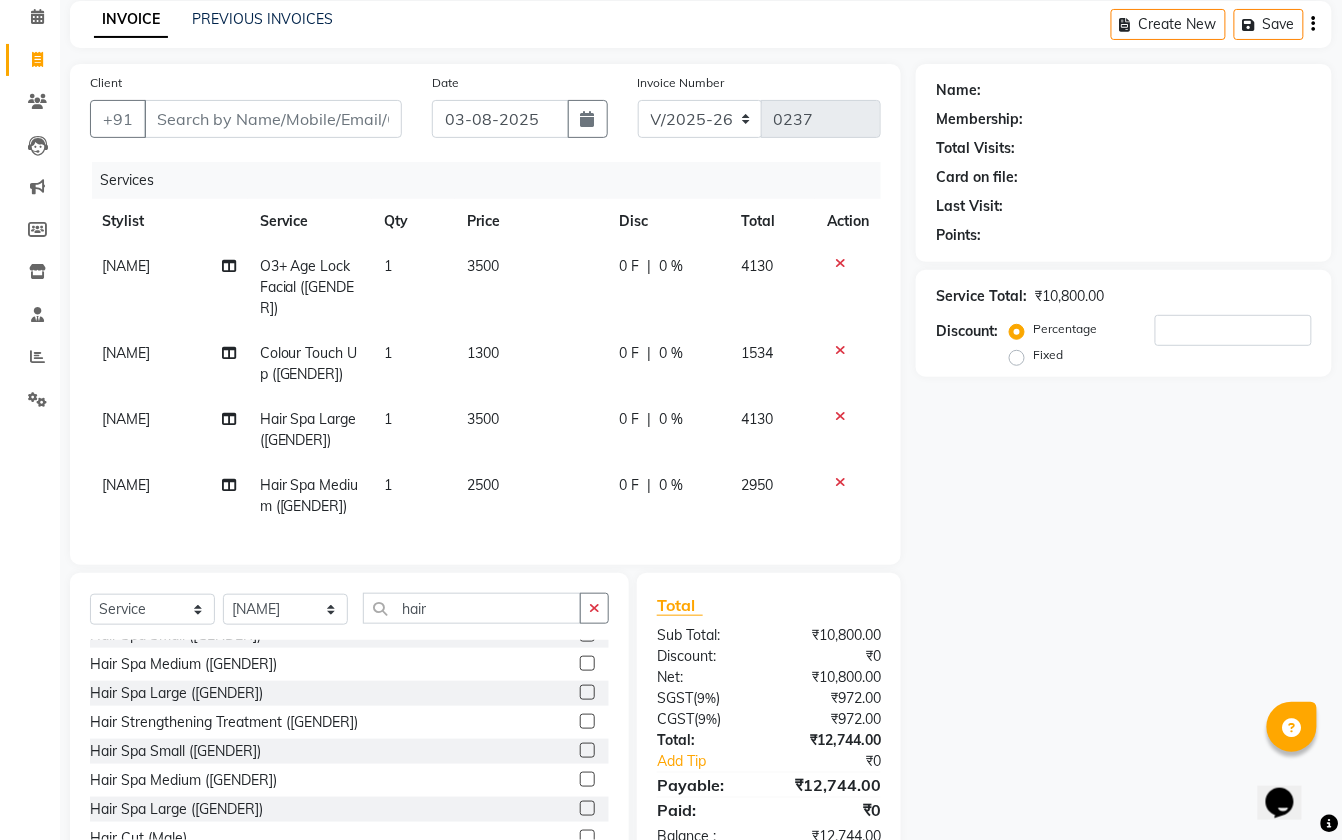 scroll, scrollTop: 133, scrollLeft: 0, axis: vertical 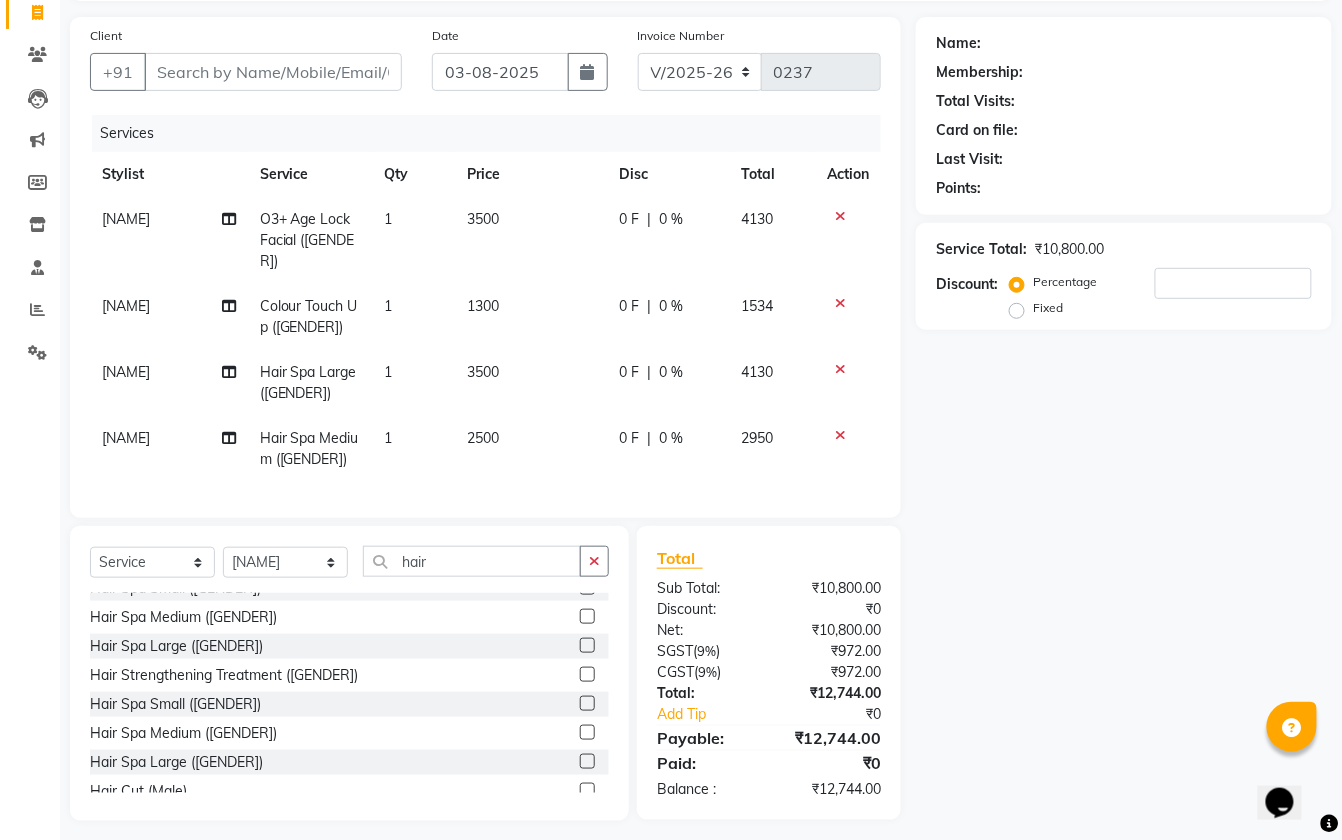 click 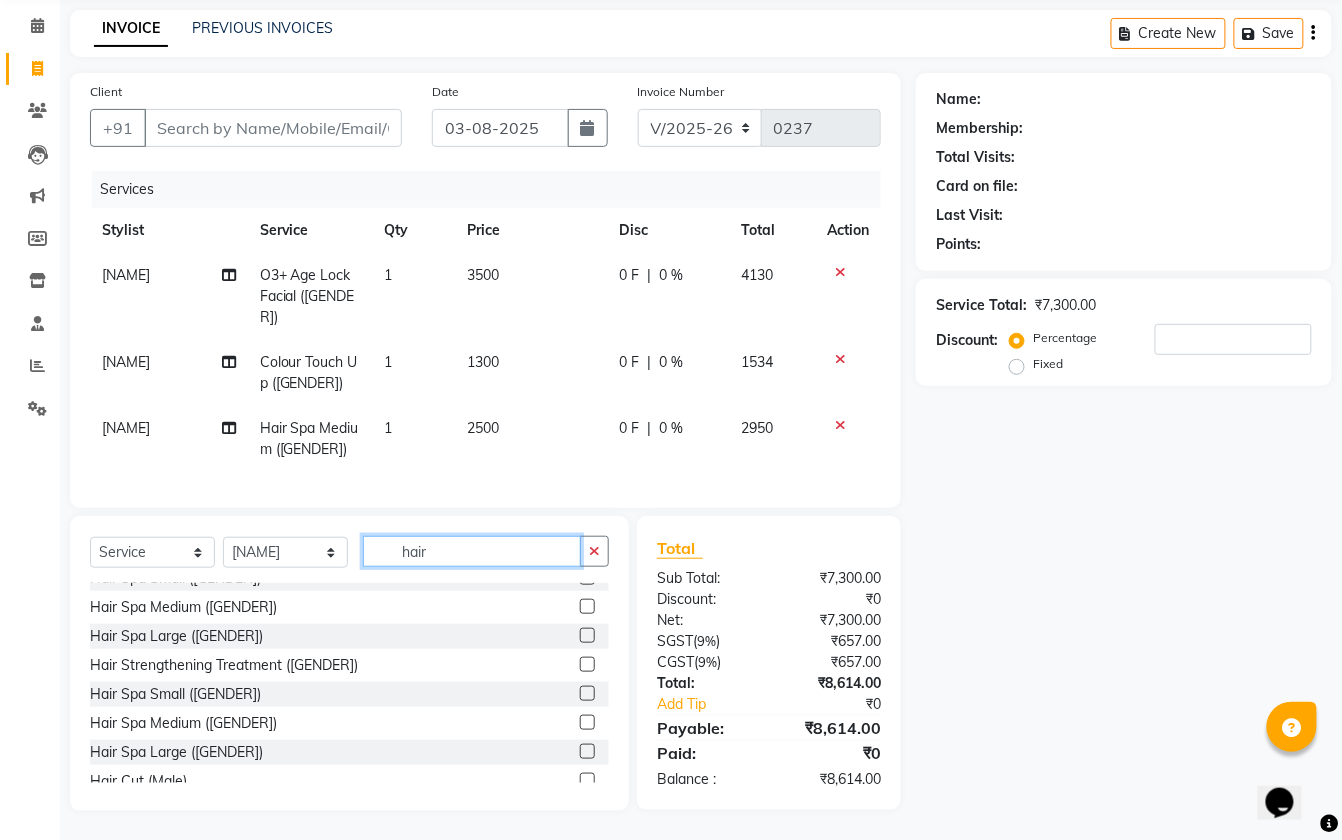 click on "hair" 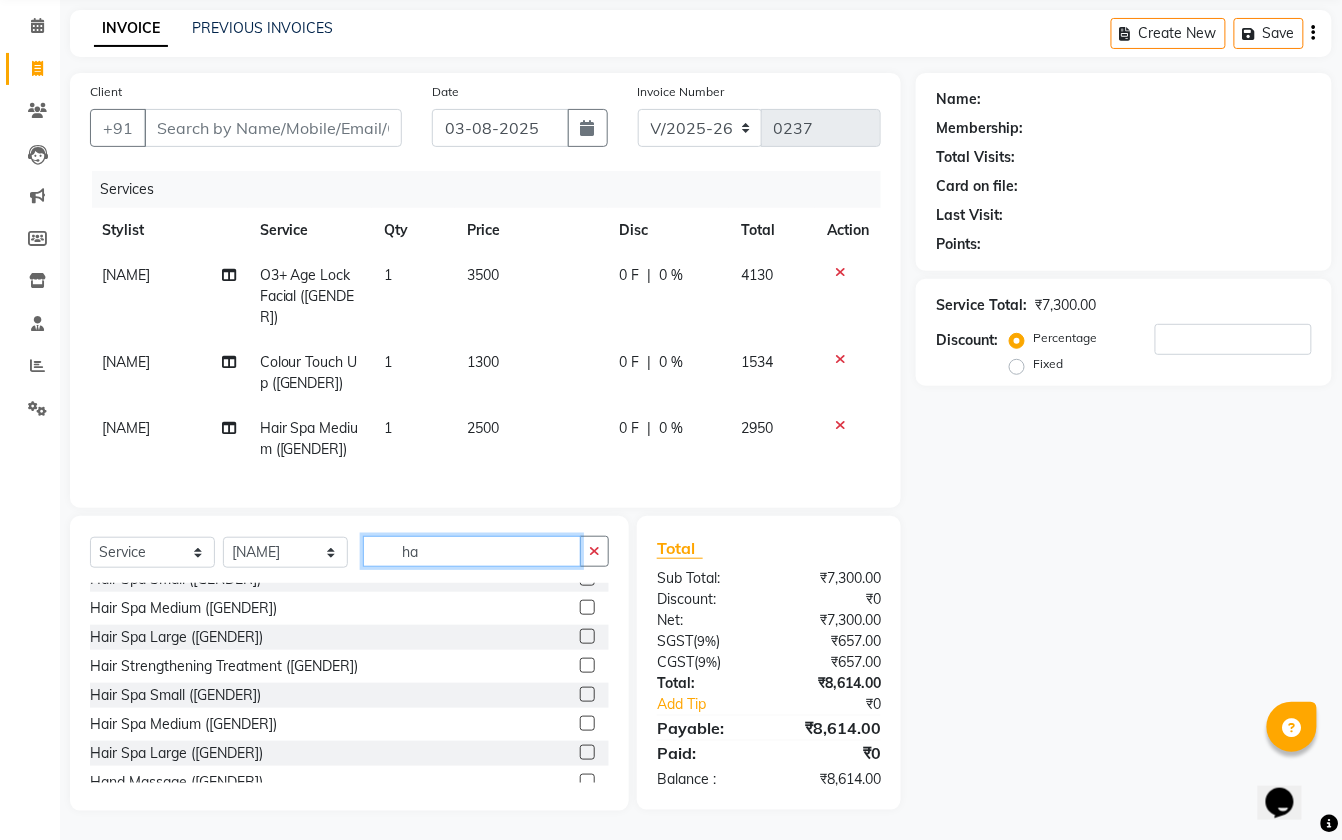 type on "h" 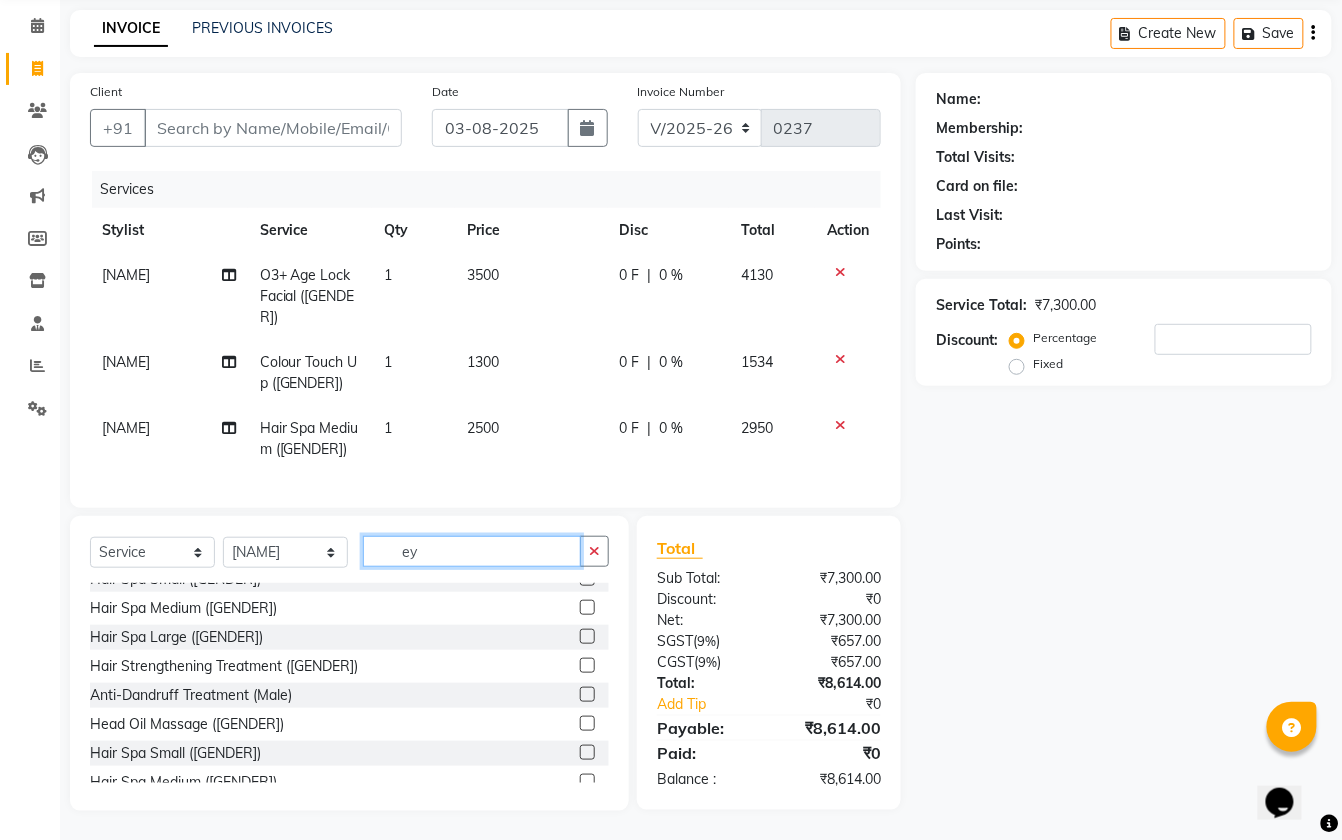 scroll, scrollTop: 0, scrollLeft: 0, axis: both 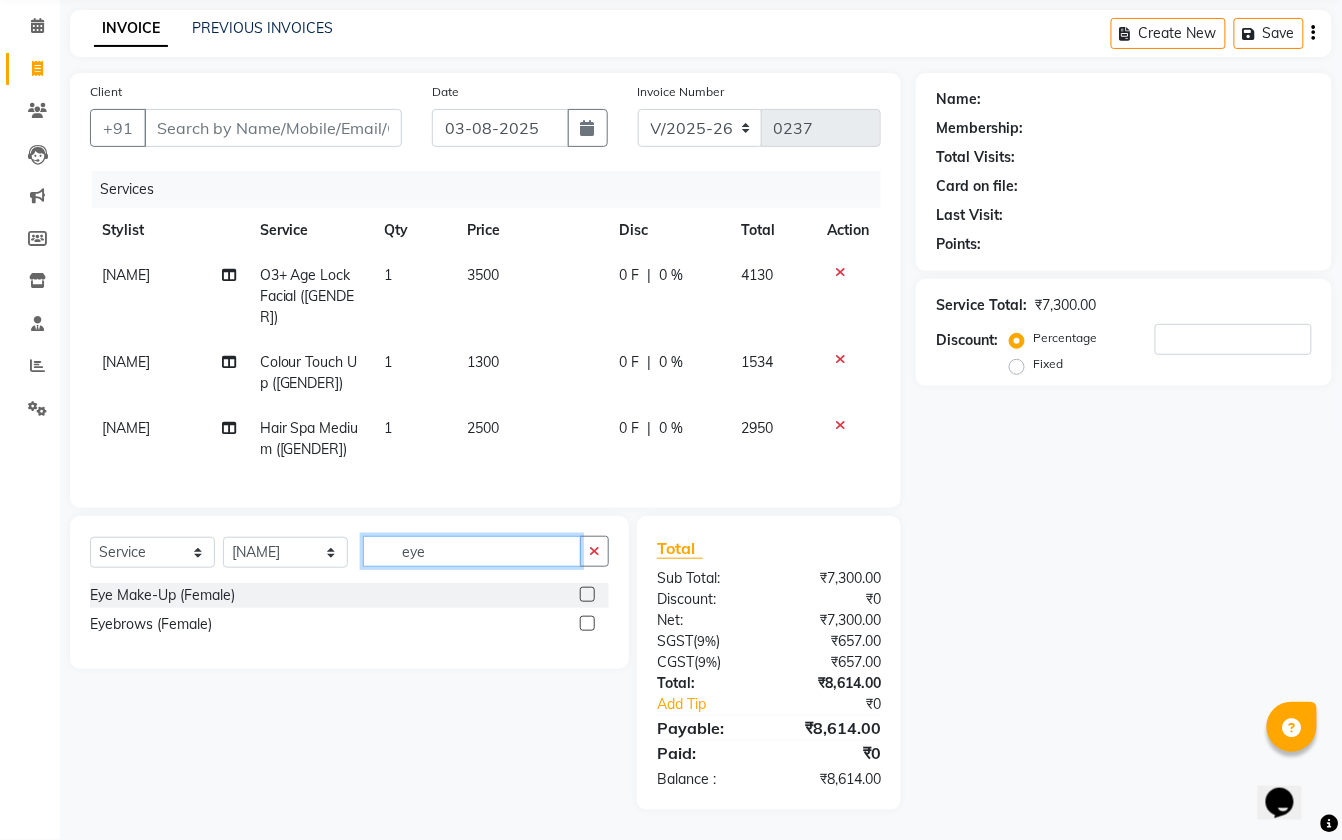 type on "eye" 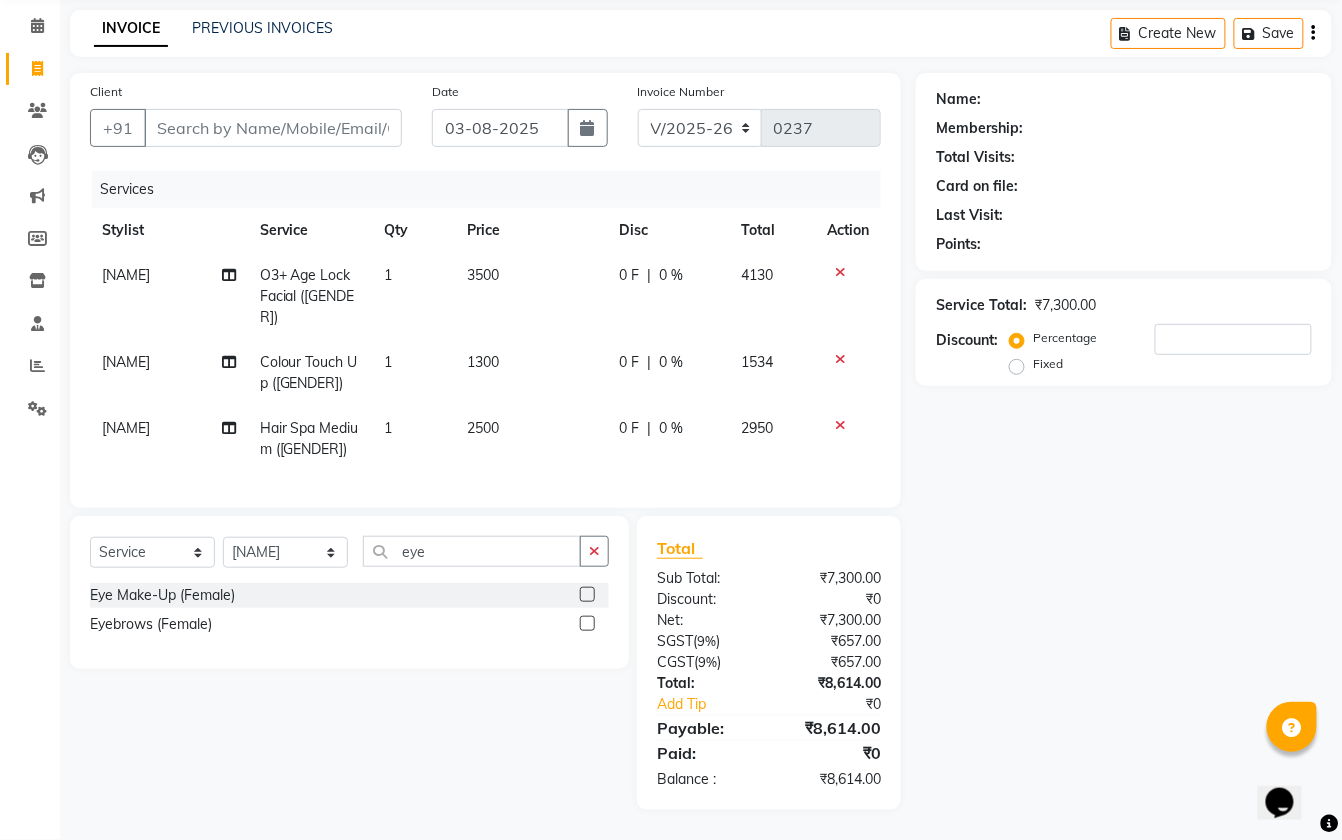 click 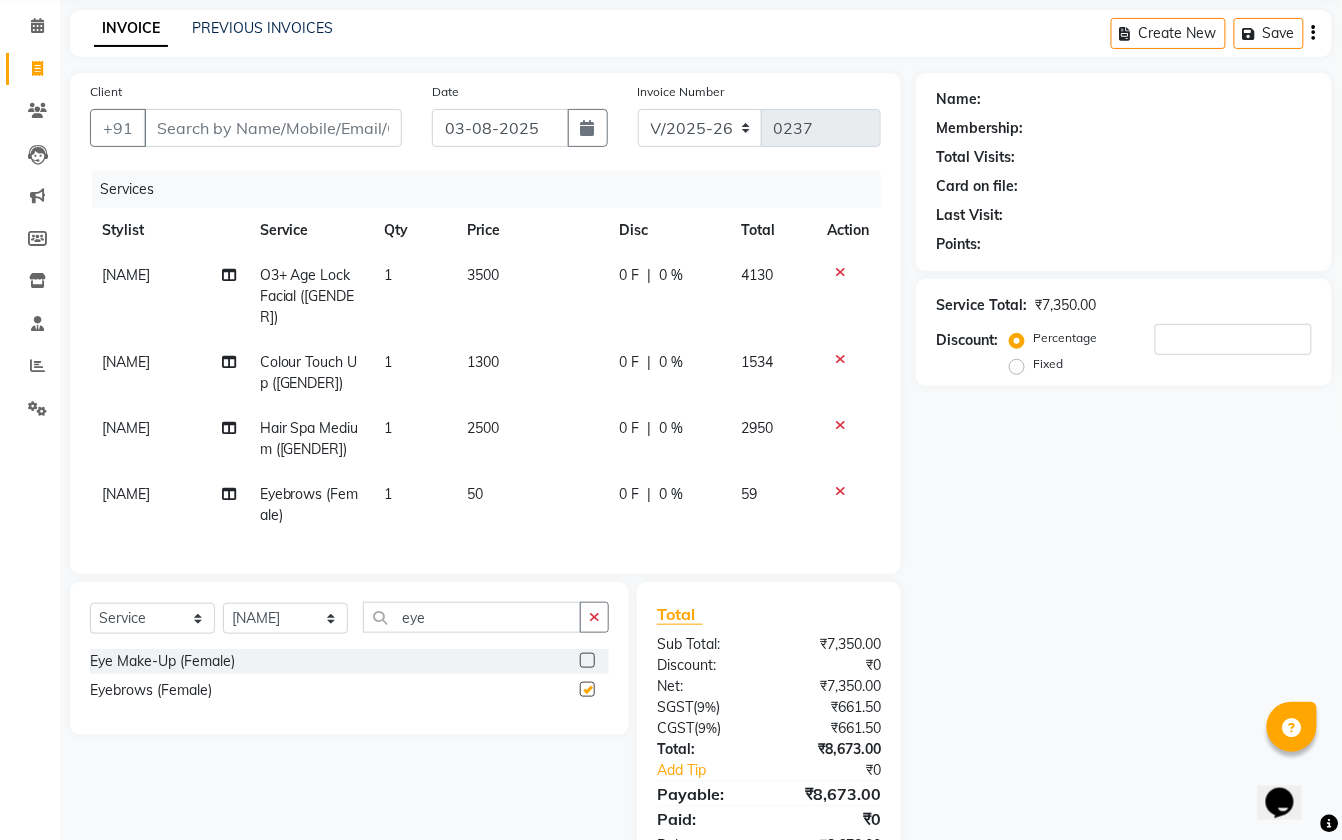checkbox on "false" 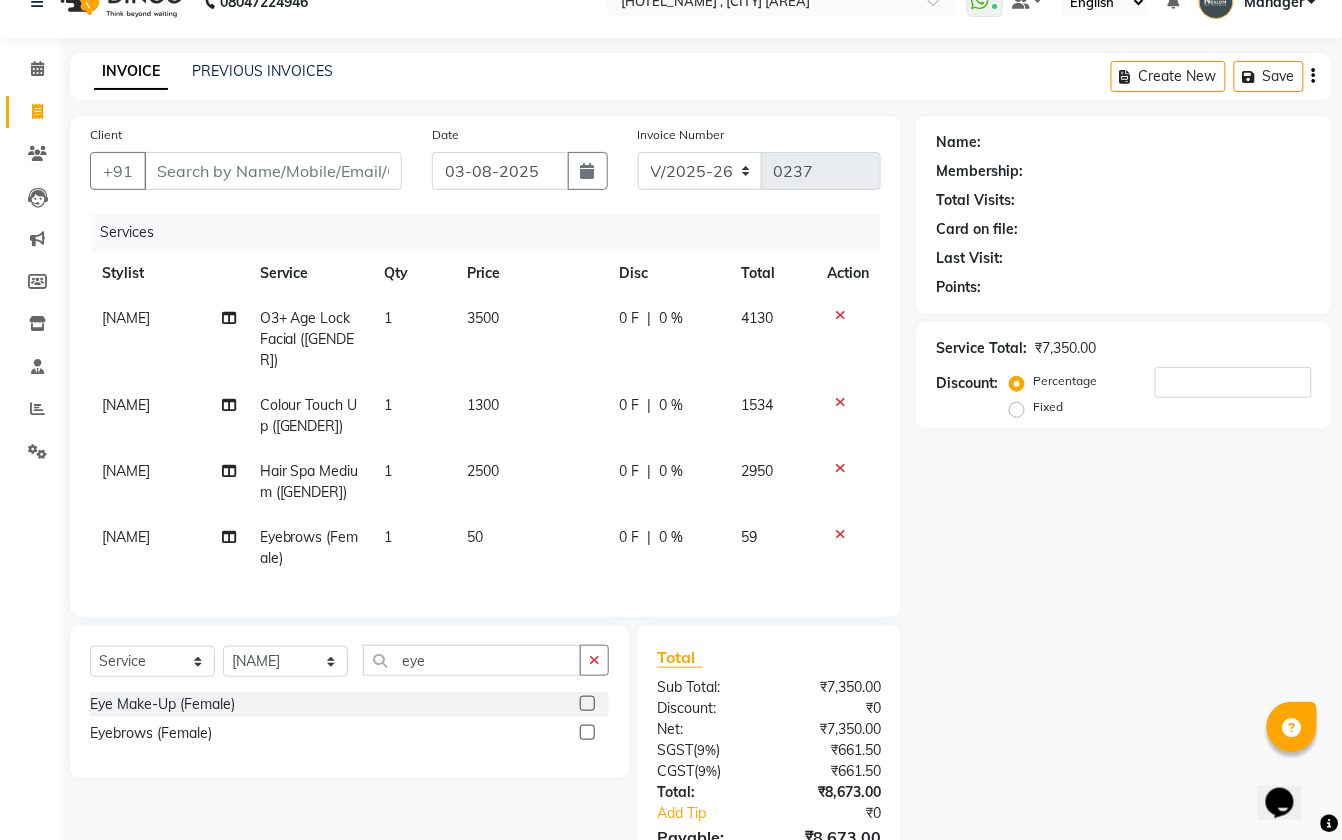 scroll, scrollTop: 133, scrollLeft: 0, axis: vertical 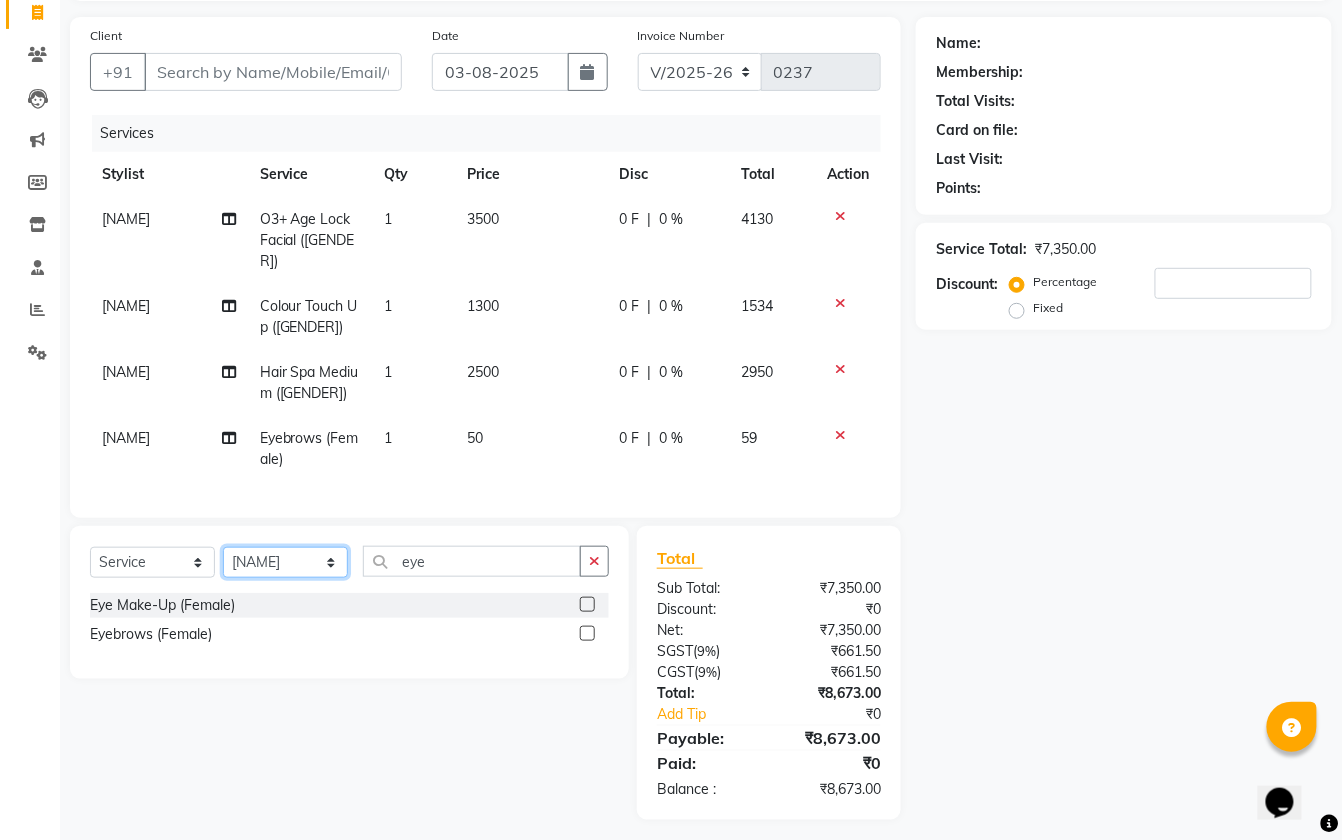 click on "Select Stylist [NAME] [NAME] [NAME] Manager [NAME] [NAME] [NAME] [NAME] [NAME]" 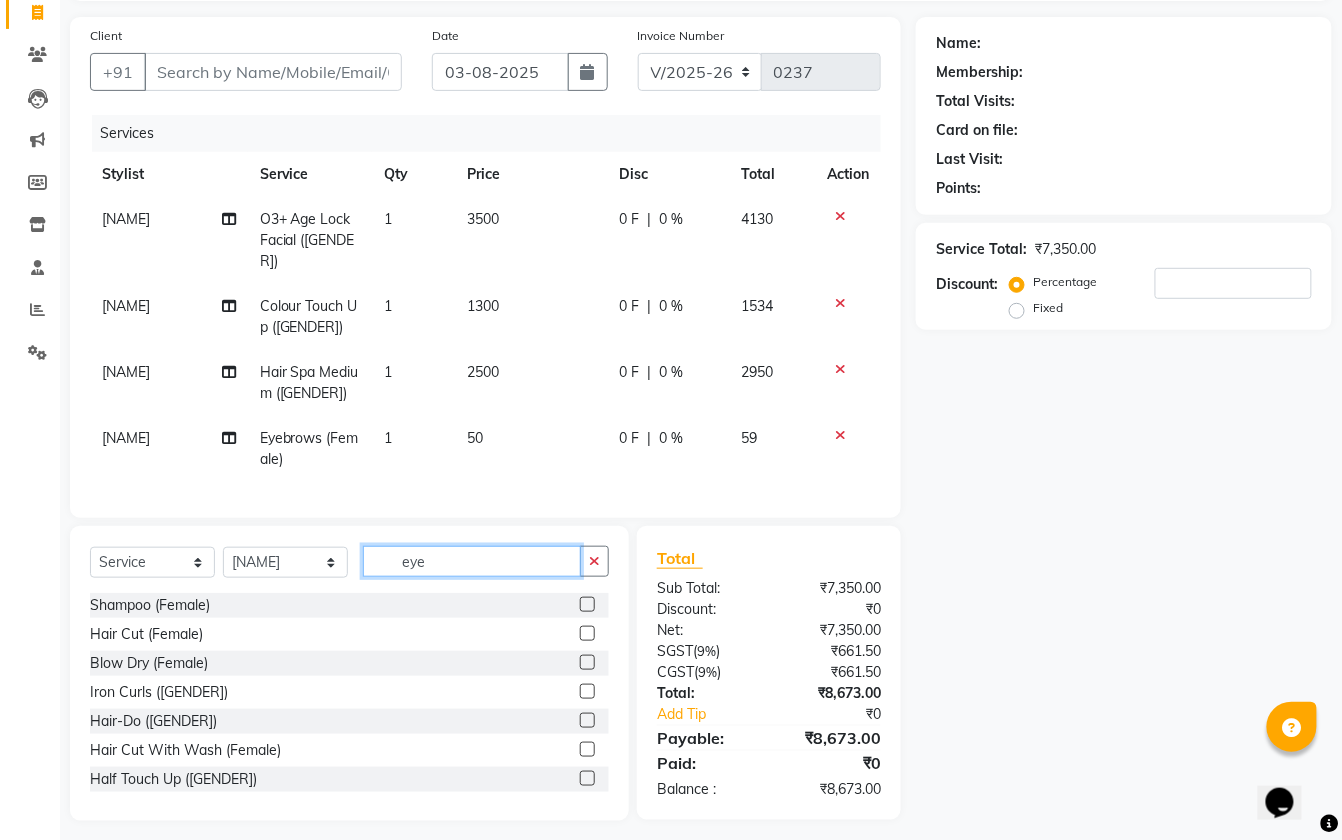 click on "eye" 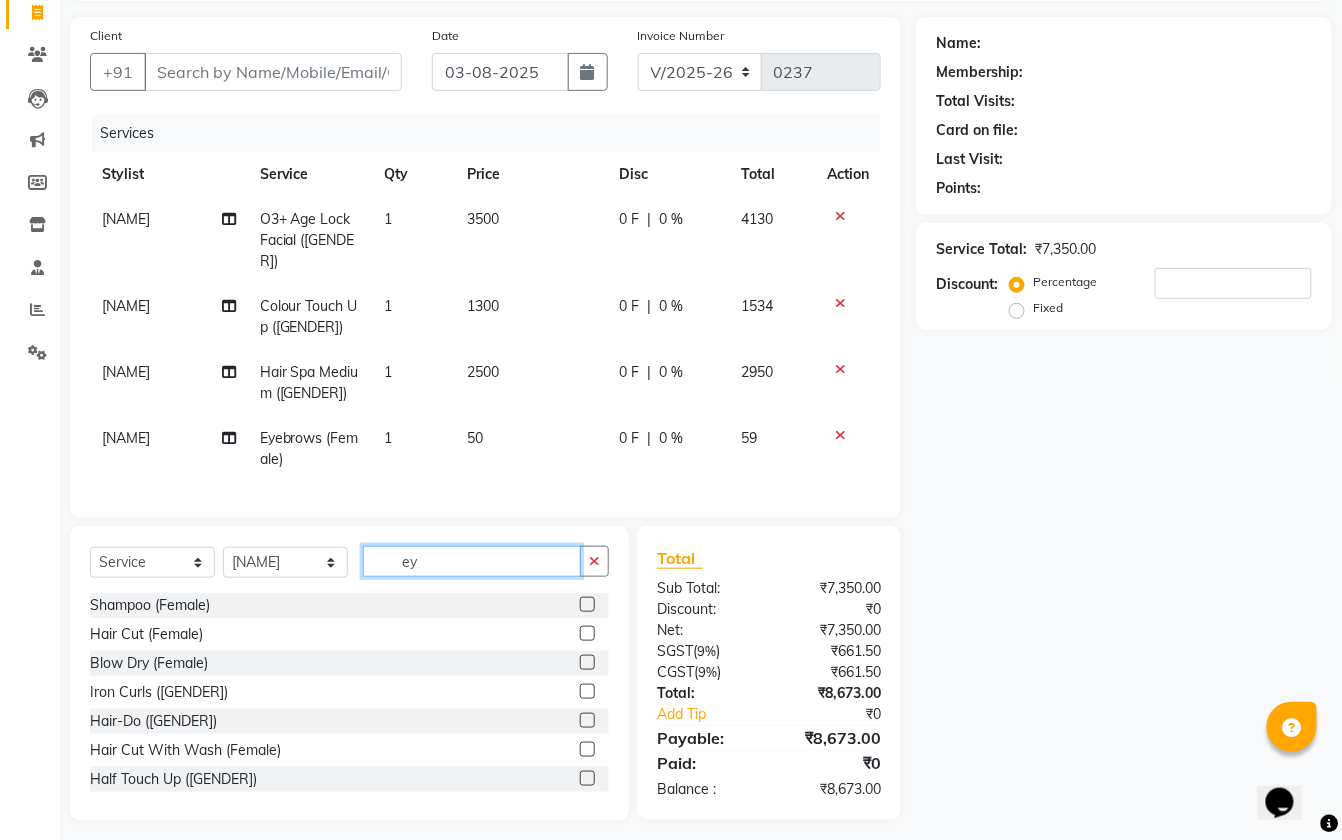 type on "e" 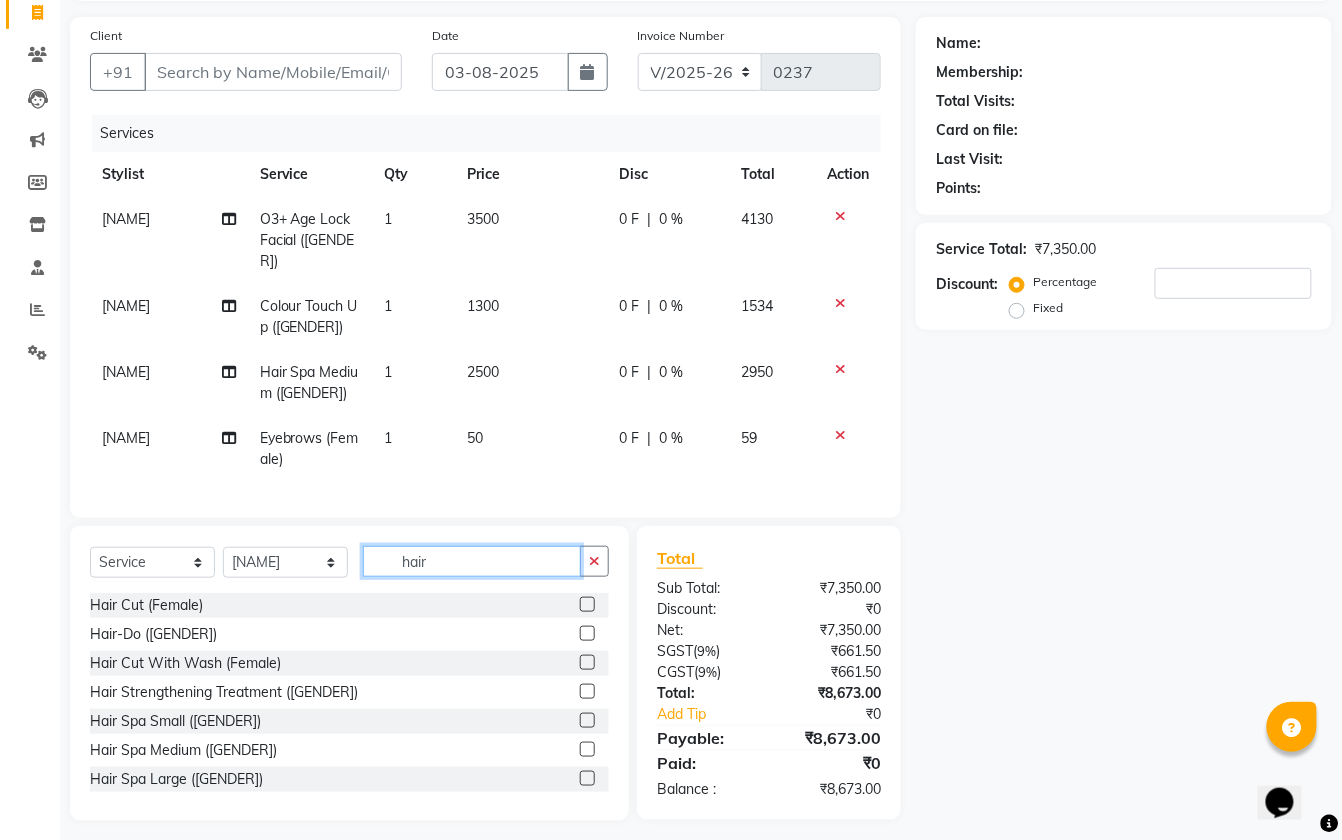 type on "hair" 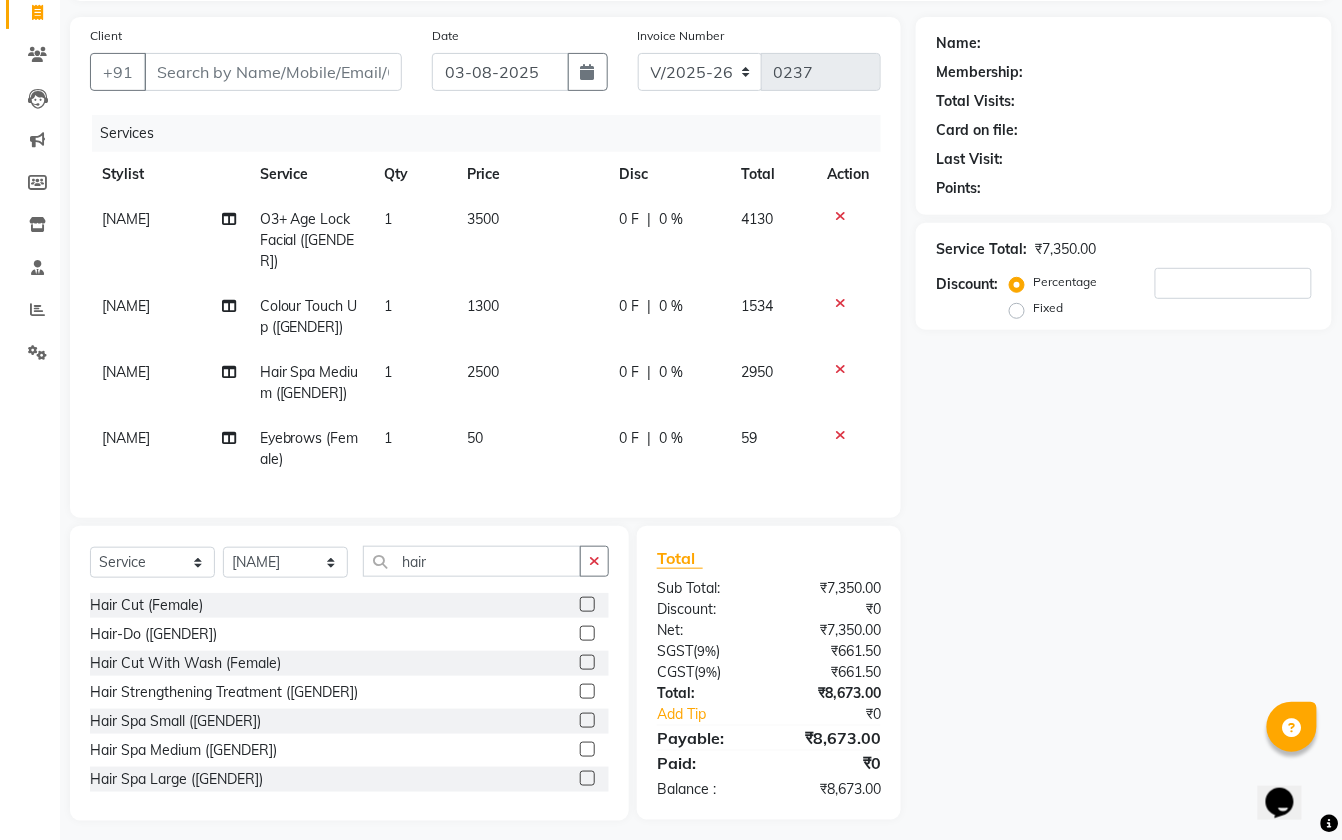 click 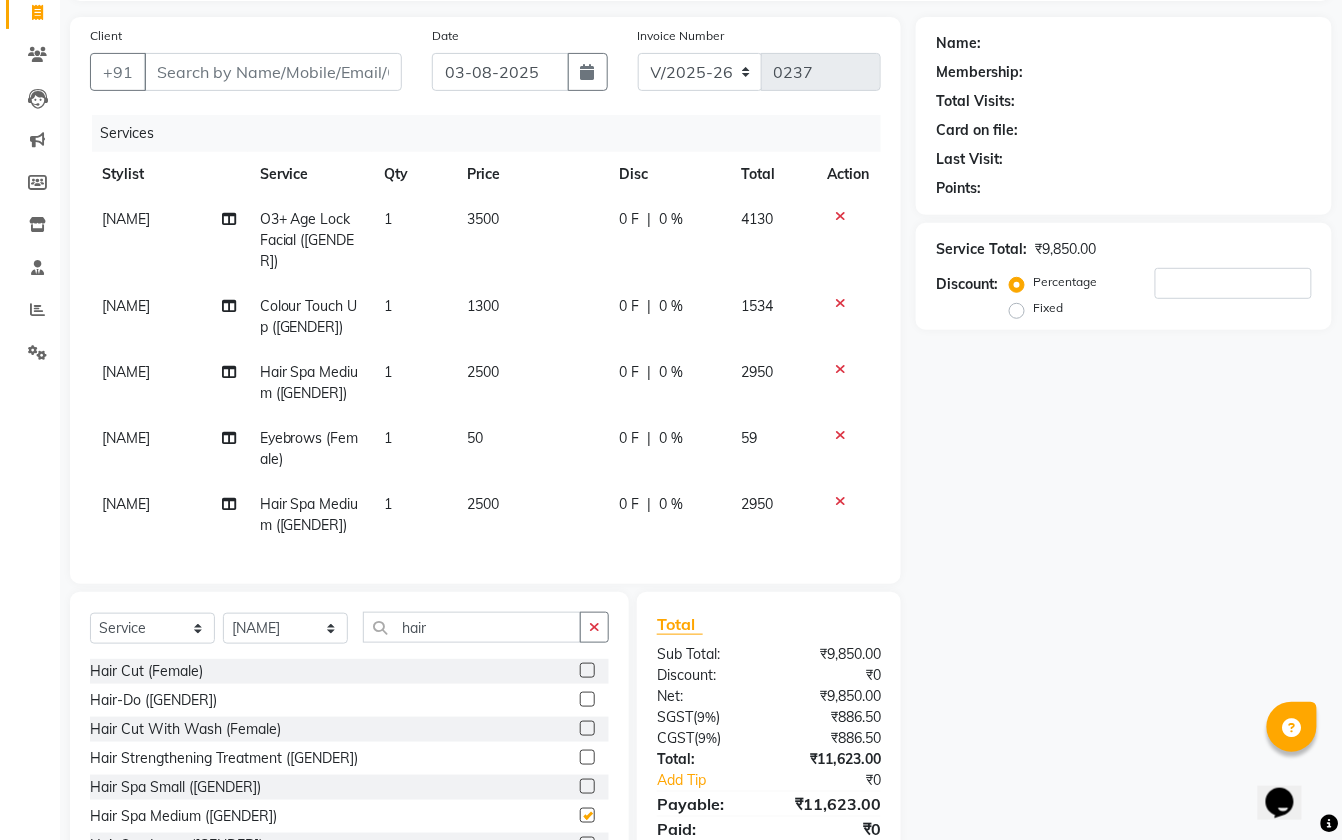 checkbox on "false" 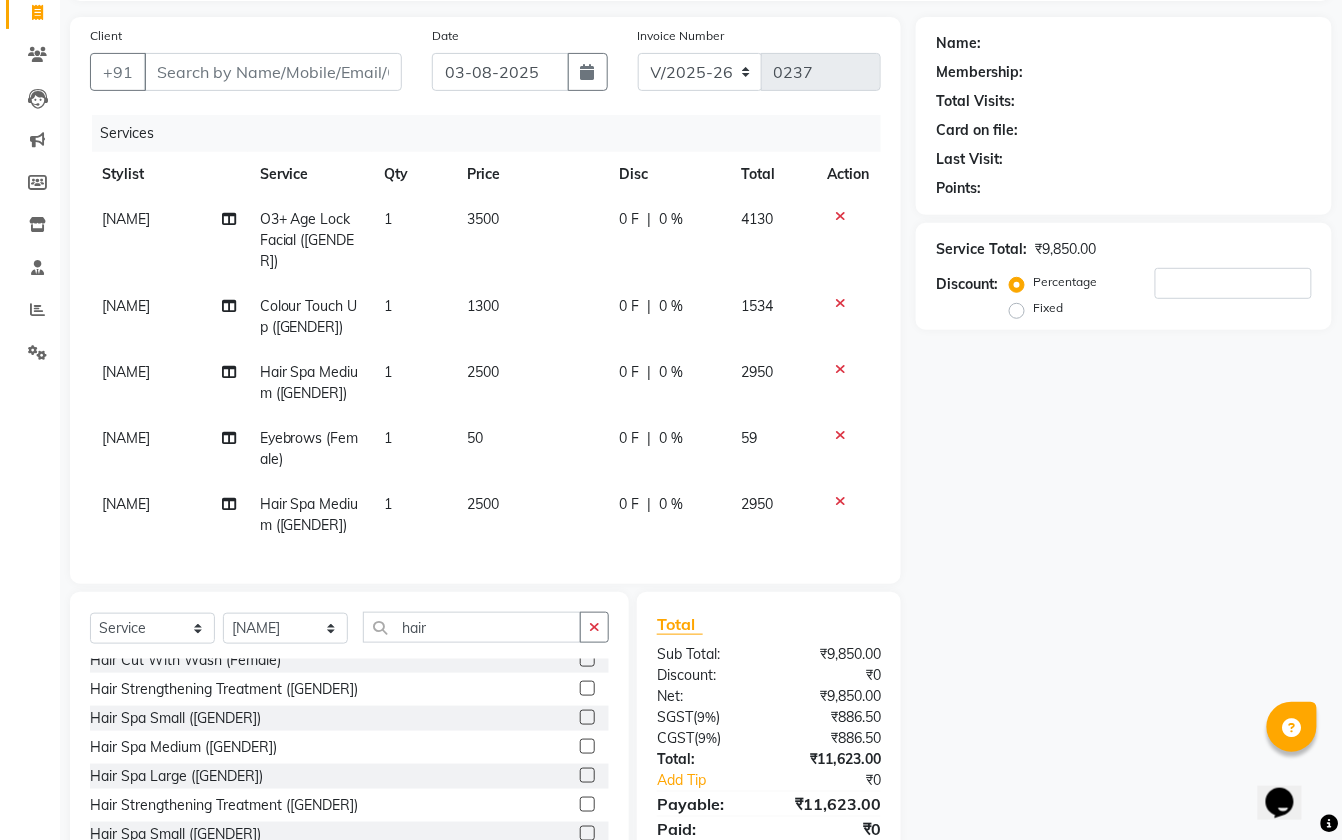 scroll, scrollTop: 133, scrollLeft: 0, axis: vertical 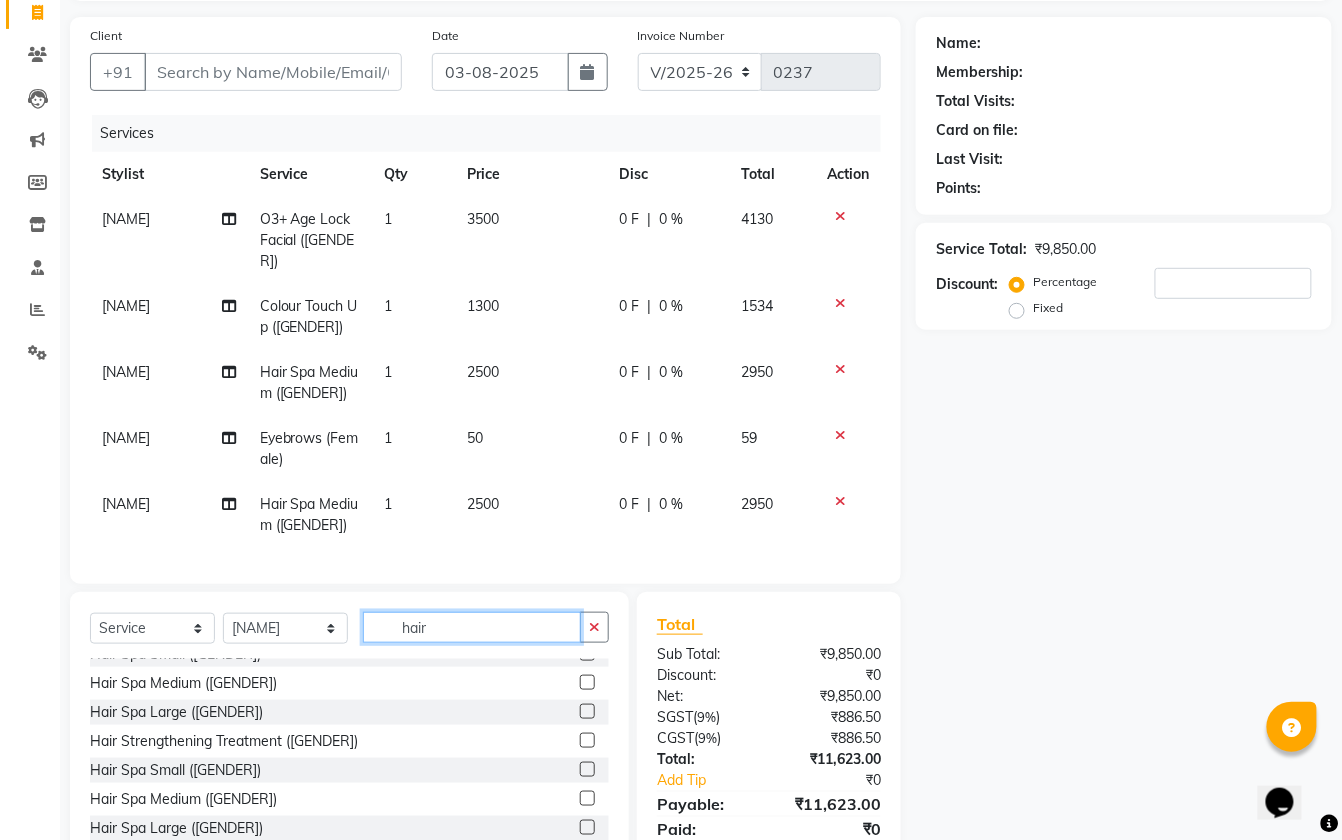 click on "hair" 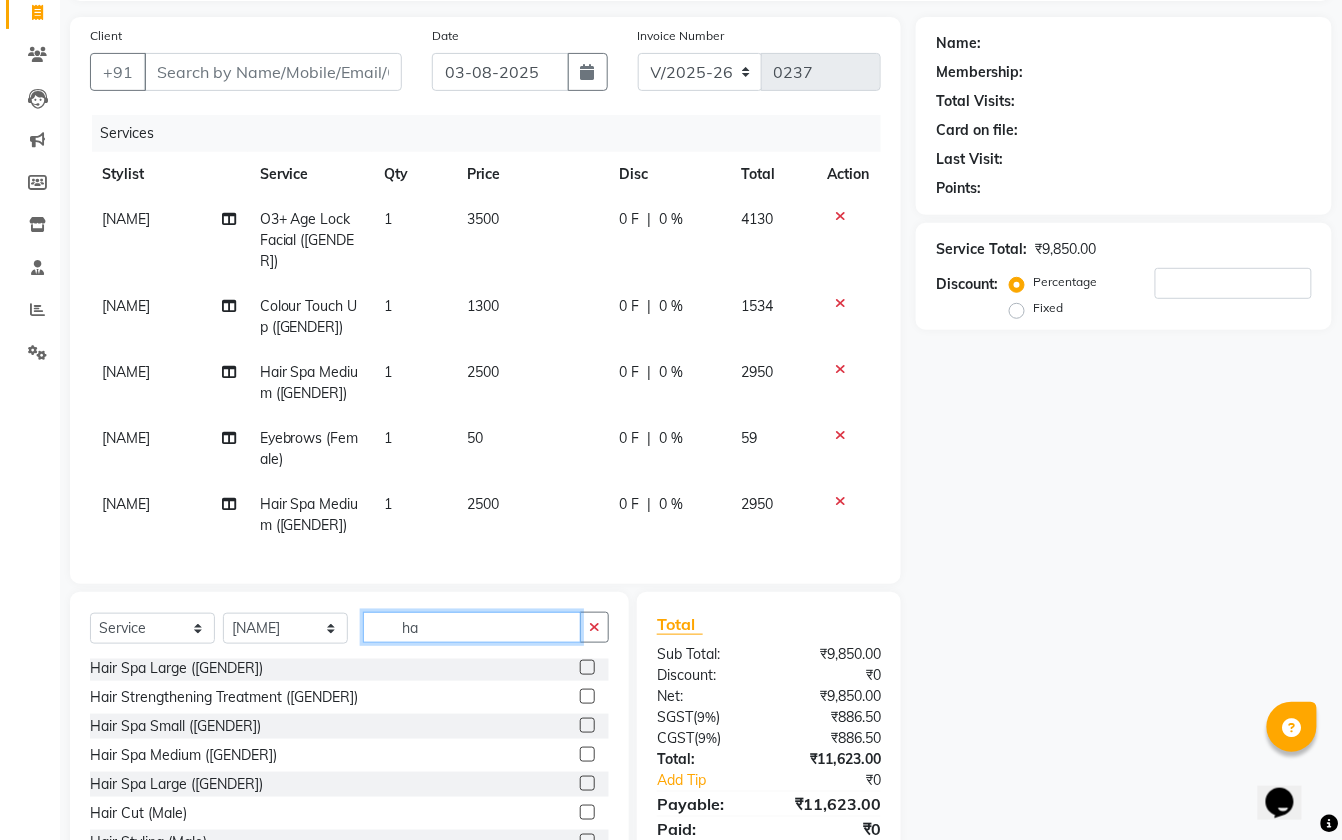 type on "h" 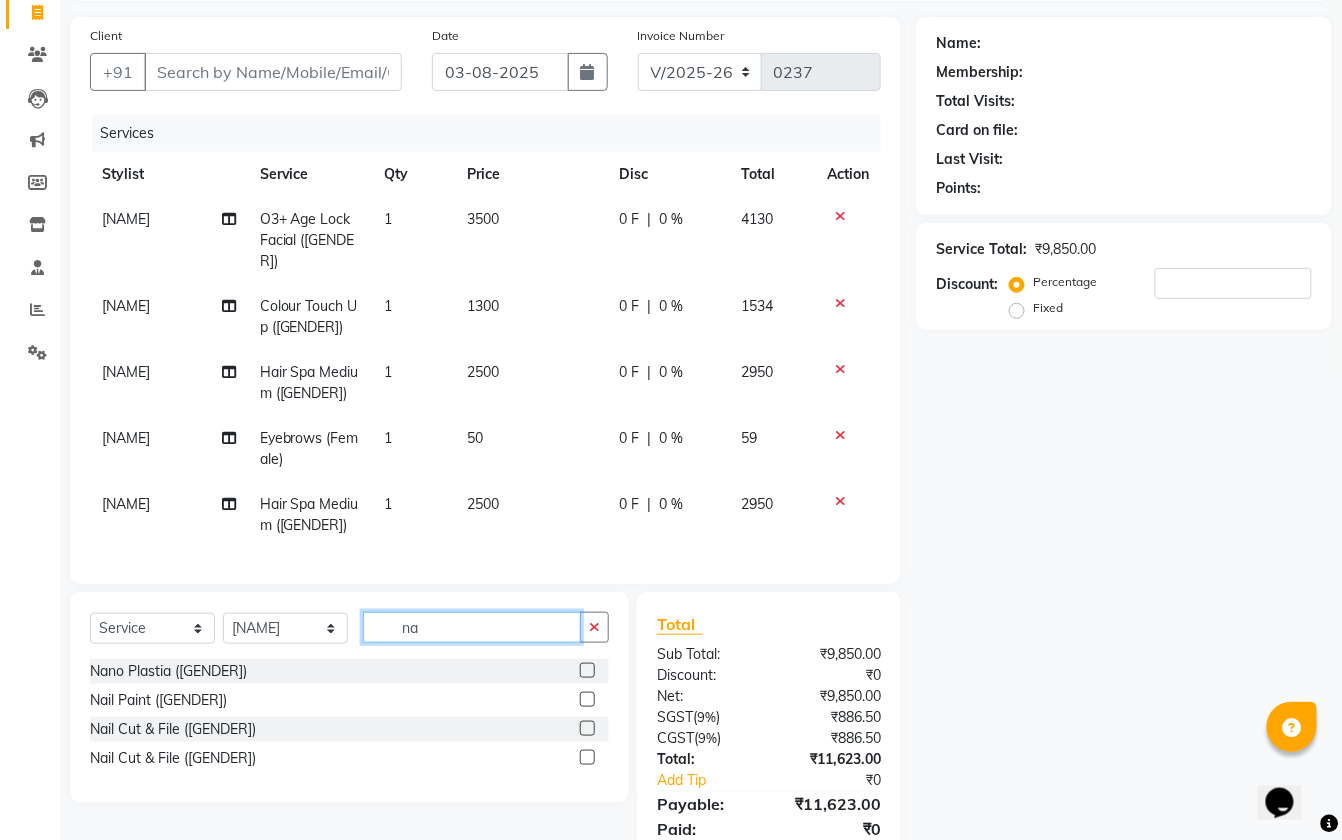 scroll, scrollTop: 0, scrollLeft: 0, axis: both 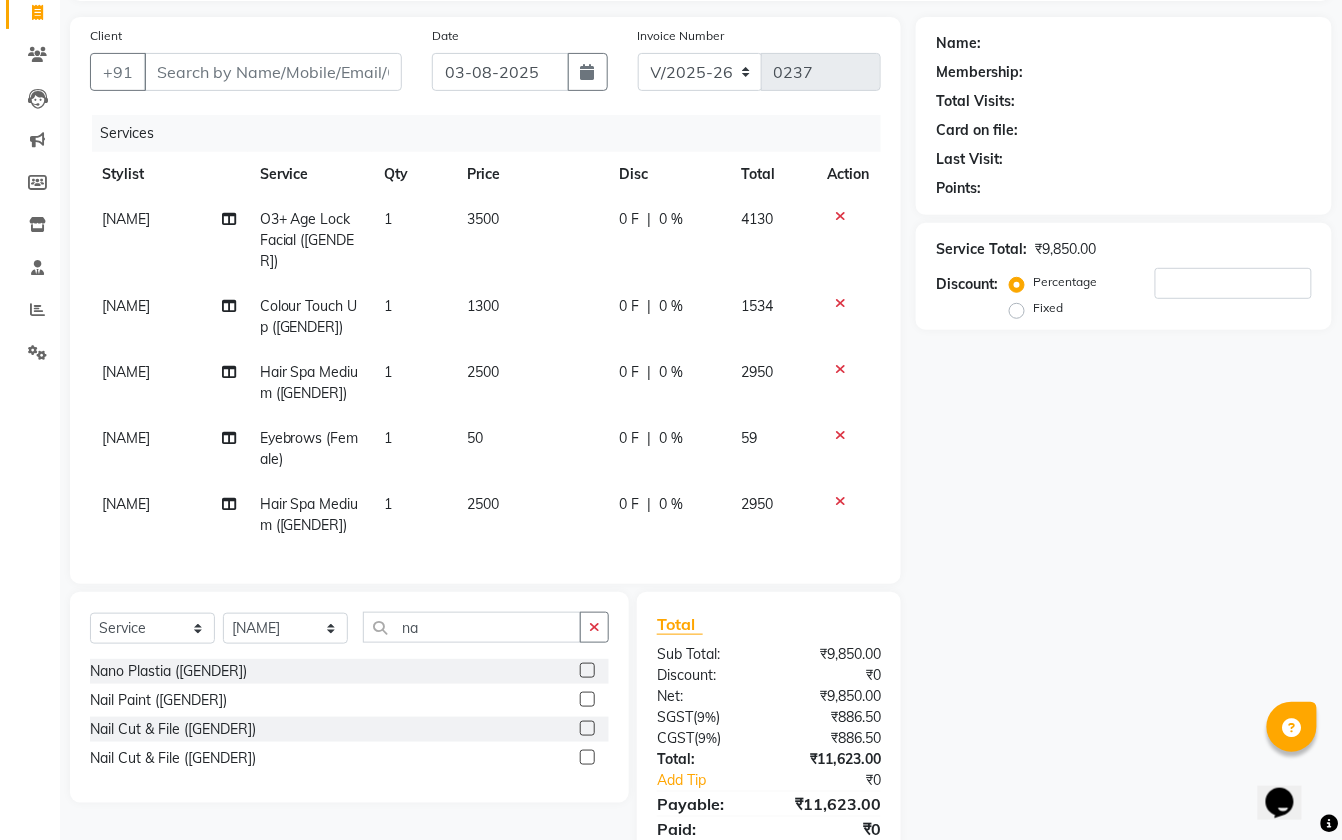 click 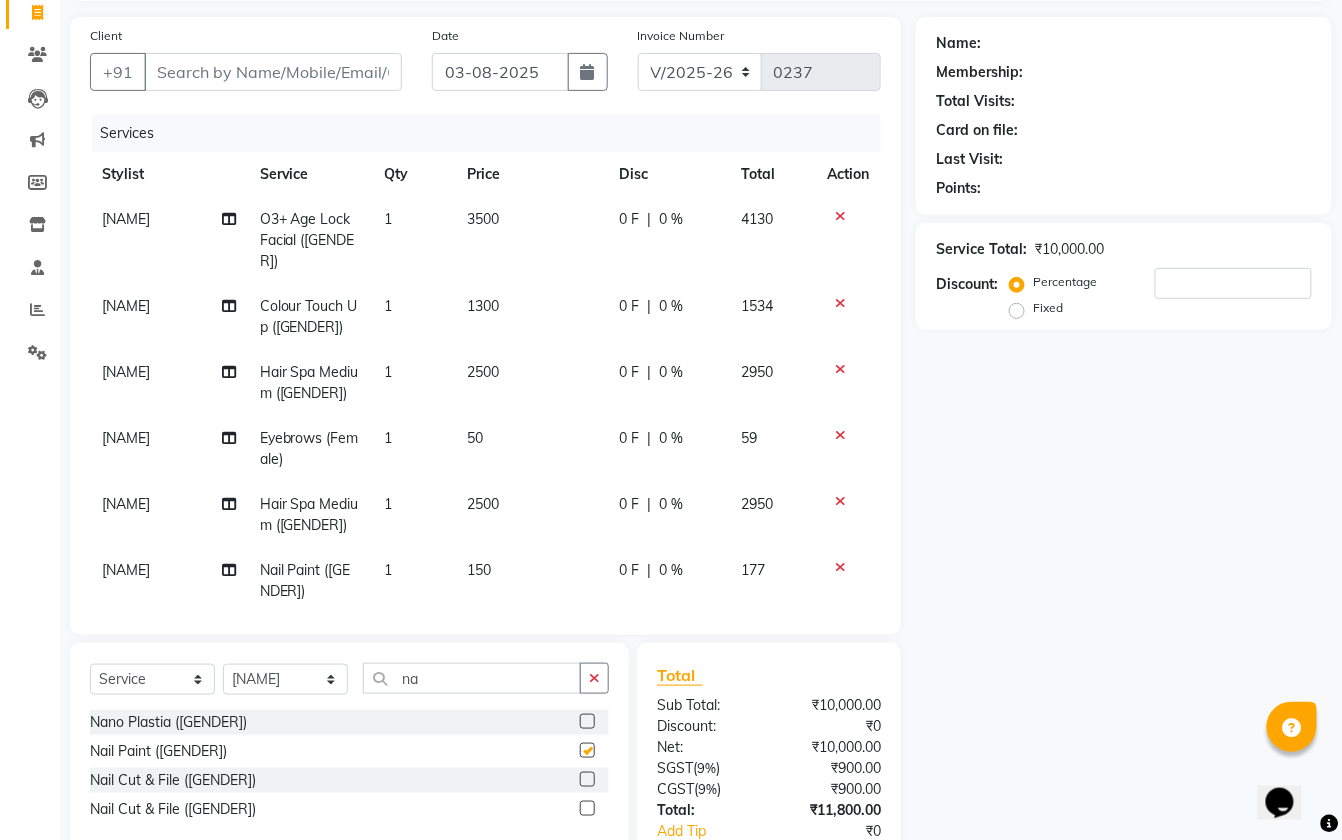 checkbox on "false" 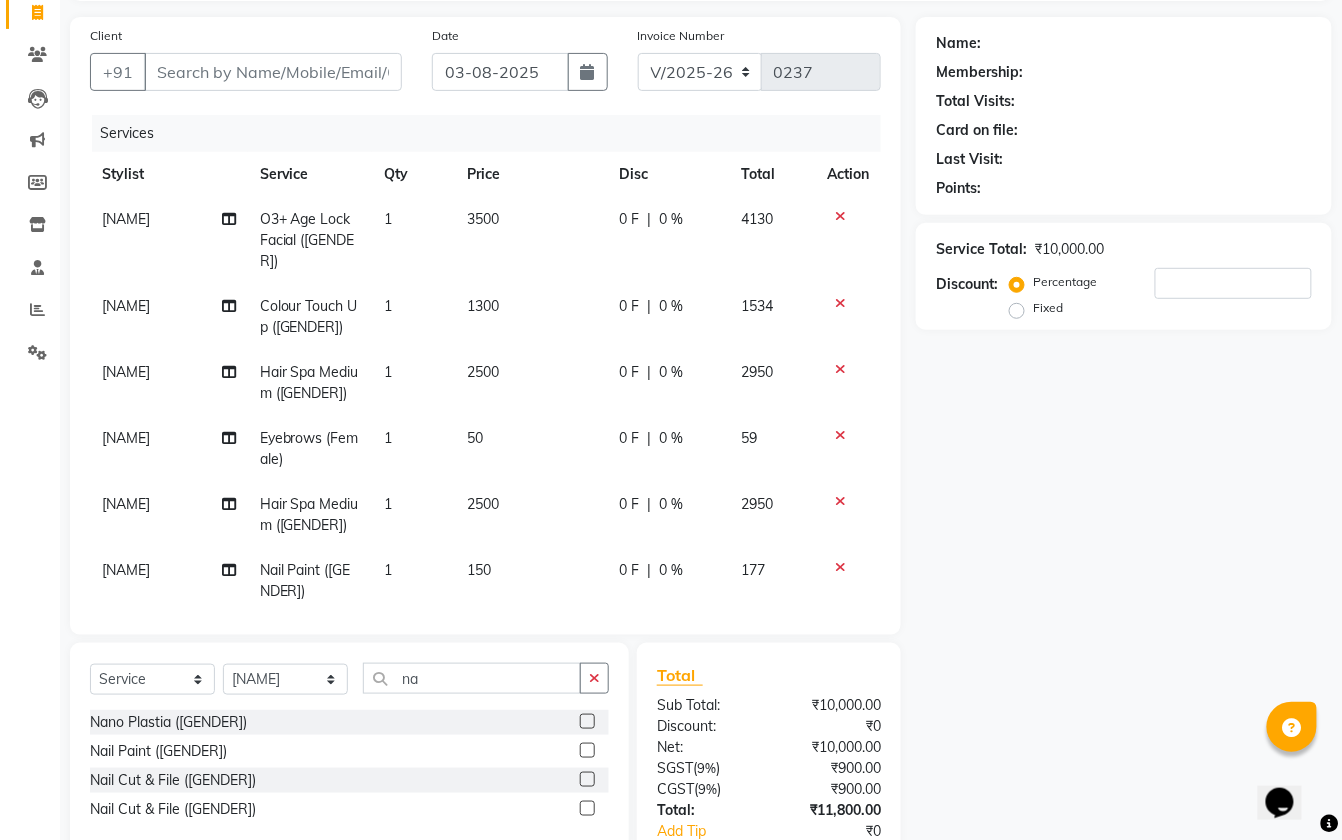 scroll, scrollTop: 34, scrollLeft: 0, axis: vertical 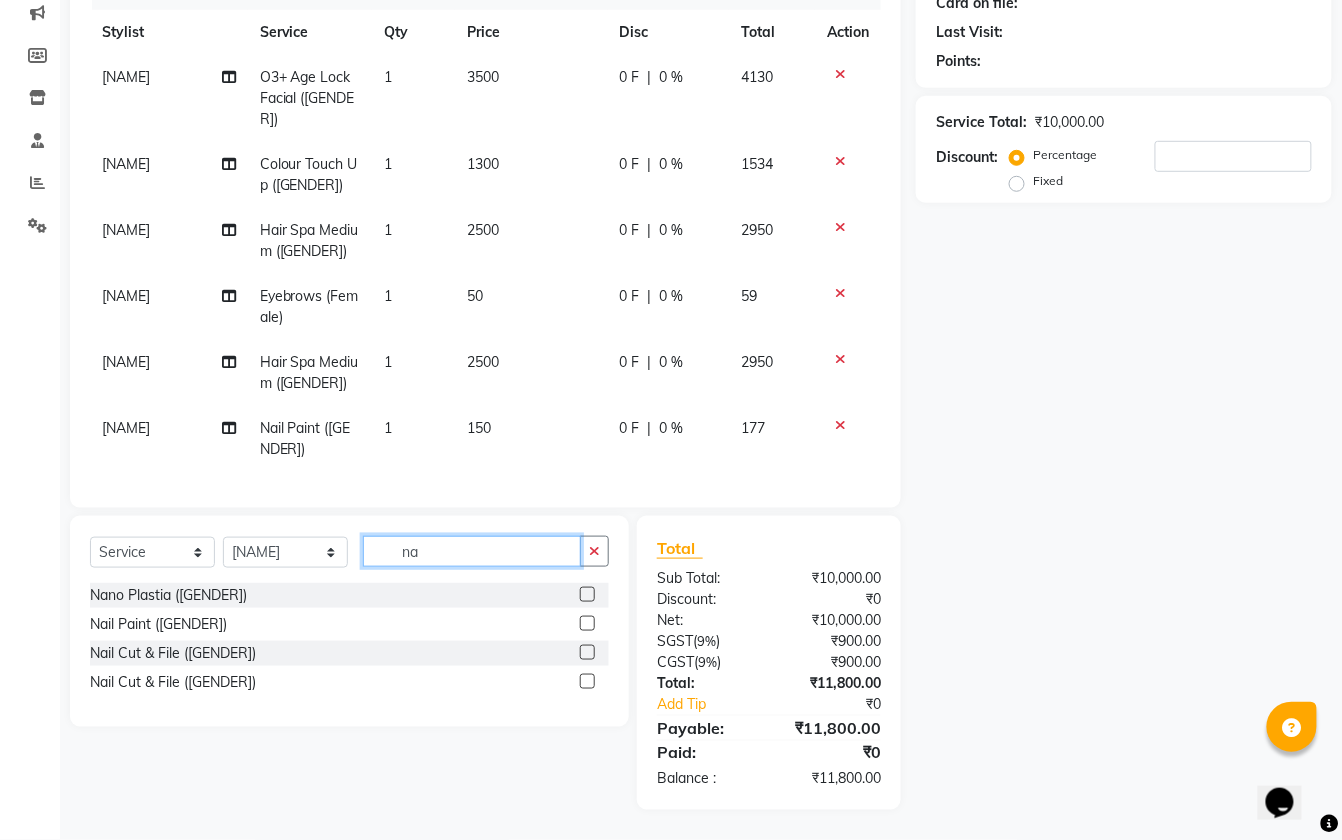 click on "na" 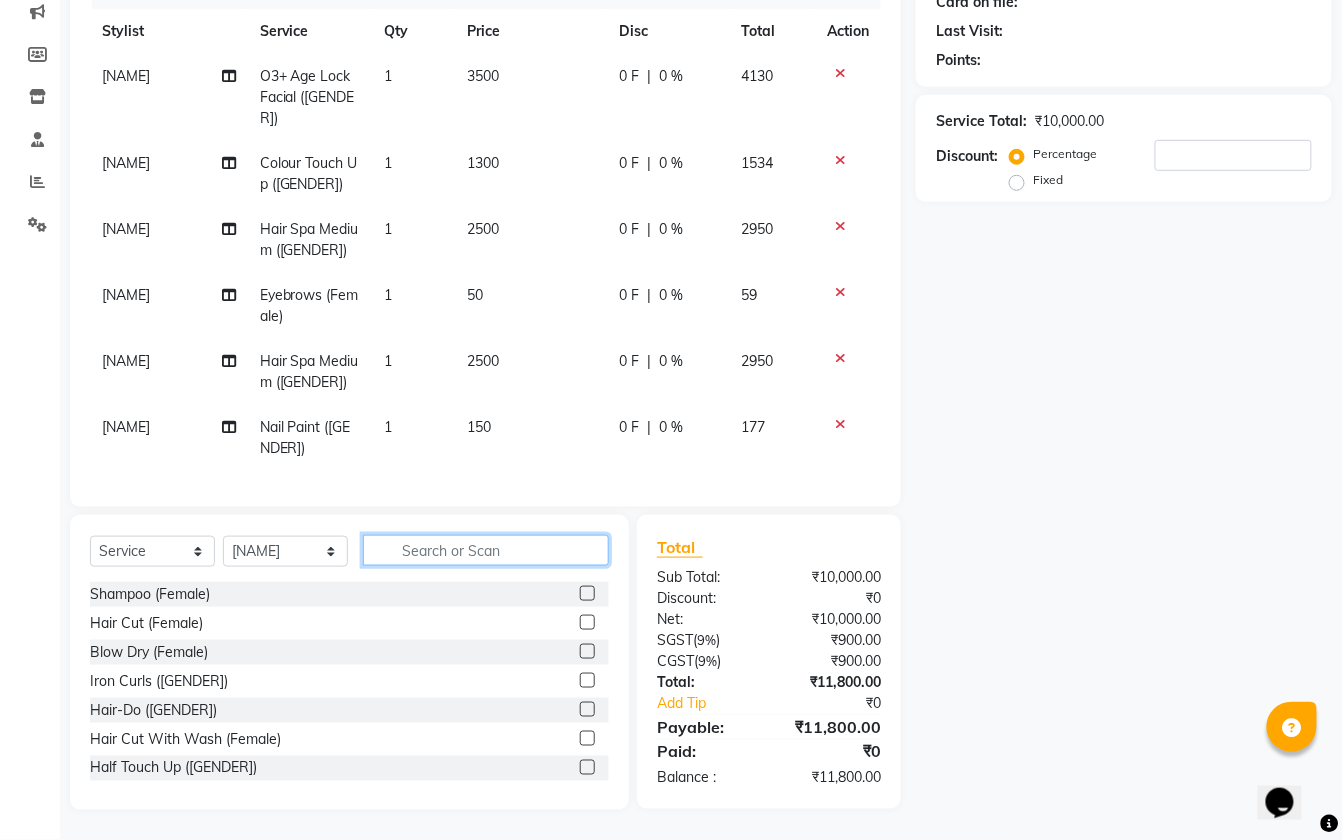 type 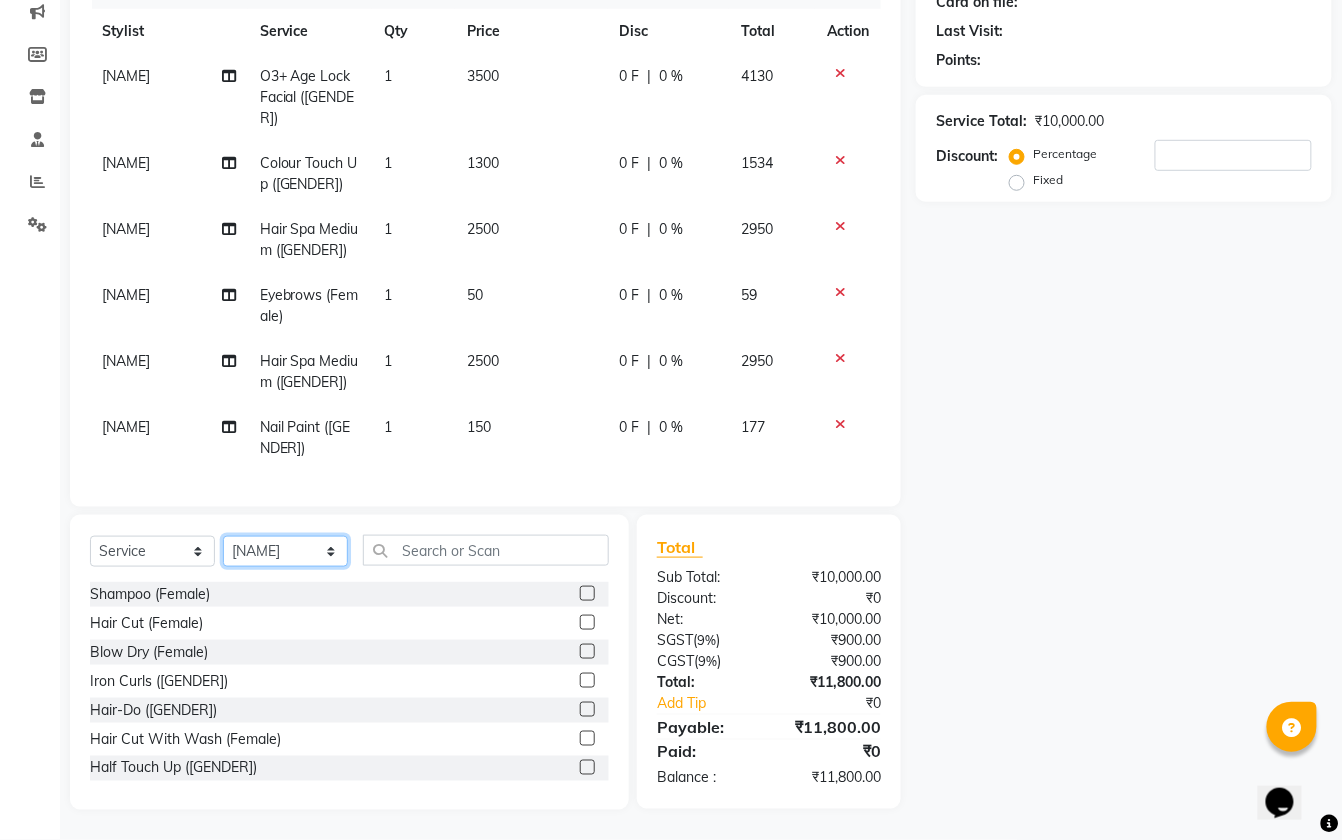 click on "Select Stylist [NAME] [NAME] [NAME] Manager [NAME] [NAME] [NAME] [NAME] [NAME]" 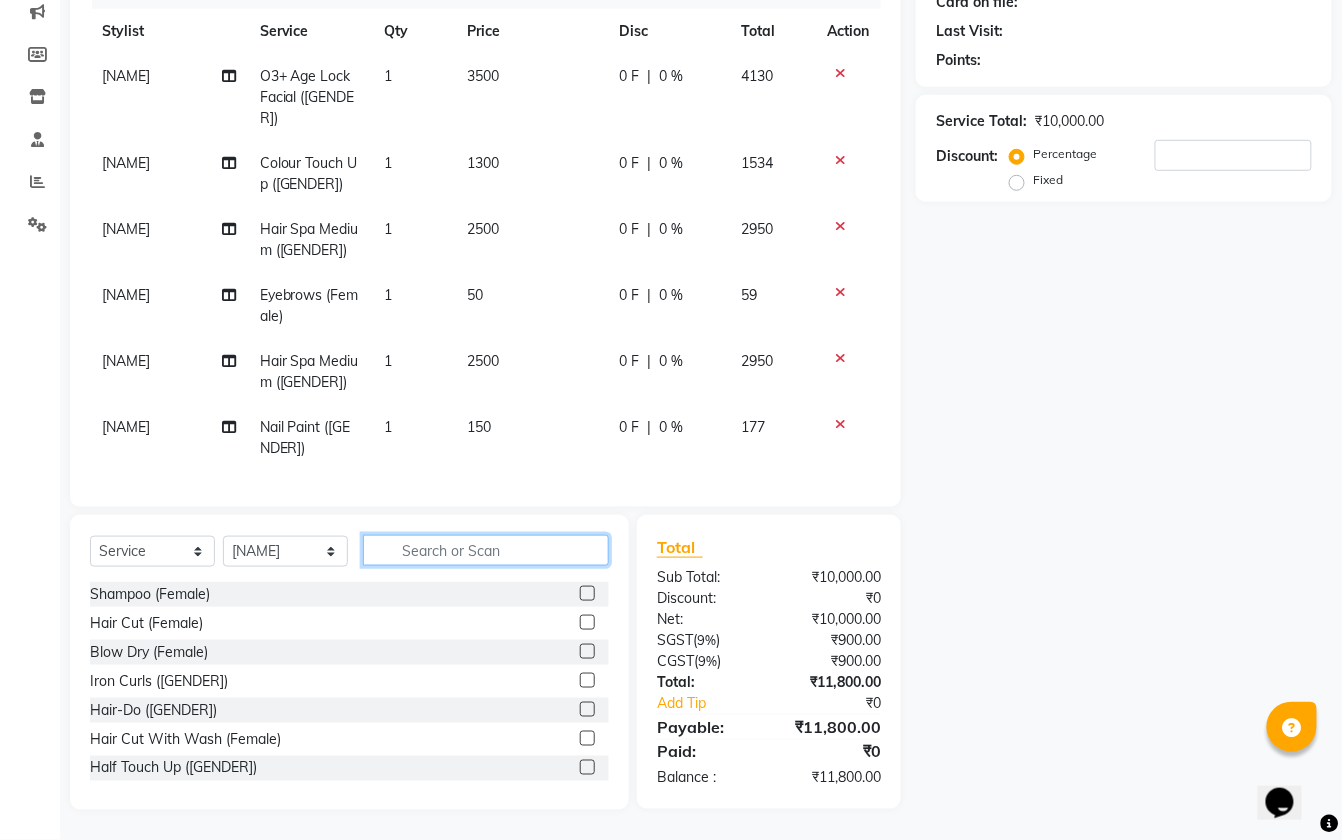 click 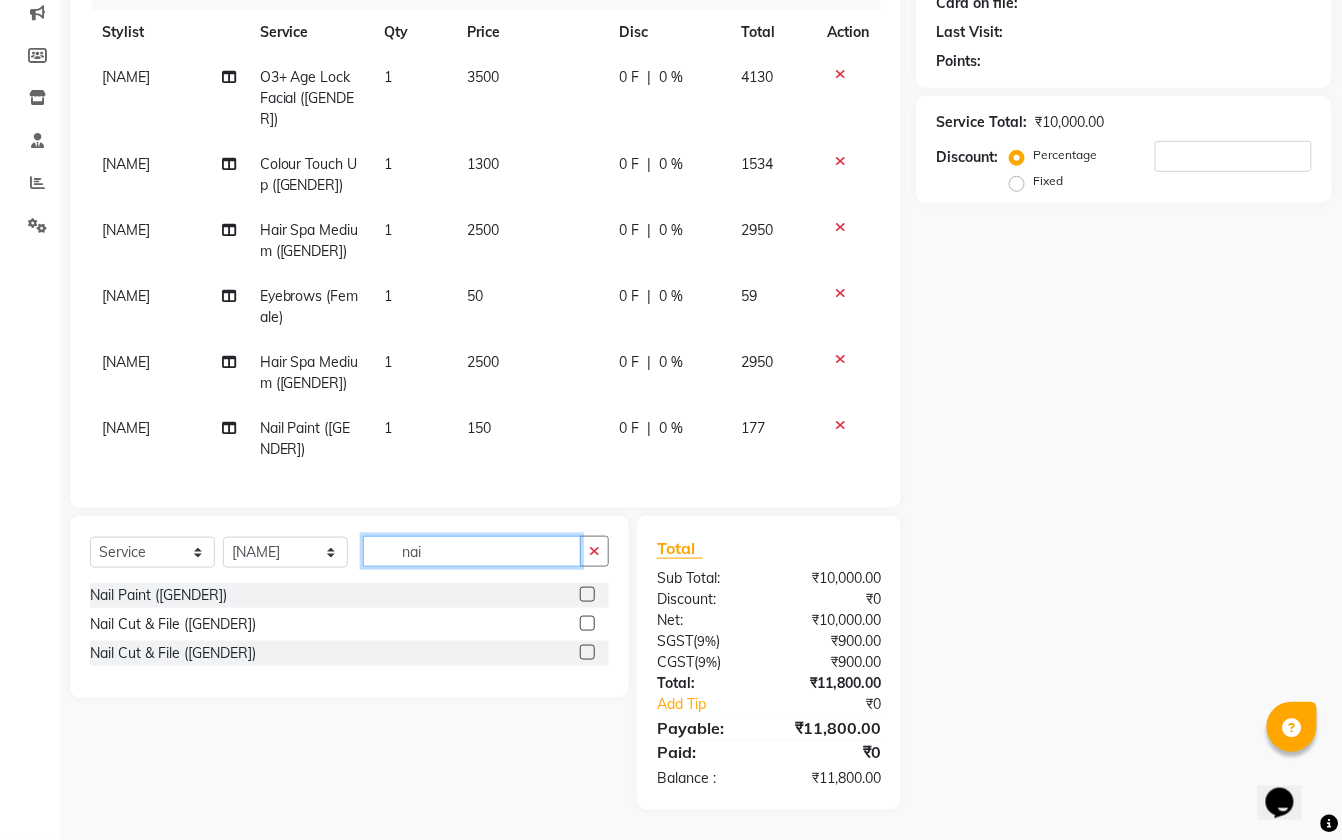 type on "nai" 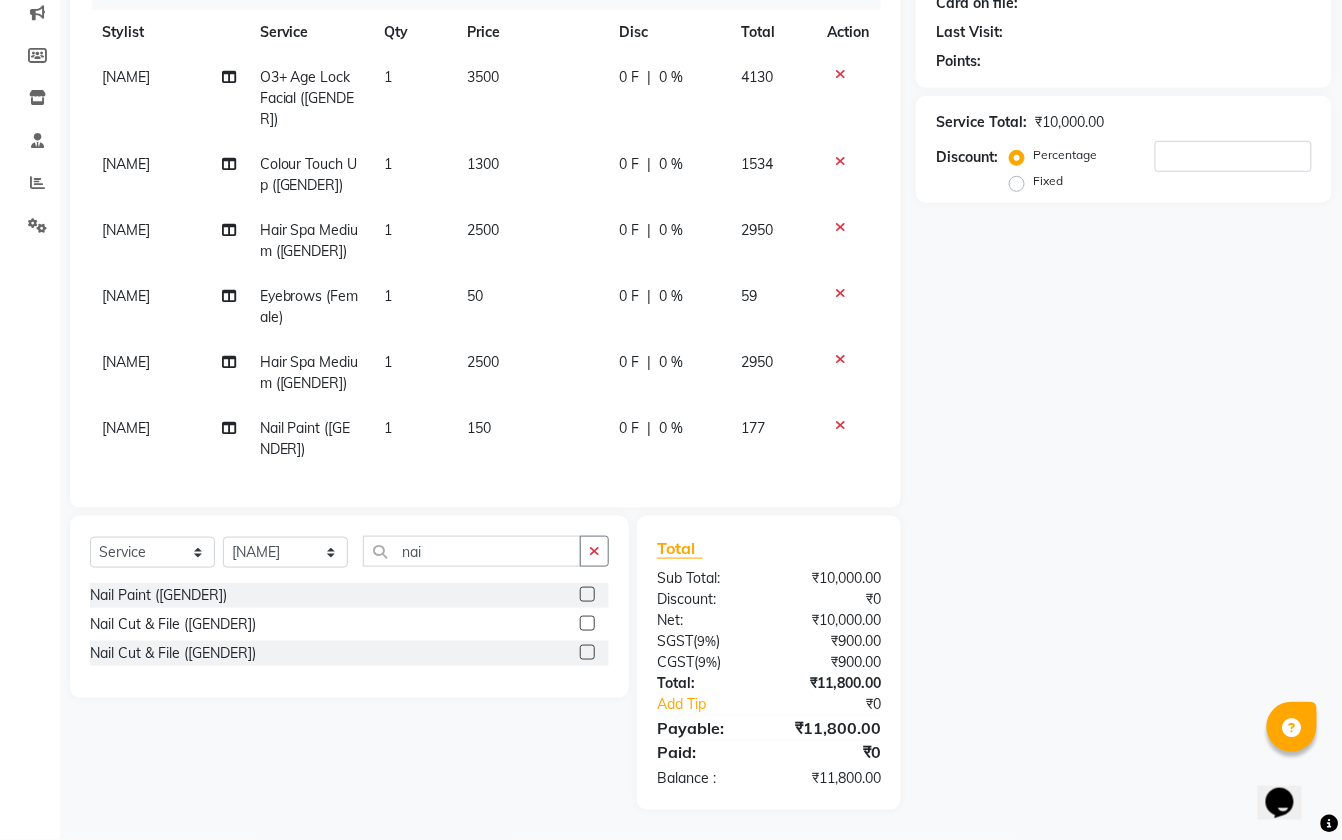 click 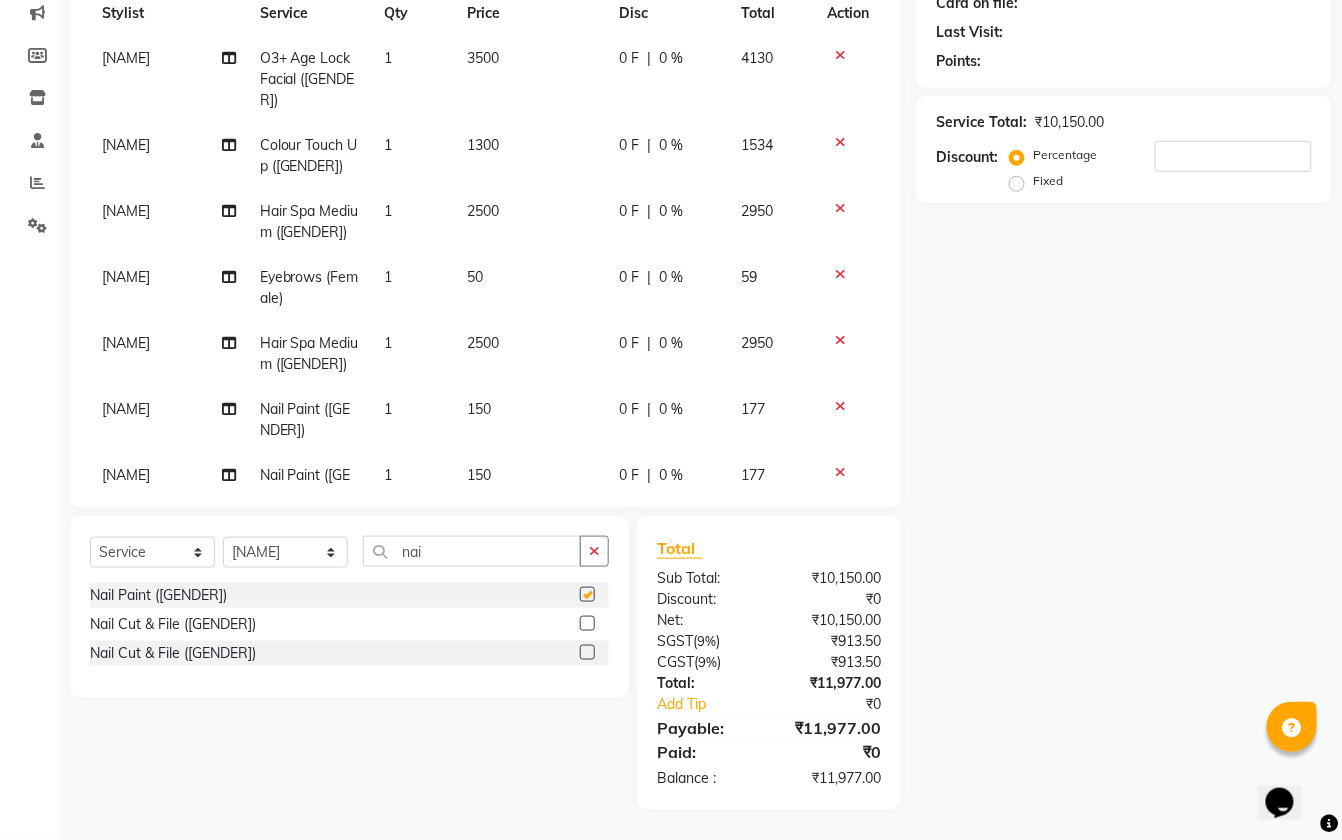 checkbox on "false" 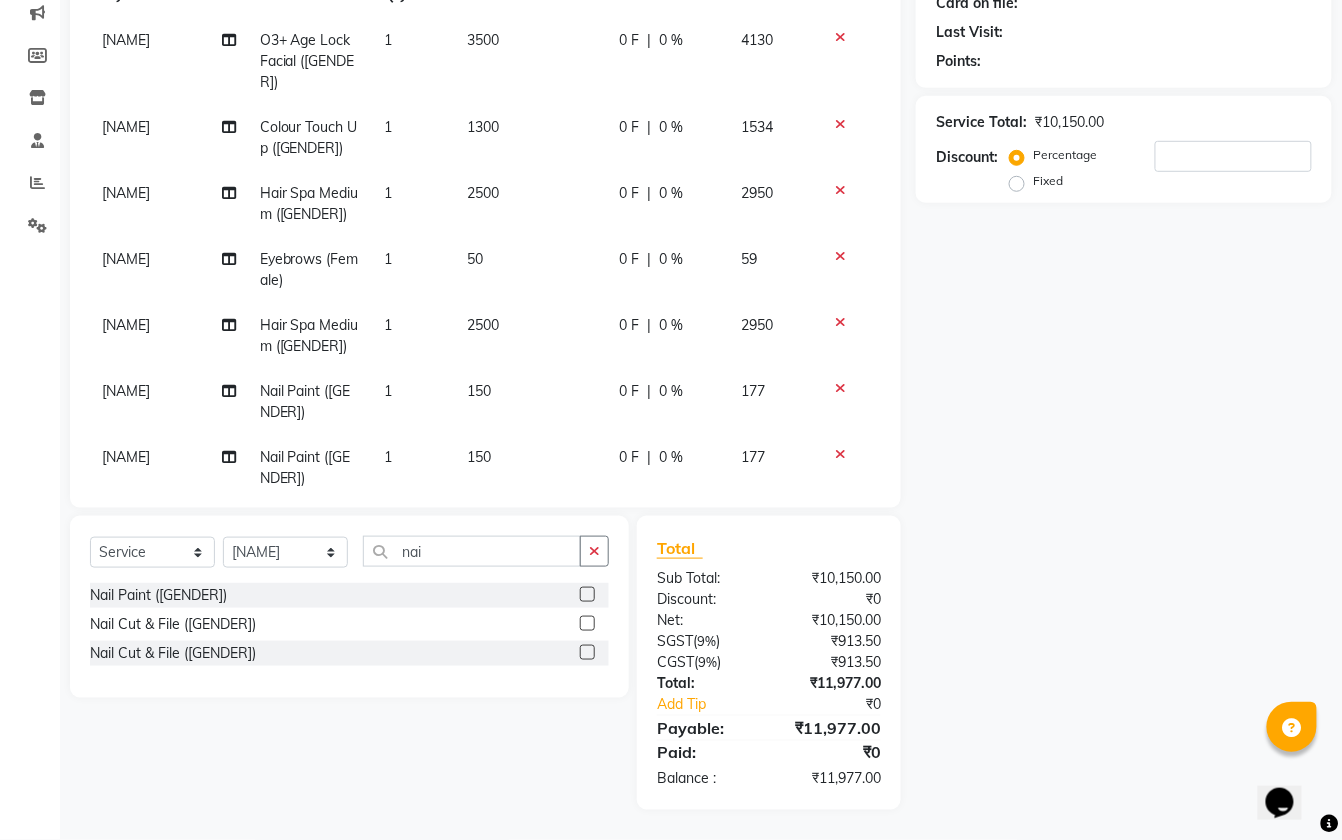 scroll, scrollTop: 101, scrollLeft: 0, axis: vertical 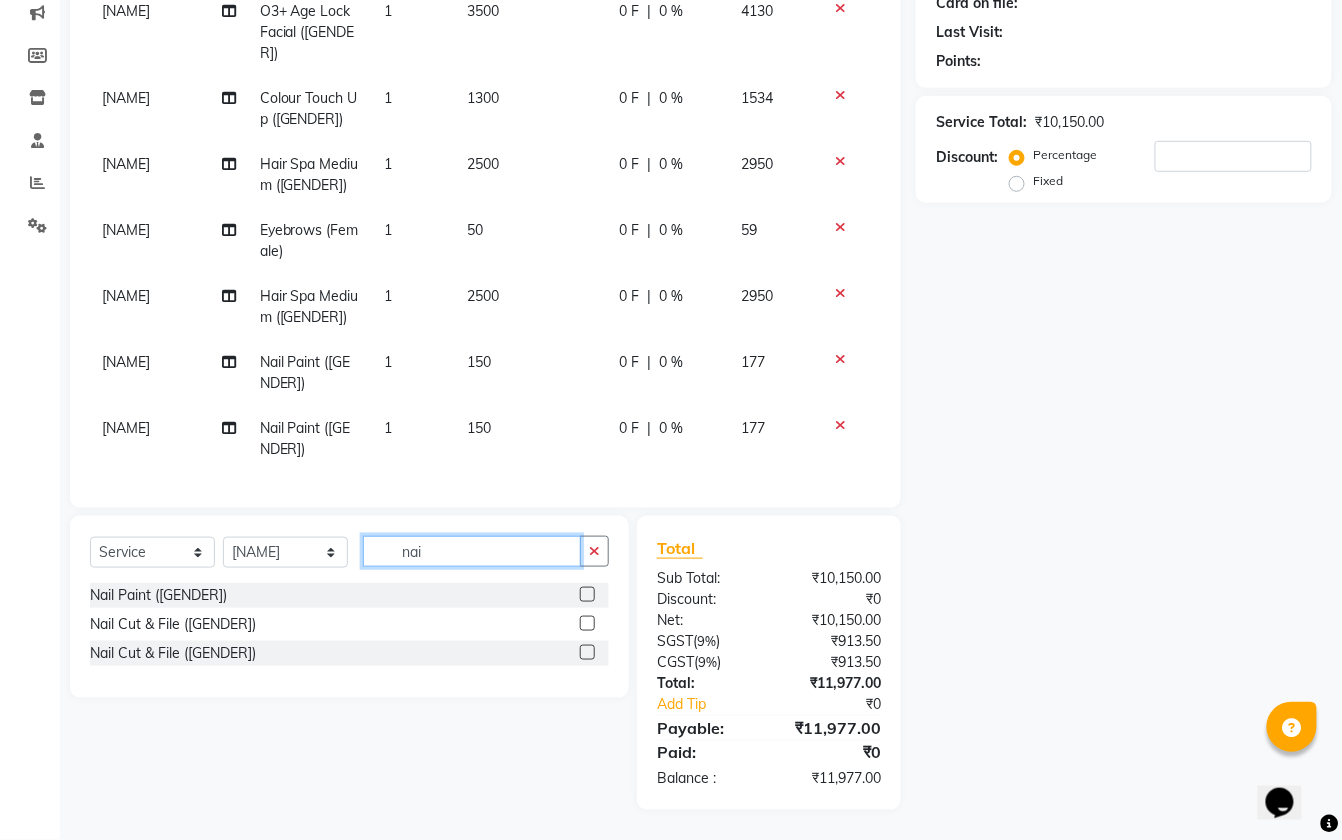 click on "nai" 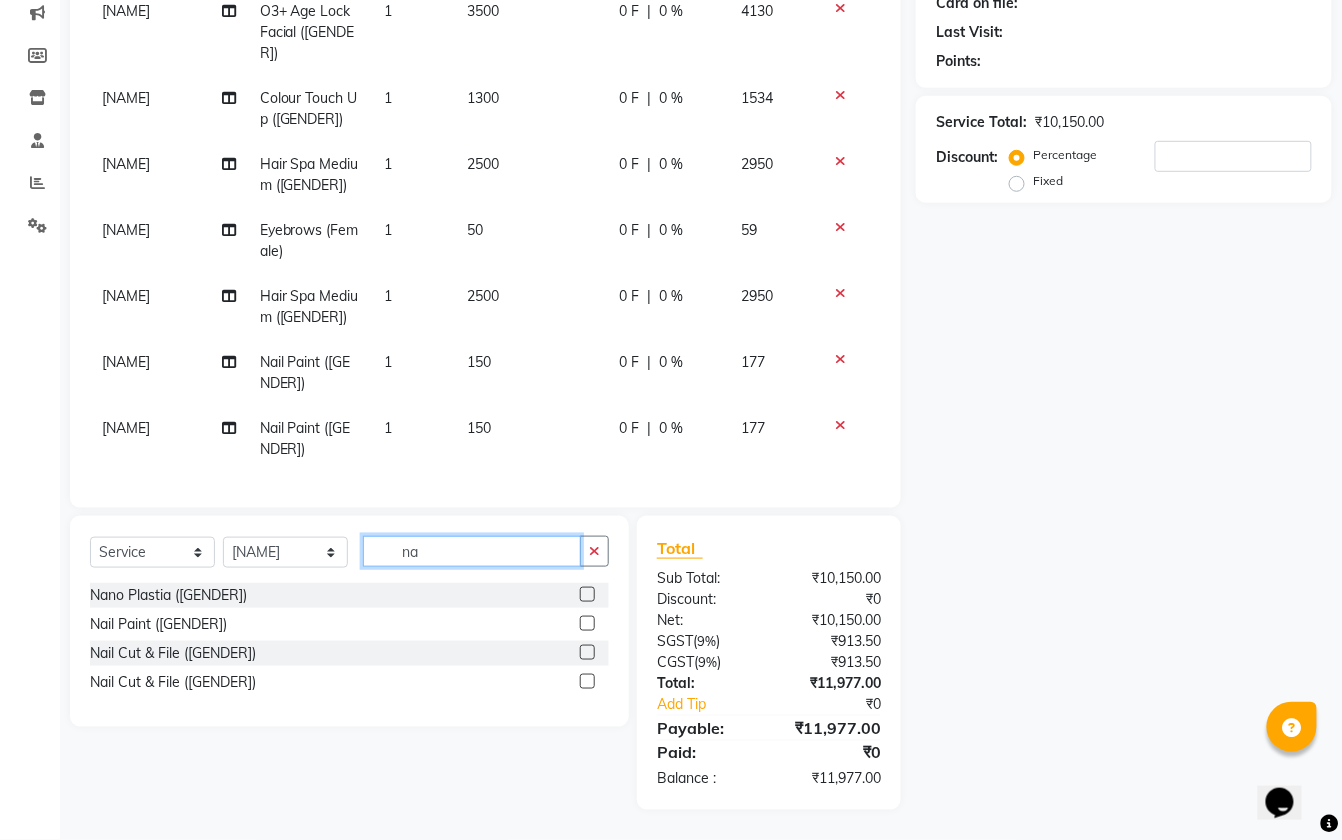 type on "n" 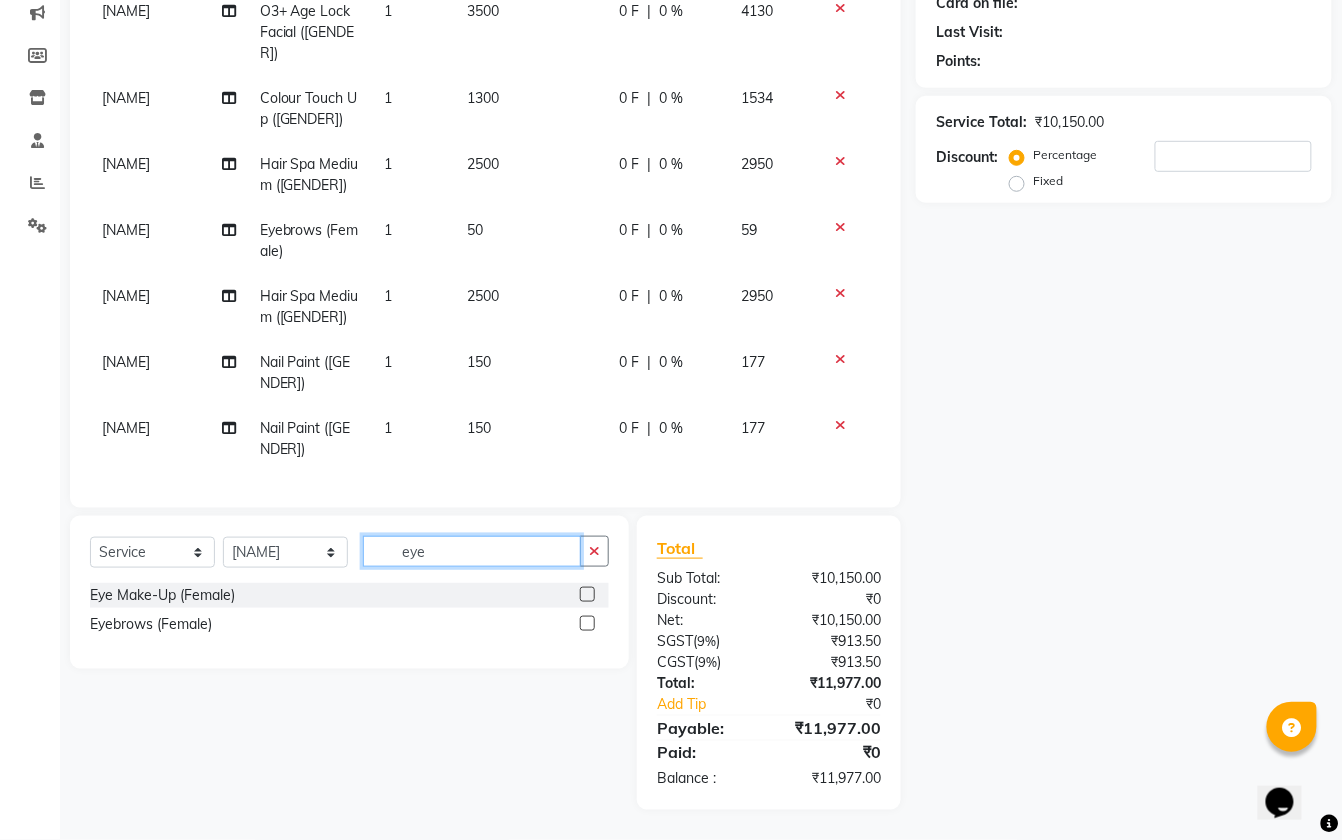 type on "eye" 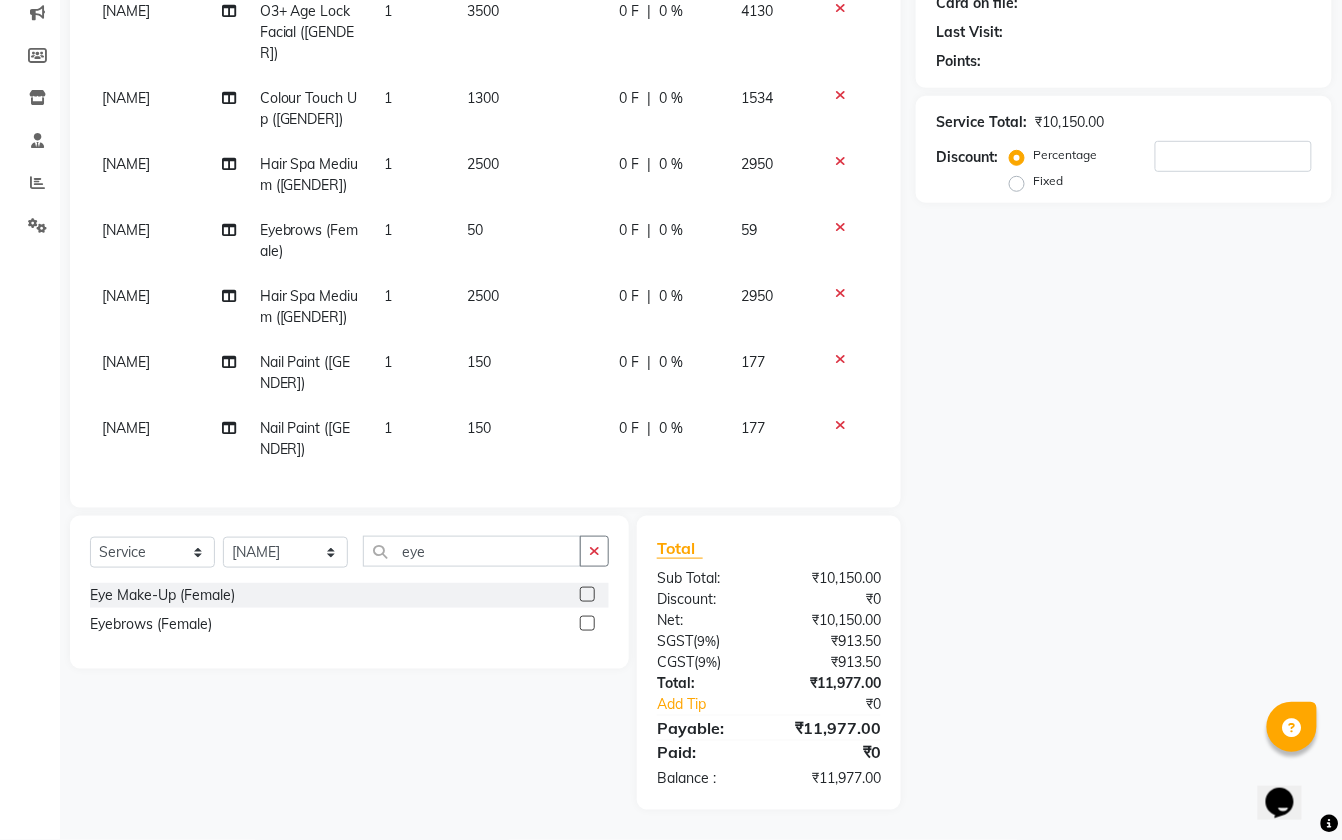 click 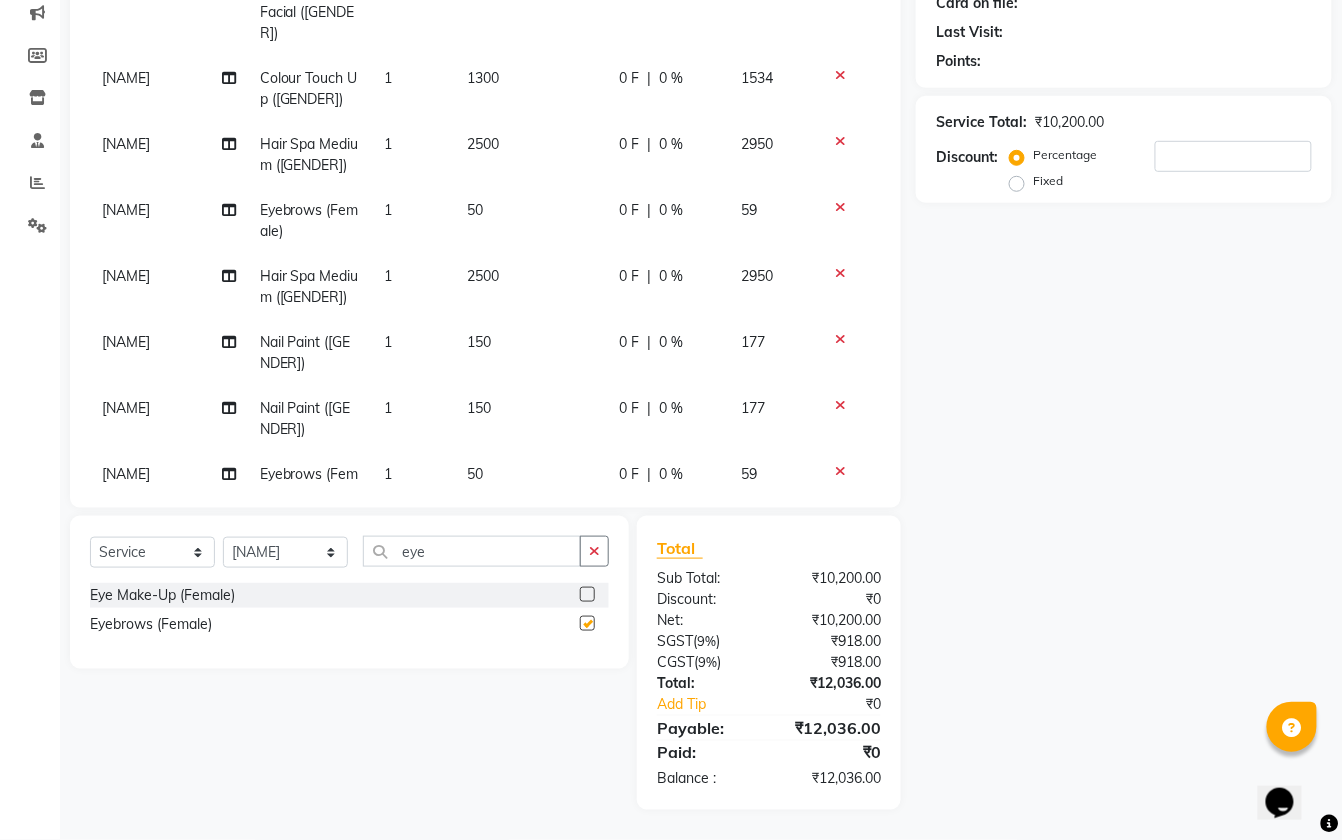 checkbox on "false" 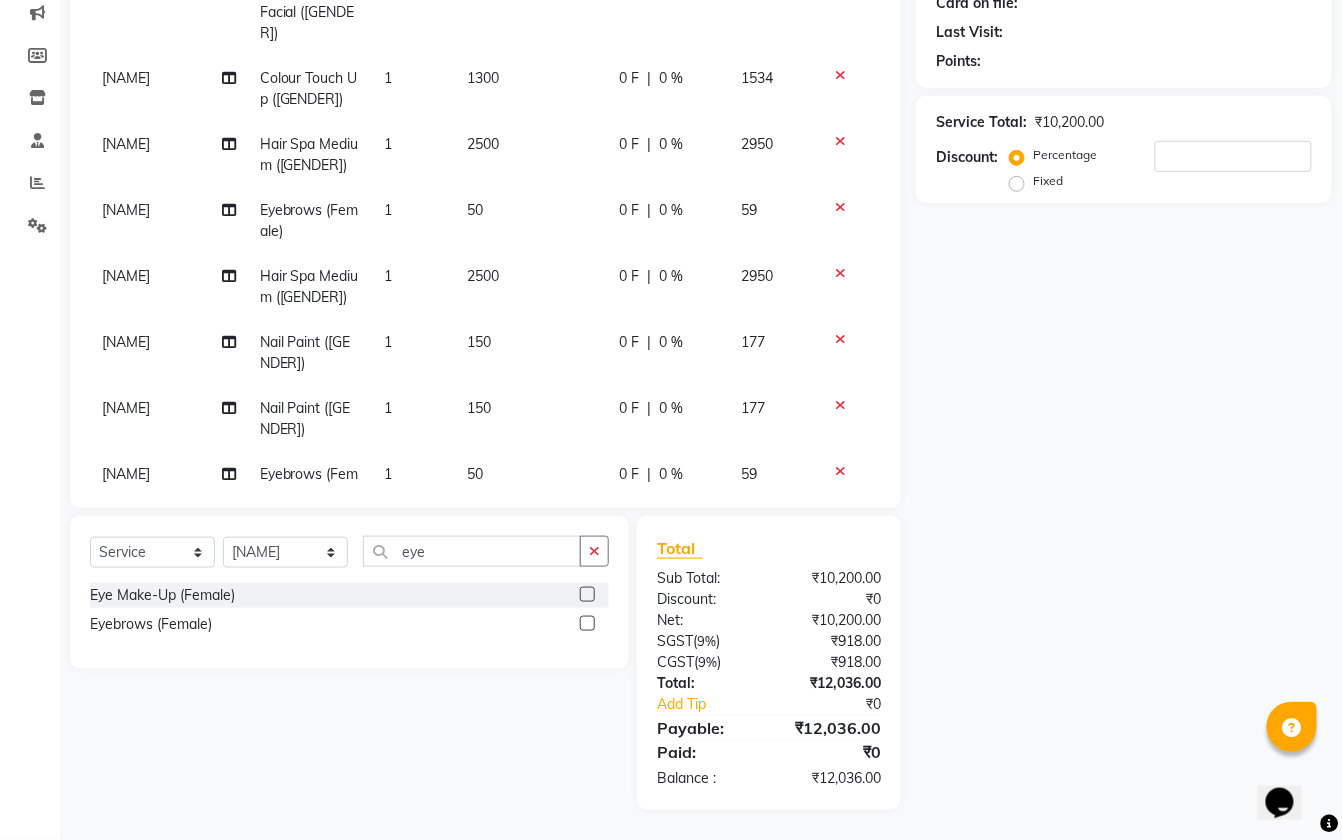scroll, scrollTop: 166, scrollLeft: 0, axis: vertical 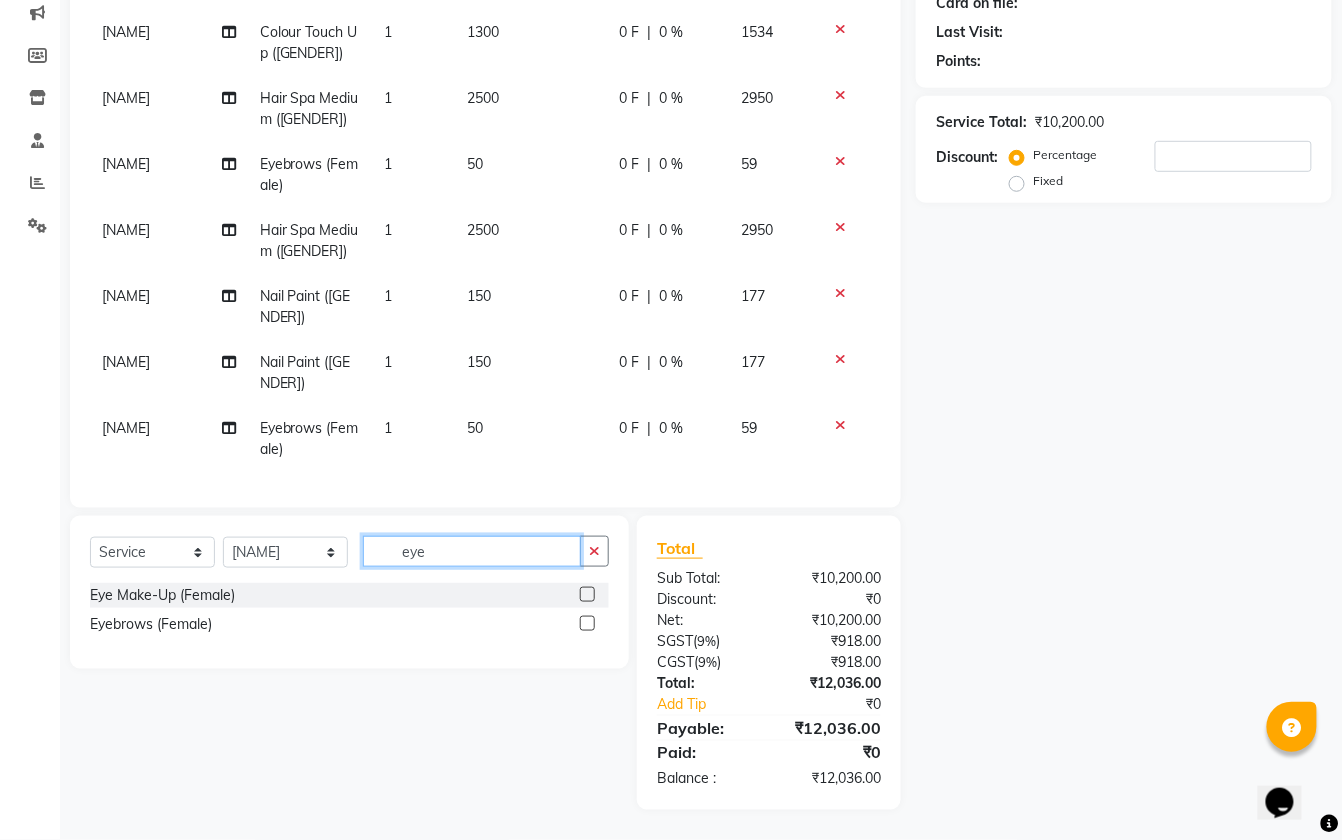 click on "eye" 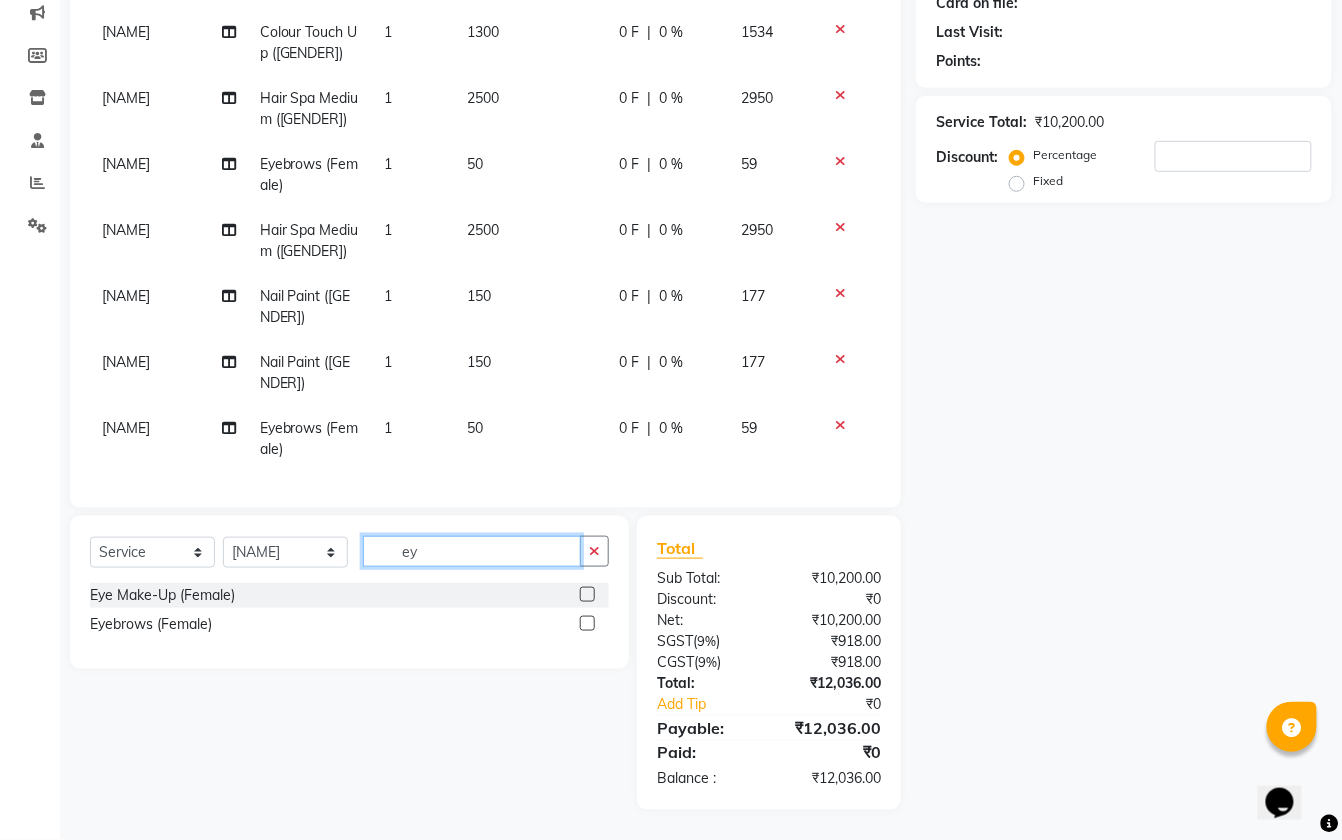 type on "e" 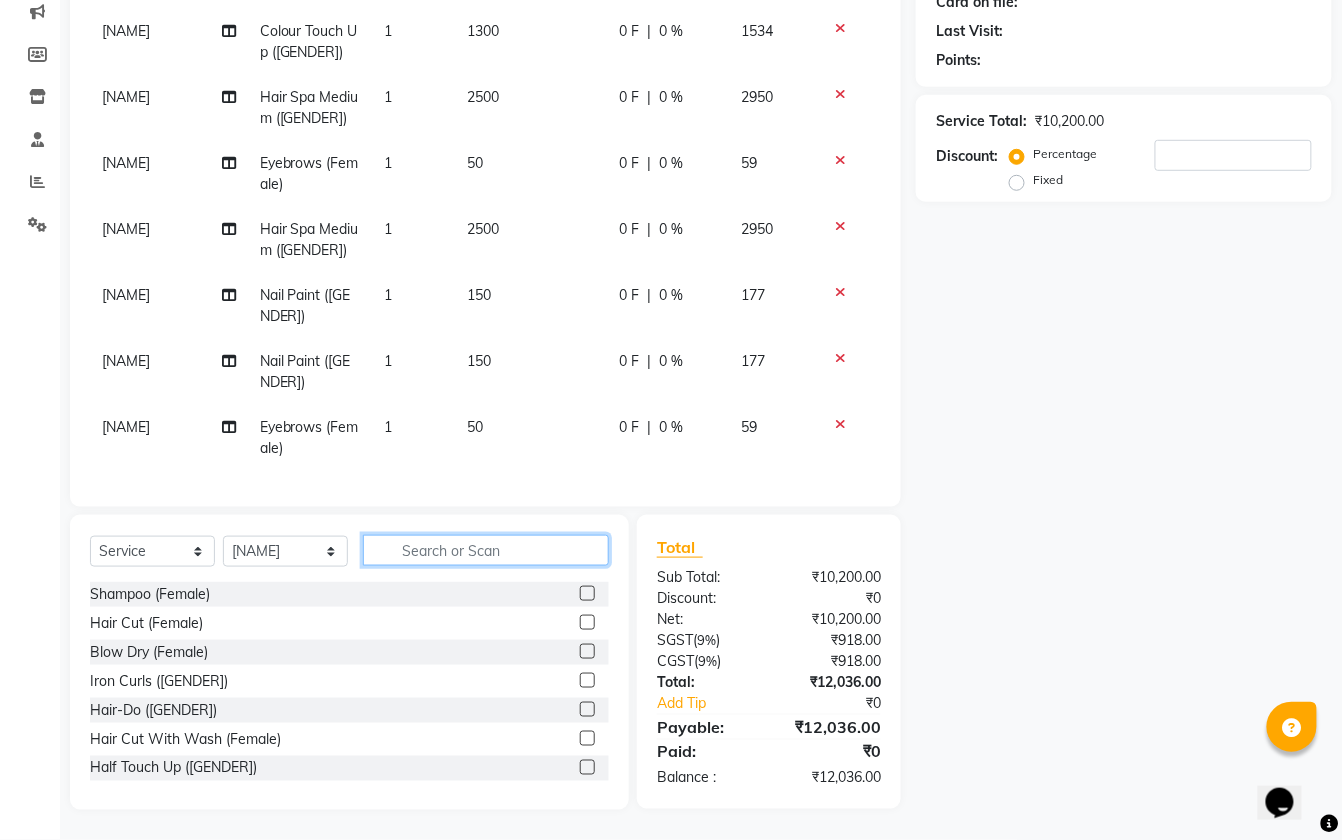 type 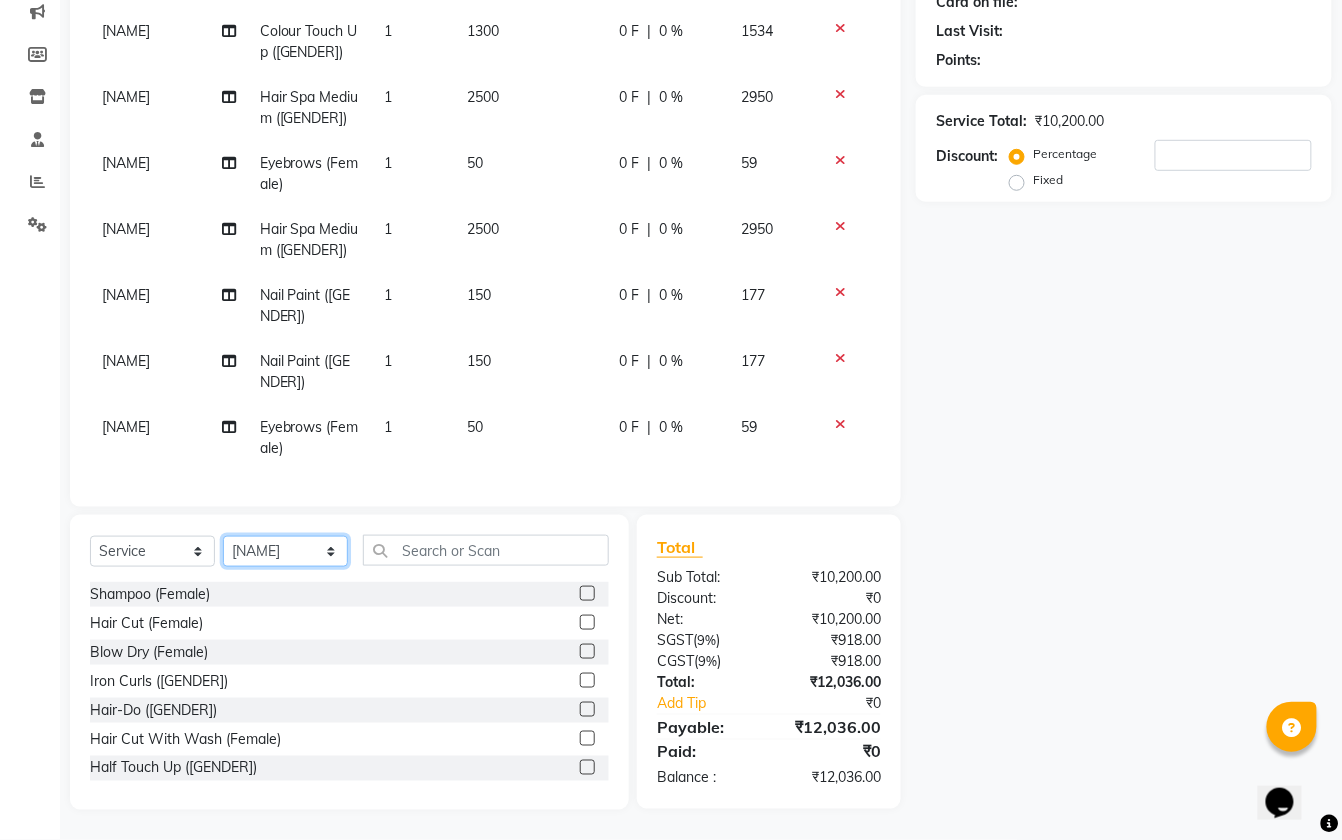 click on "Select Stylist [NAME] [NAME] [NAME] Manager [NAME] [NAME] [NAME] [NAME] [NAME]" 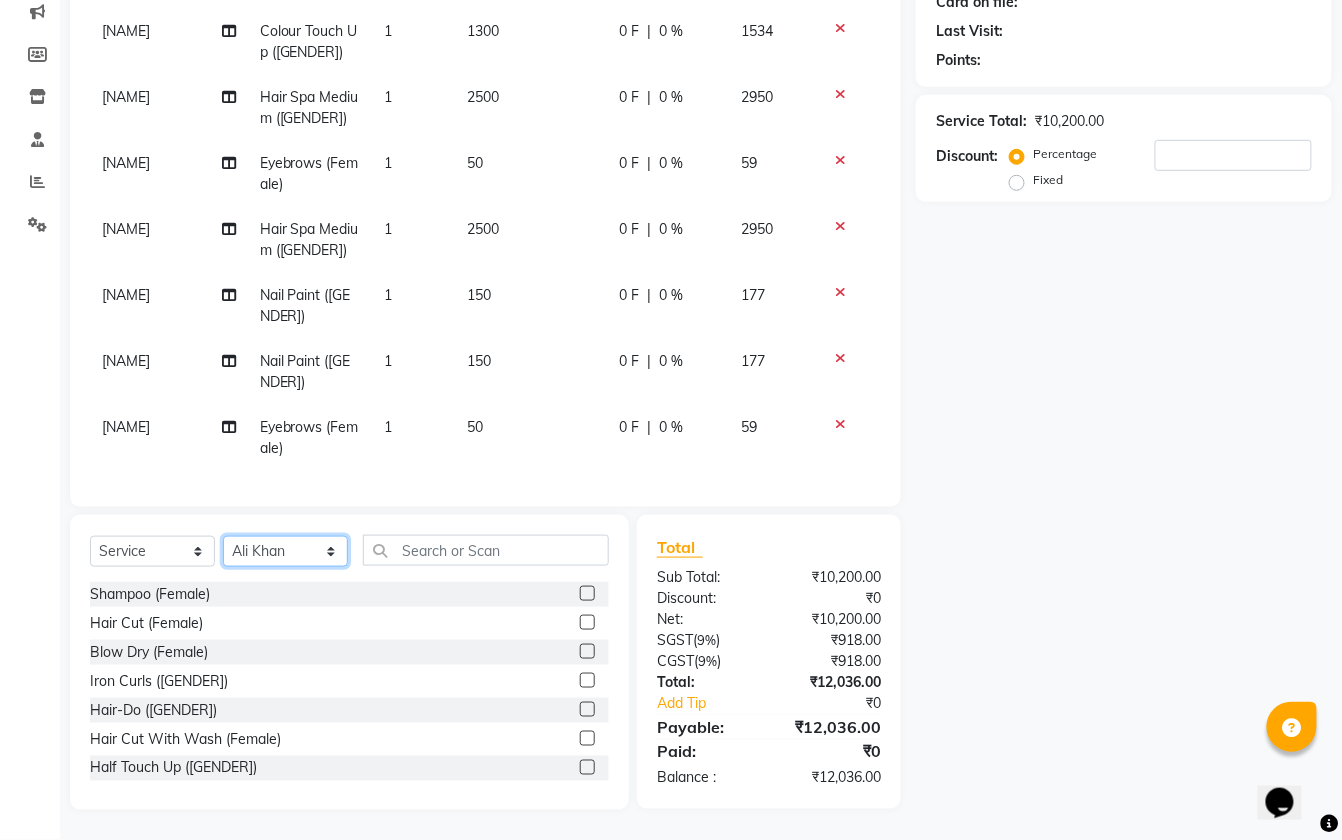 click on "Select Stylist [NAME] [NAME] [NAME] Manager [NAME] [NAME] [NAME] [NAME] [NAME]" 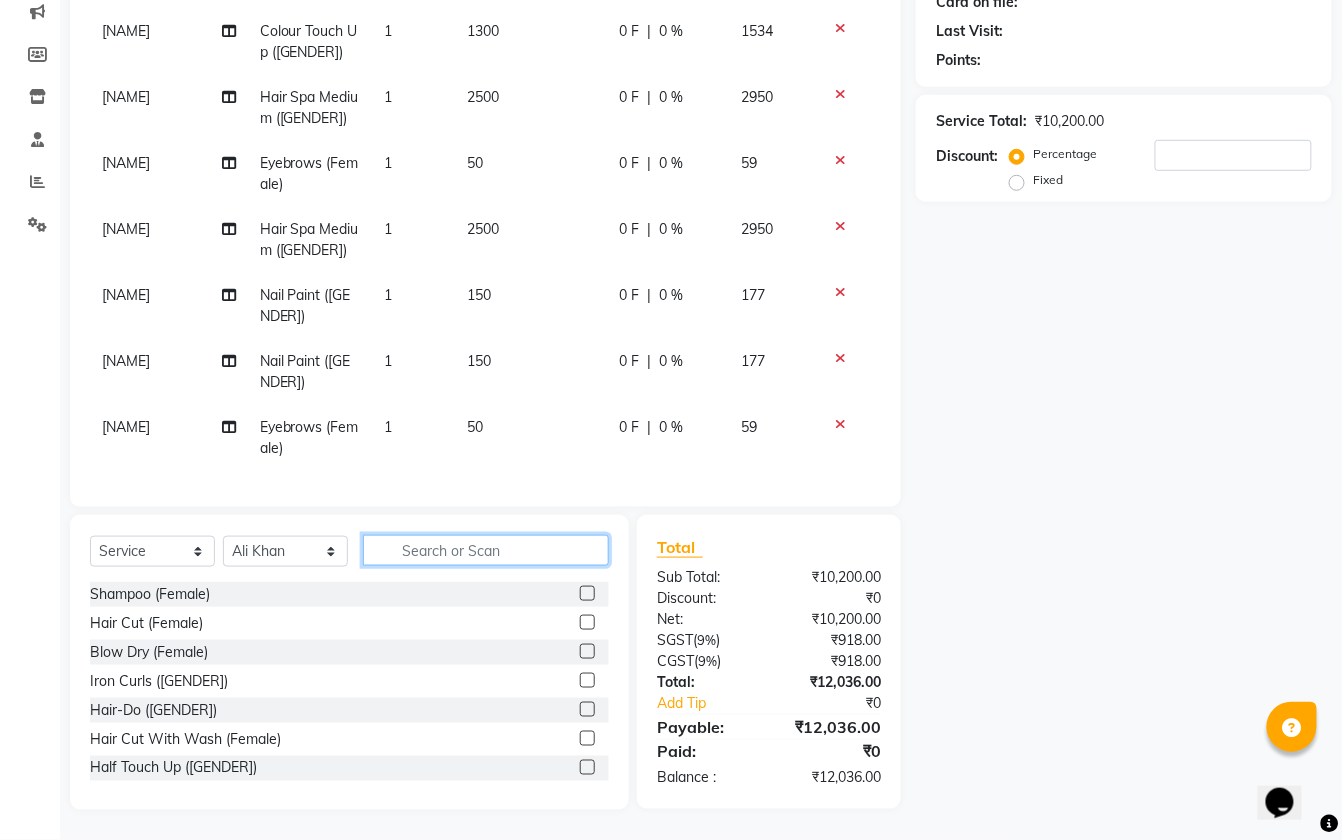 click 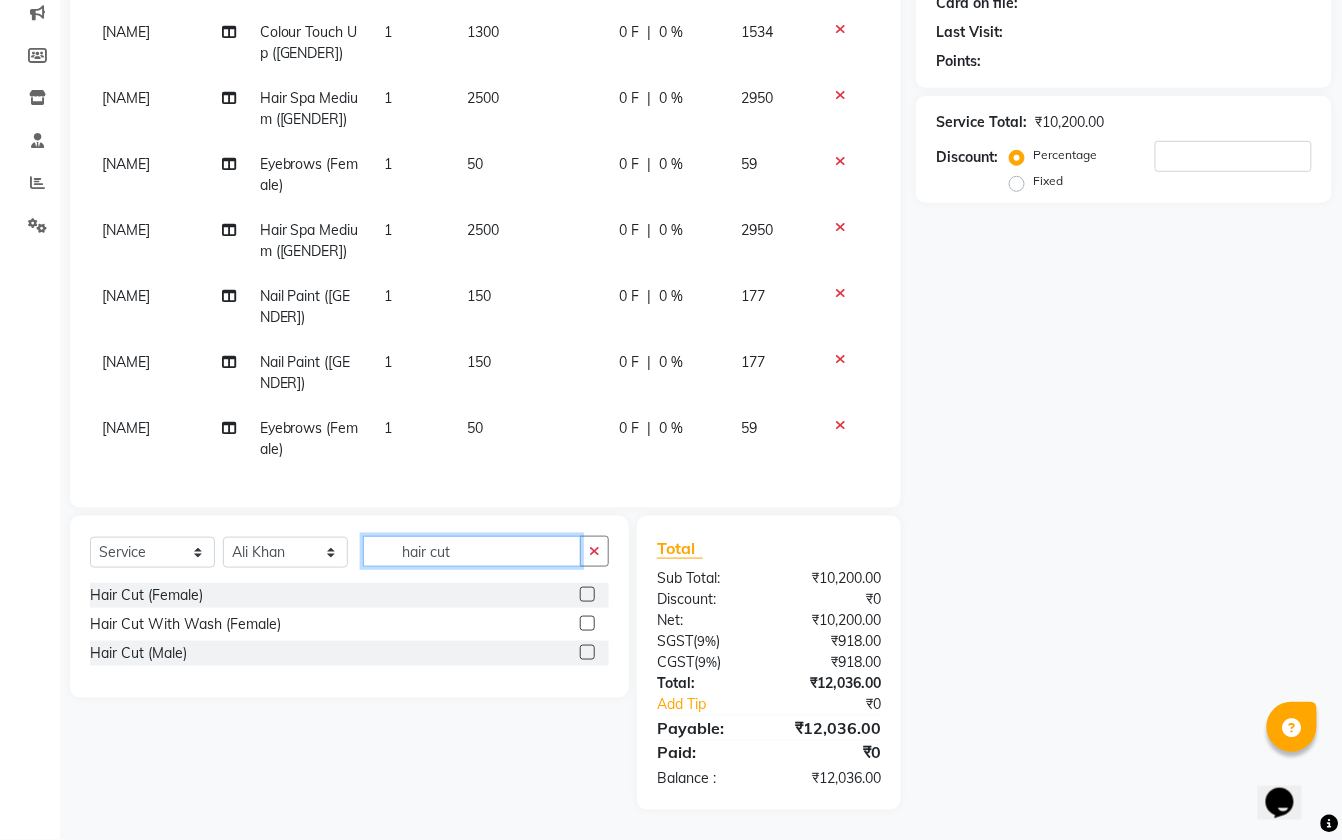 type on "hair cut" 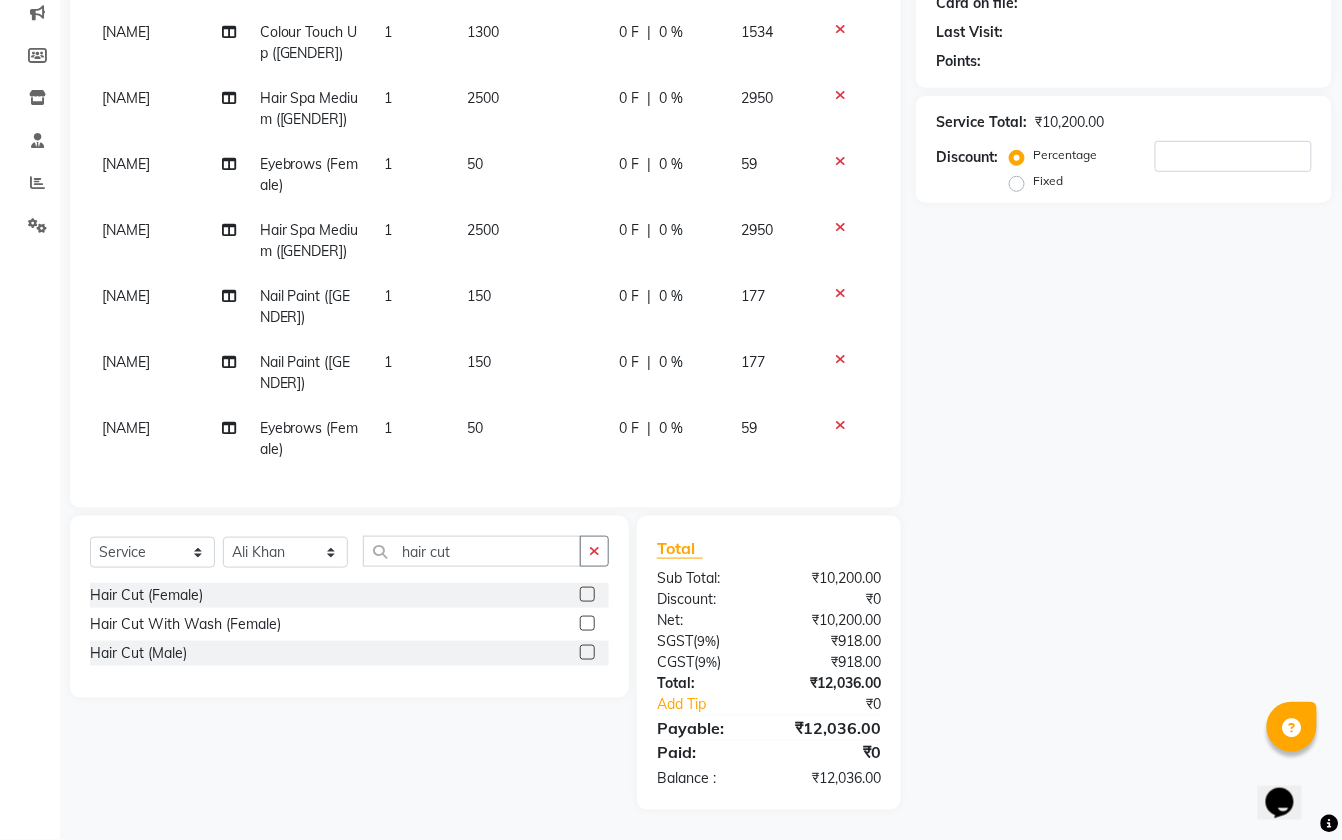 click 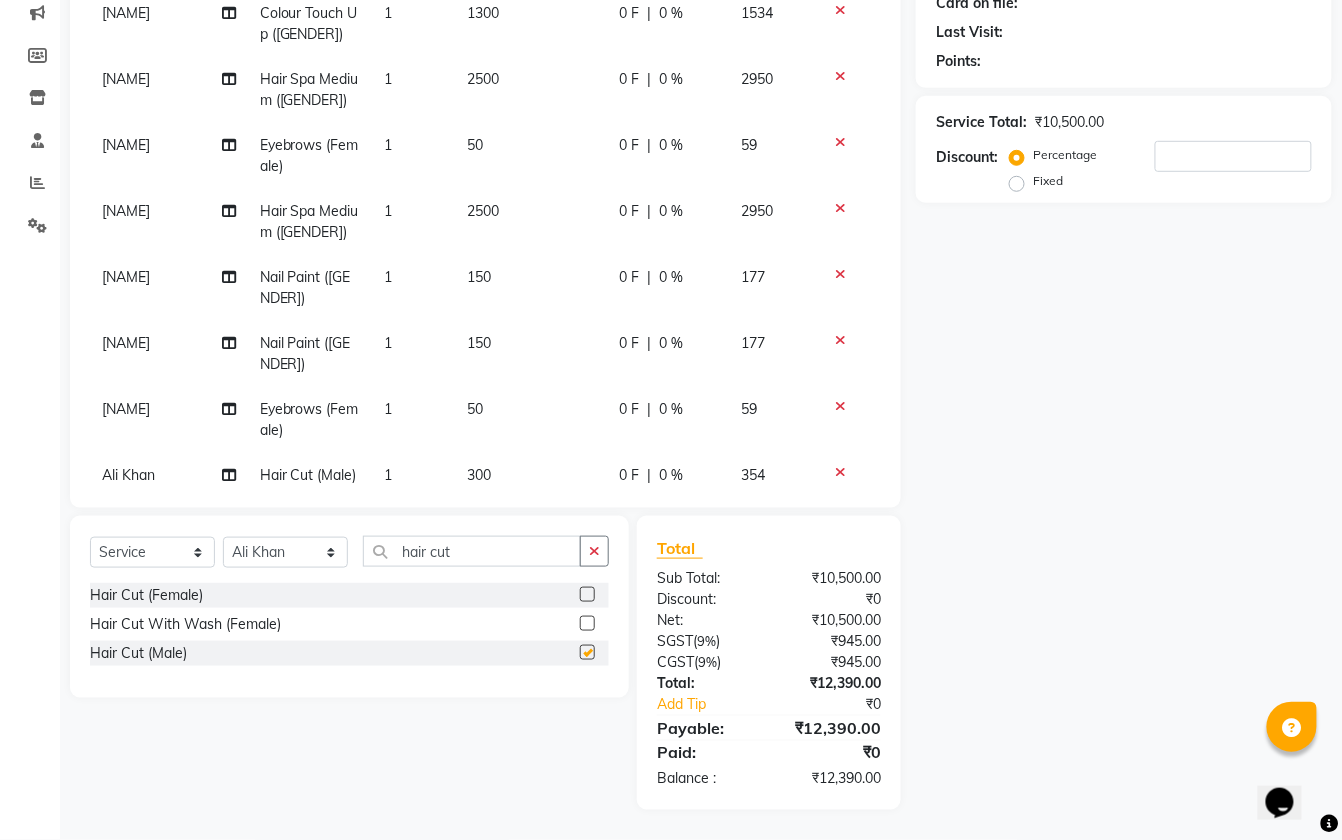 checkbox on "false" 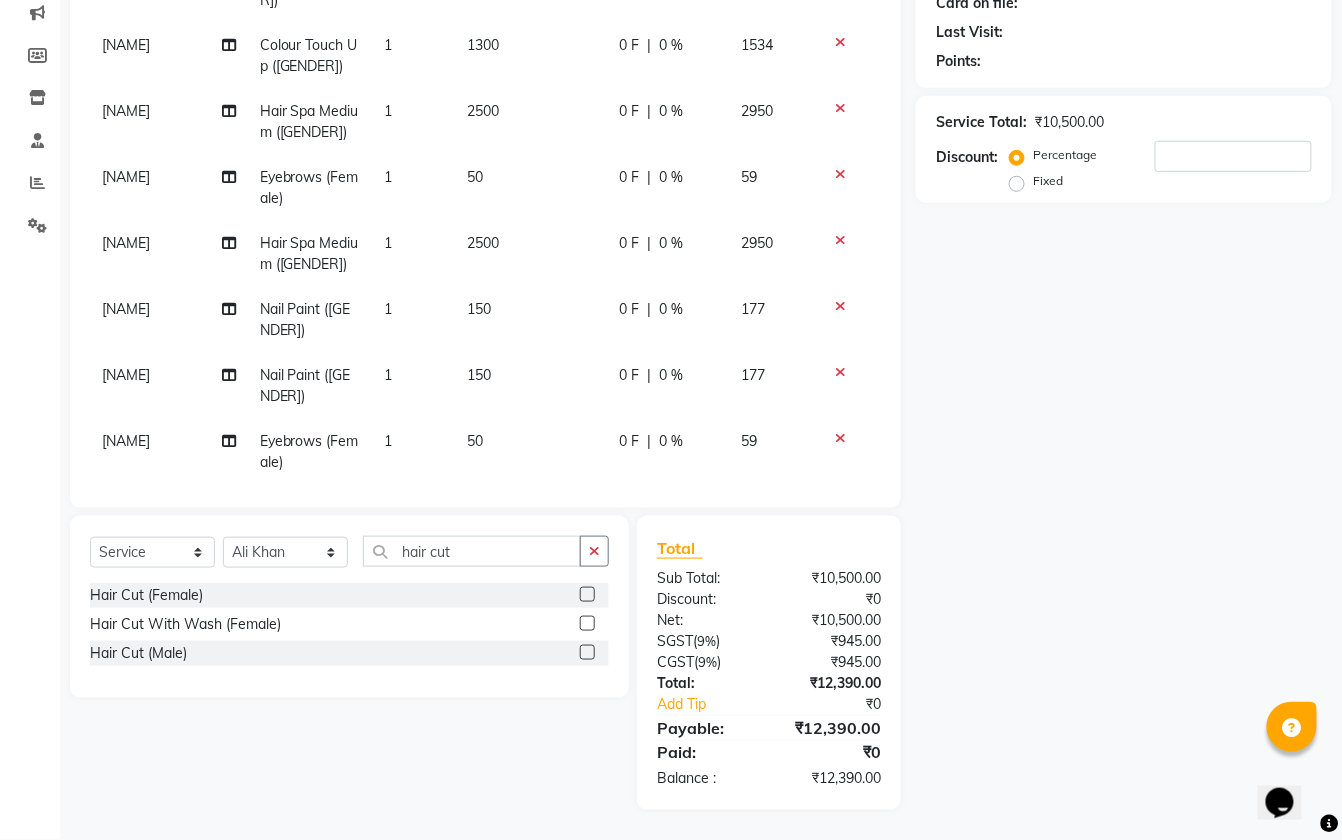 scroll, scrollTop: 0, scrollLeft: 0, axis: both 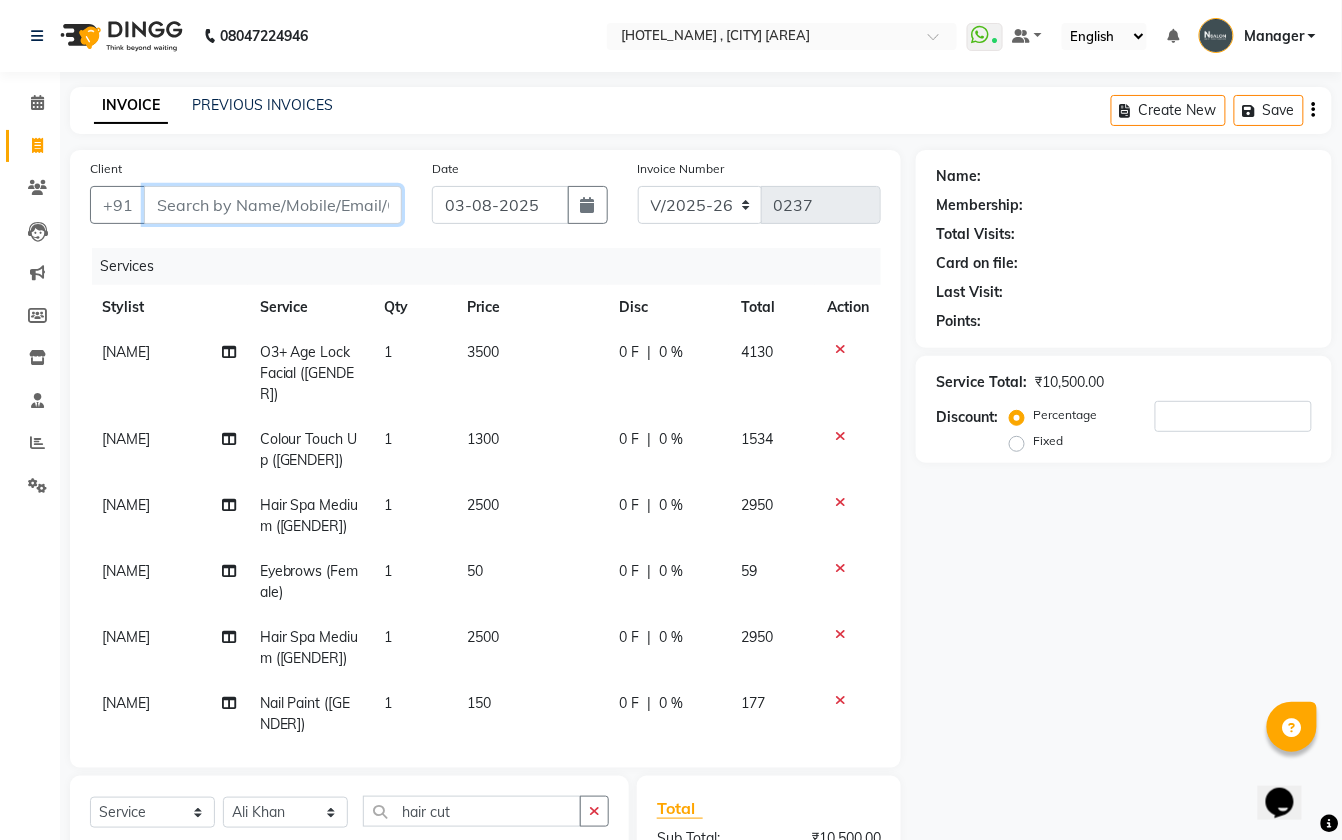 click on "Client" at bounding box center [273, 205] 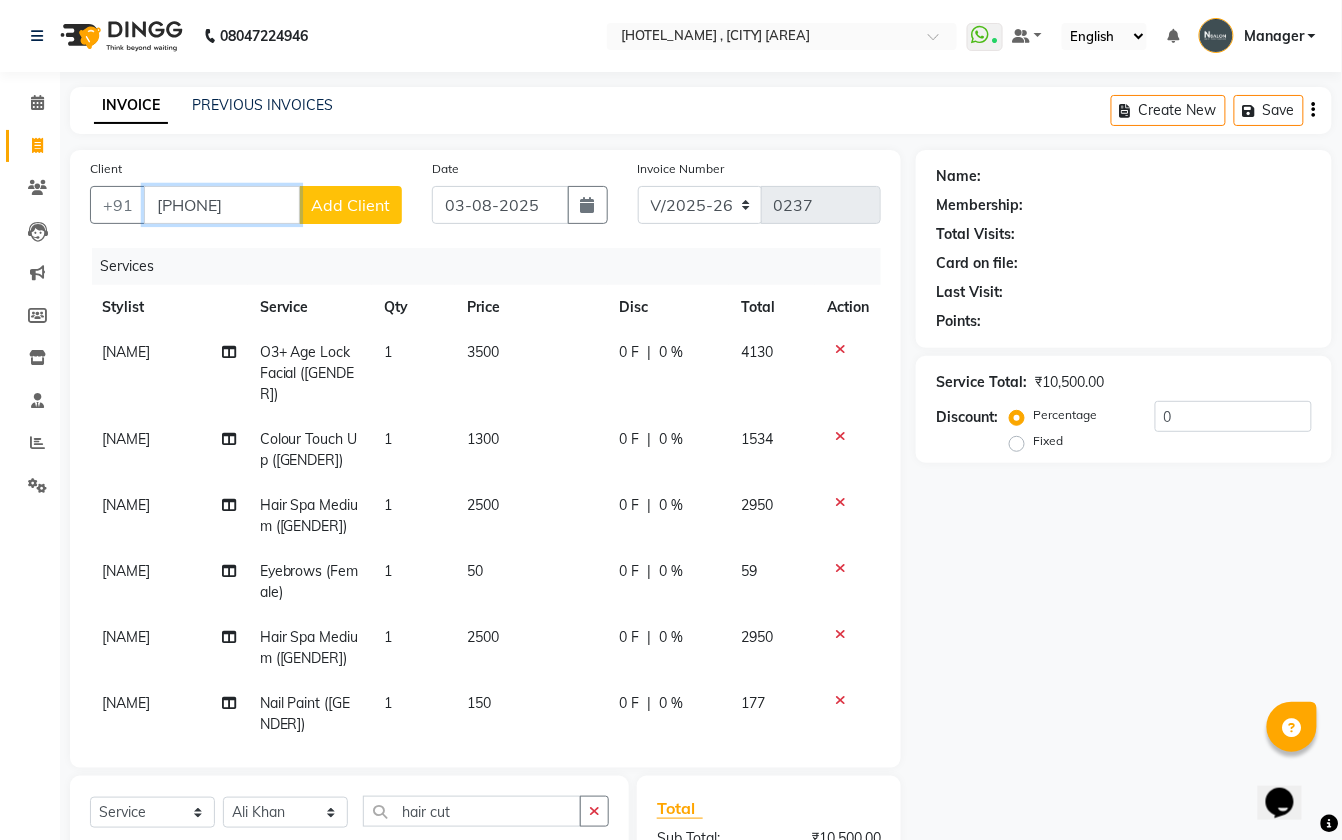 type on "[PHONE]" 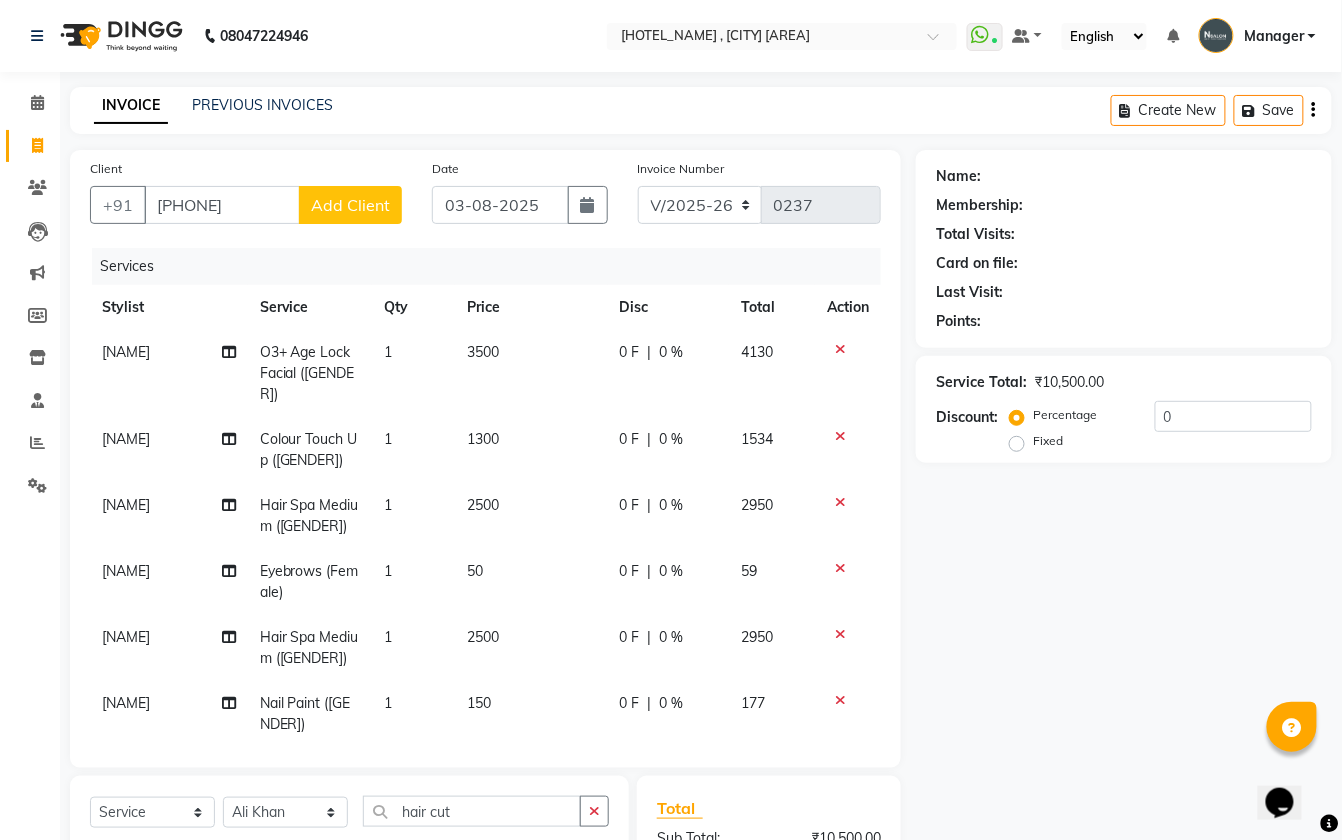 click on "Add Client" 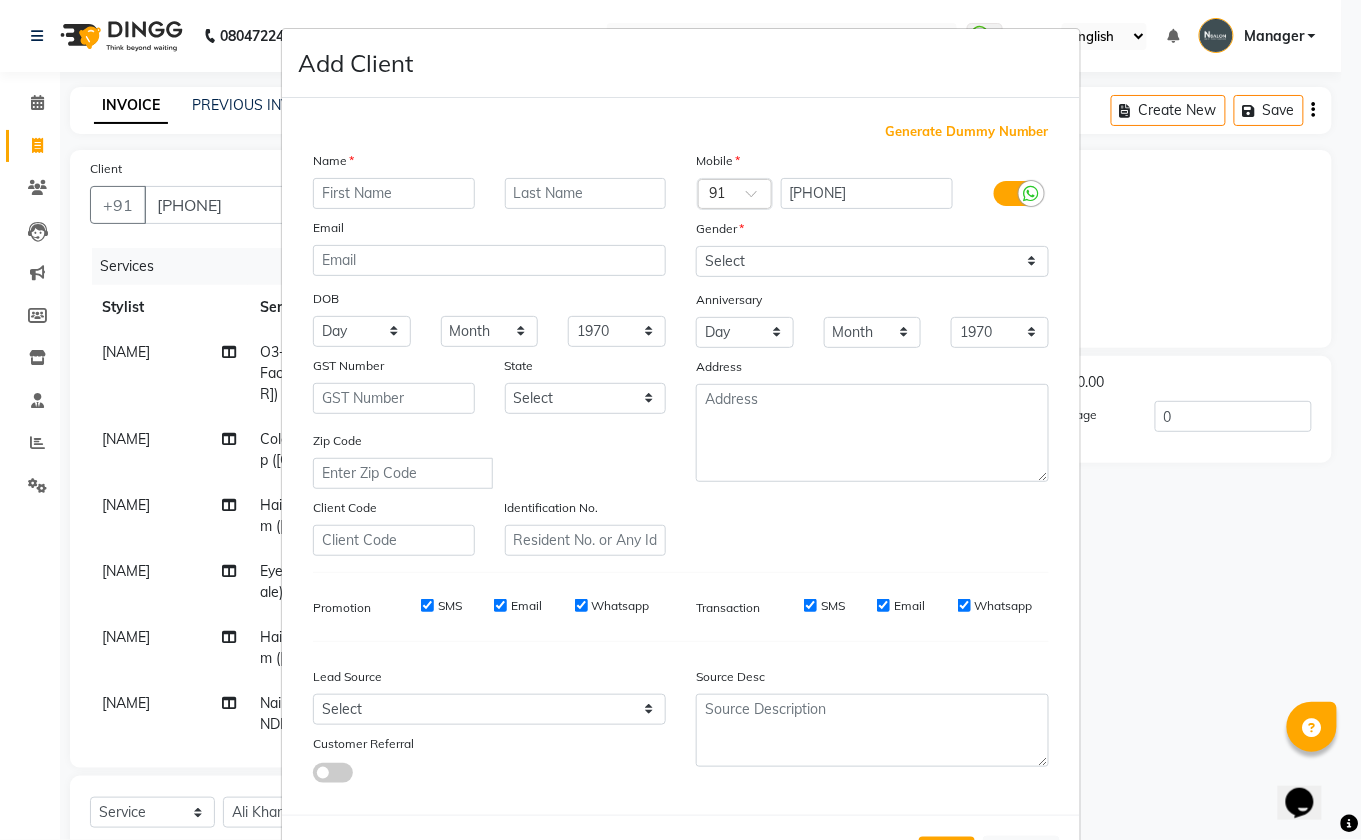 click at bounding box center (394, 193) 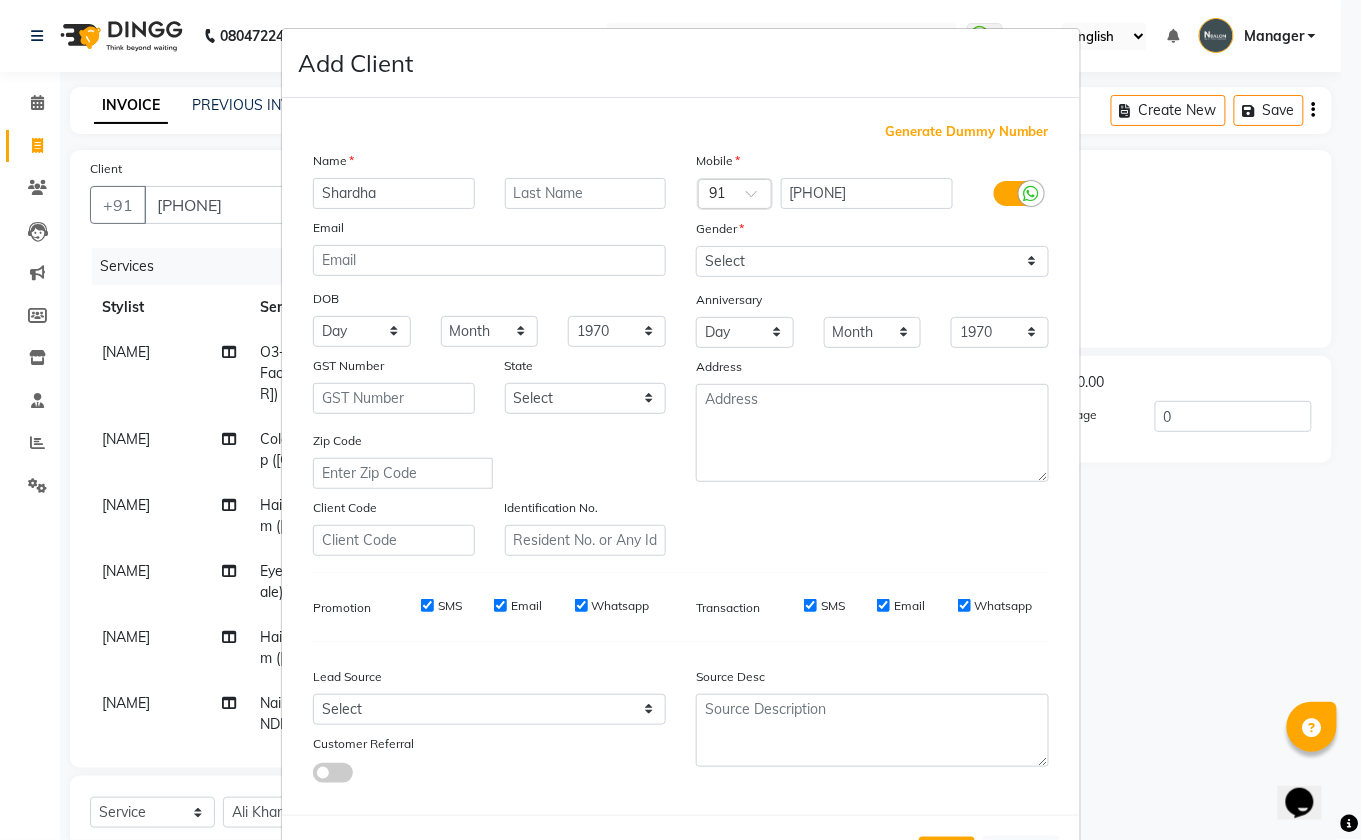 type on "Shardha" 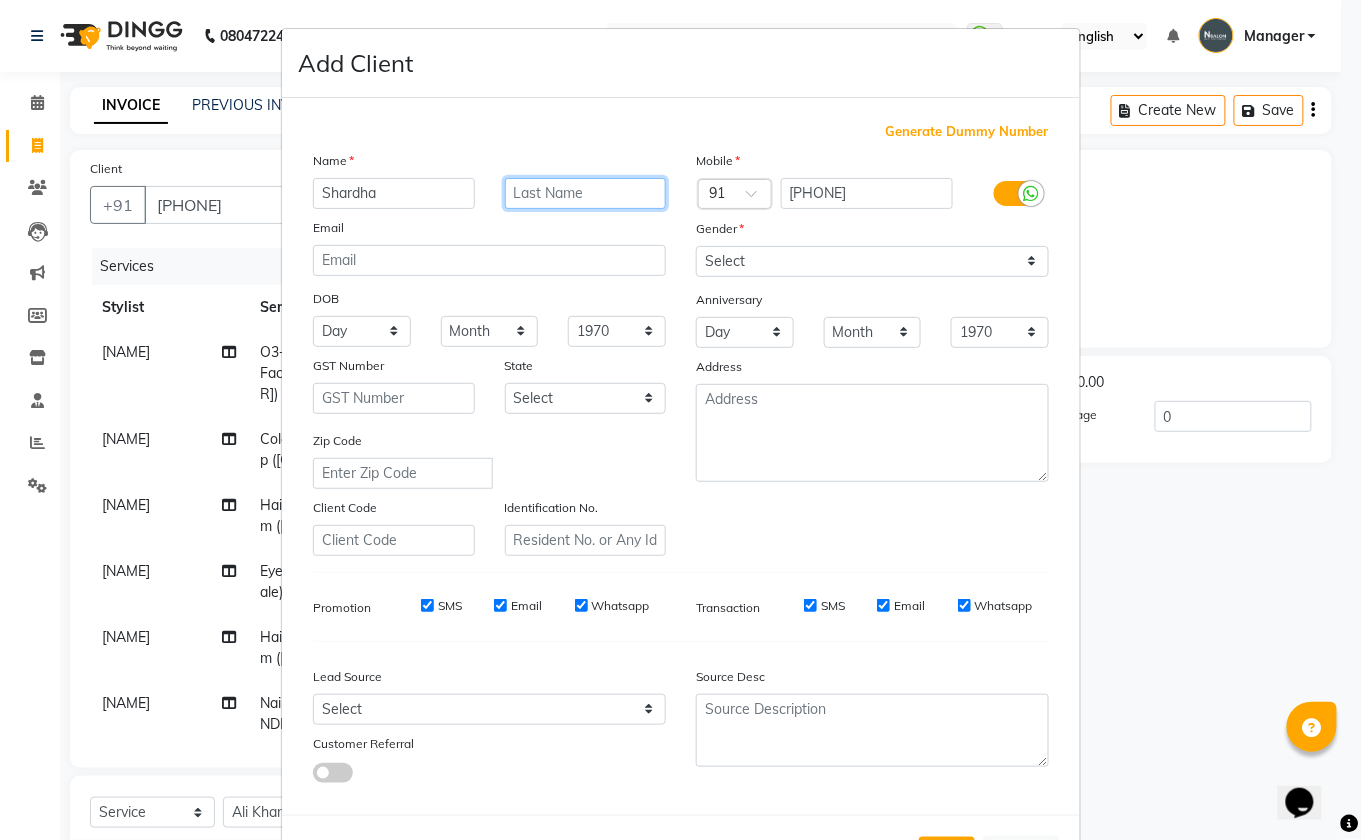 click at bounding box center (586, 193) 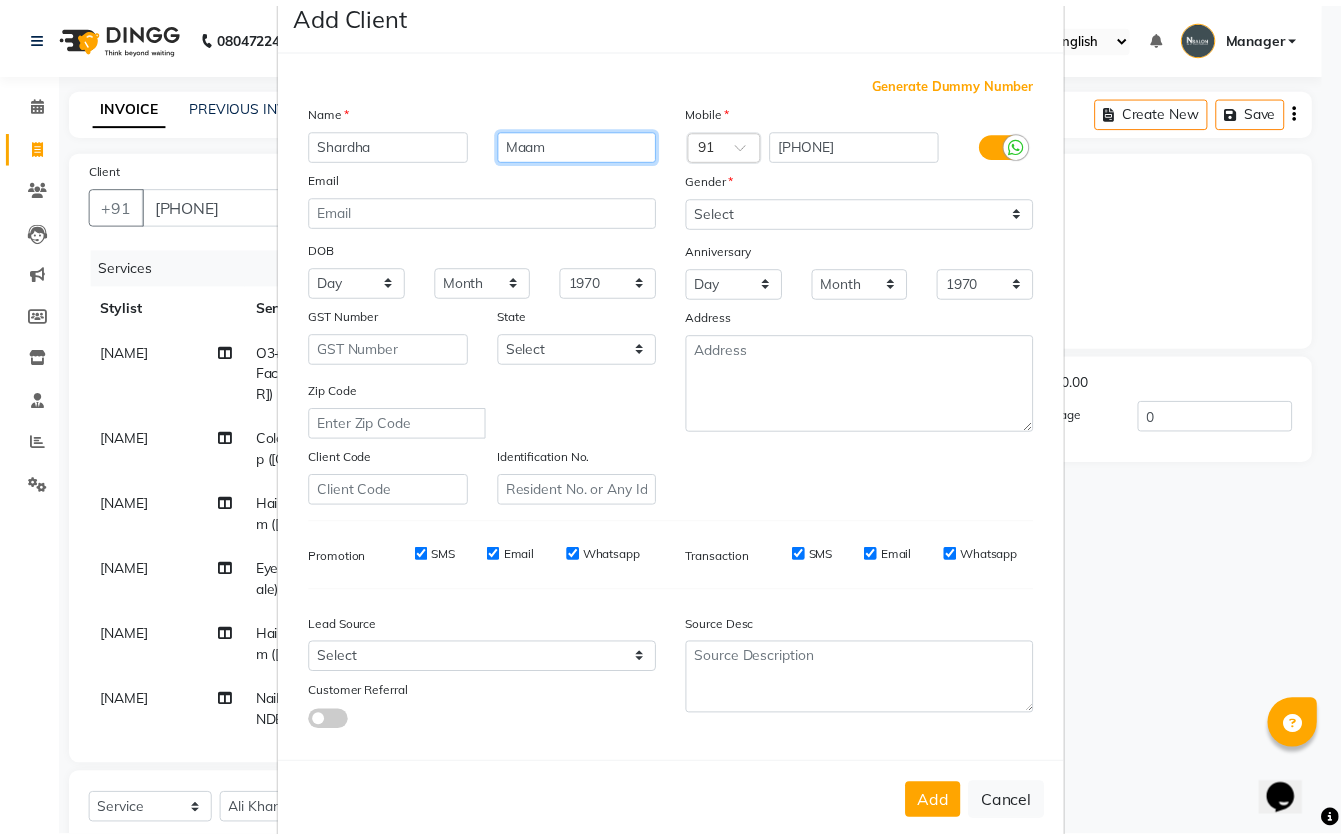 scroll, scrollTop: 78, scrollLeft: 0, axis: vertical 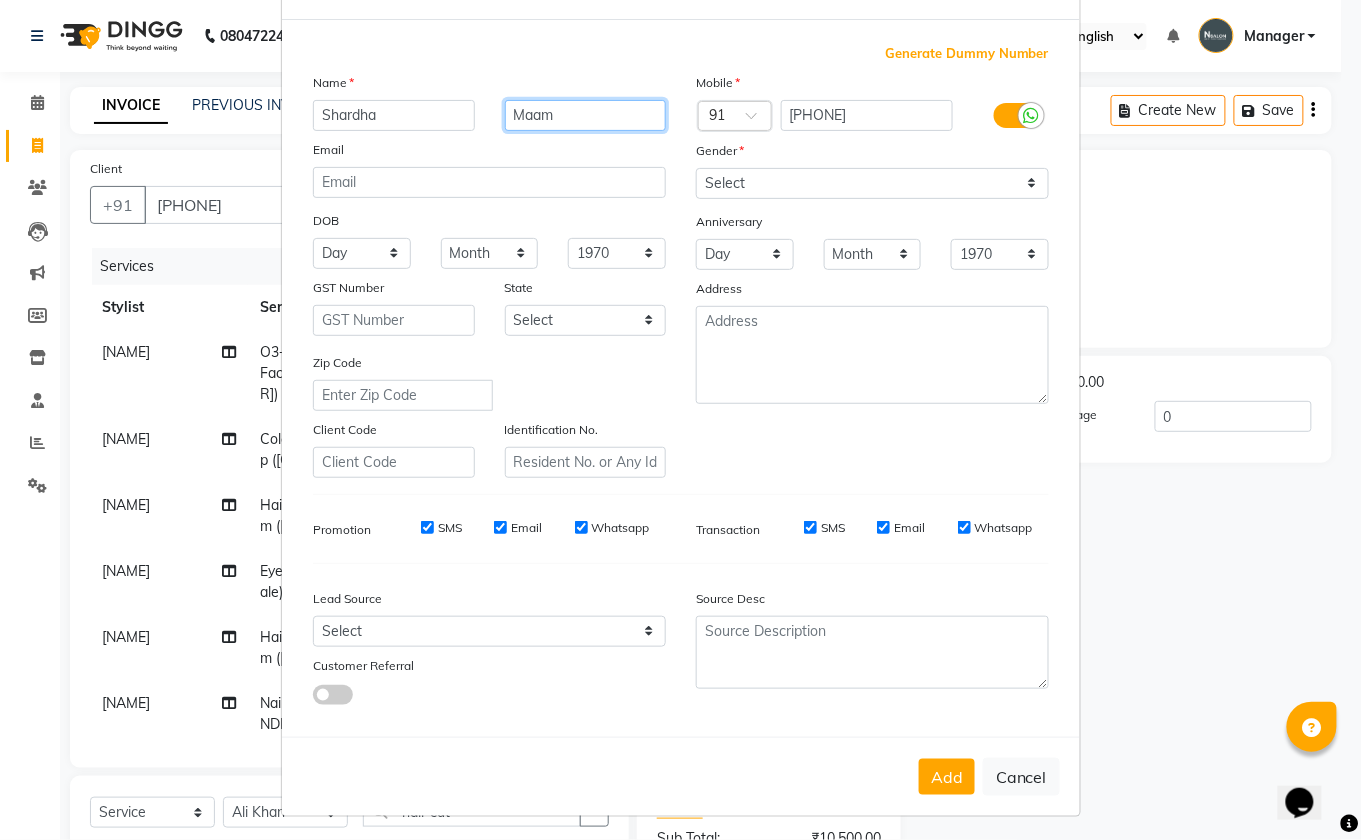 type on "Maam" 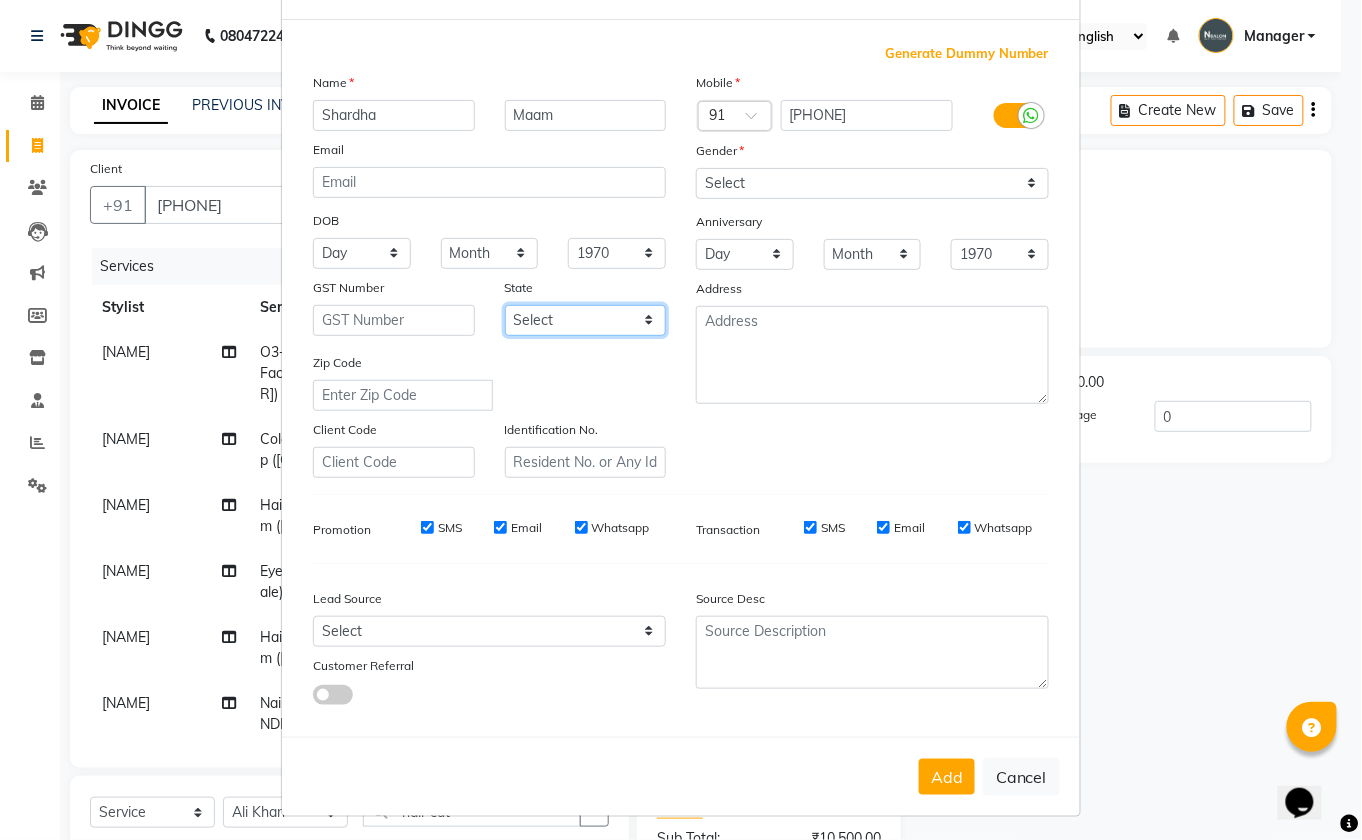 click on "Select Andaman and Nicobar Islands Andhra Pradesh Arunachal Pradesh Assam Bihar Chandigarh Chhattisgarh Dadra and Nagar Haveli Daman and Diu Delhi Goa Gujarat Haryana Himachal Pradesh Jammu and Kashmir Jharkhand Karnataka Kerala Lakshadweep Madhya Pradesh Maharashtra Manipur Meghalaya Mizoram Nagaland Odisha Pondicherry Punjab Rajasthan Sikkim Tamil Nadu Telangana Tripura Uttar Pradesh Uttarakhand West Bengal Ladakh Other Territory Centre Jurisdiction" at bounding box center [586, 320] 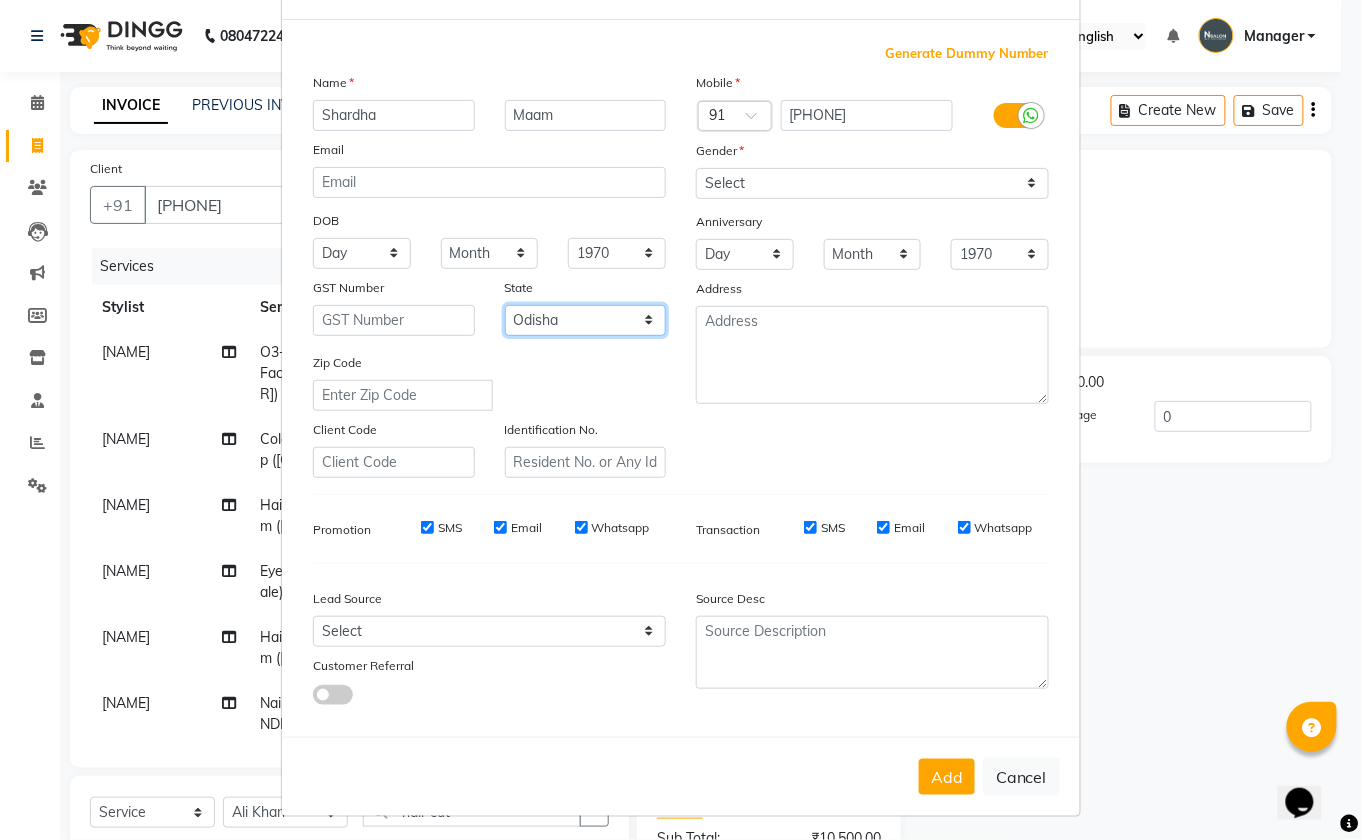 click on "Select Andaman and Nicobar Islands Andhra Pradesh Arunachal Pradesh Assam Bihar Chandigarh Chhattisgarh Dadra and Nagar Haveli Daman and Diu Delhi Goa Gujarat Haryana Himachal Pradesh Jammu and Kashmir Jharkhand Karnataka Kerala Lakshadweep Madhya Pradesh Maharashtra Manipur Meghalaya Mizoram Nagaland Odisha Pondicherry Punjab Rajasthan Sikkim Tamil Nadu Telangana Tripura Uttar Pradesh Uttarakhand West Bengal Ladakh Other Territory Centre Jurisdiction" at bounding box center (586, 320) 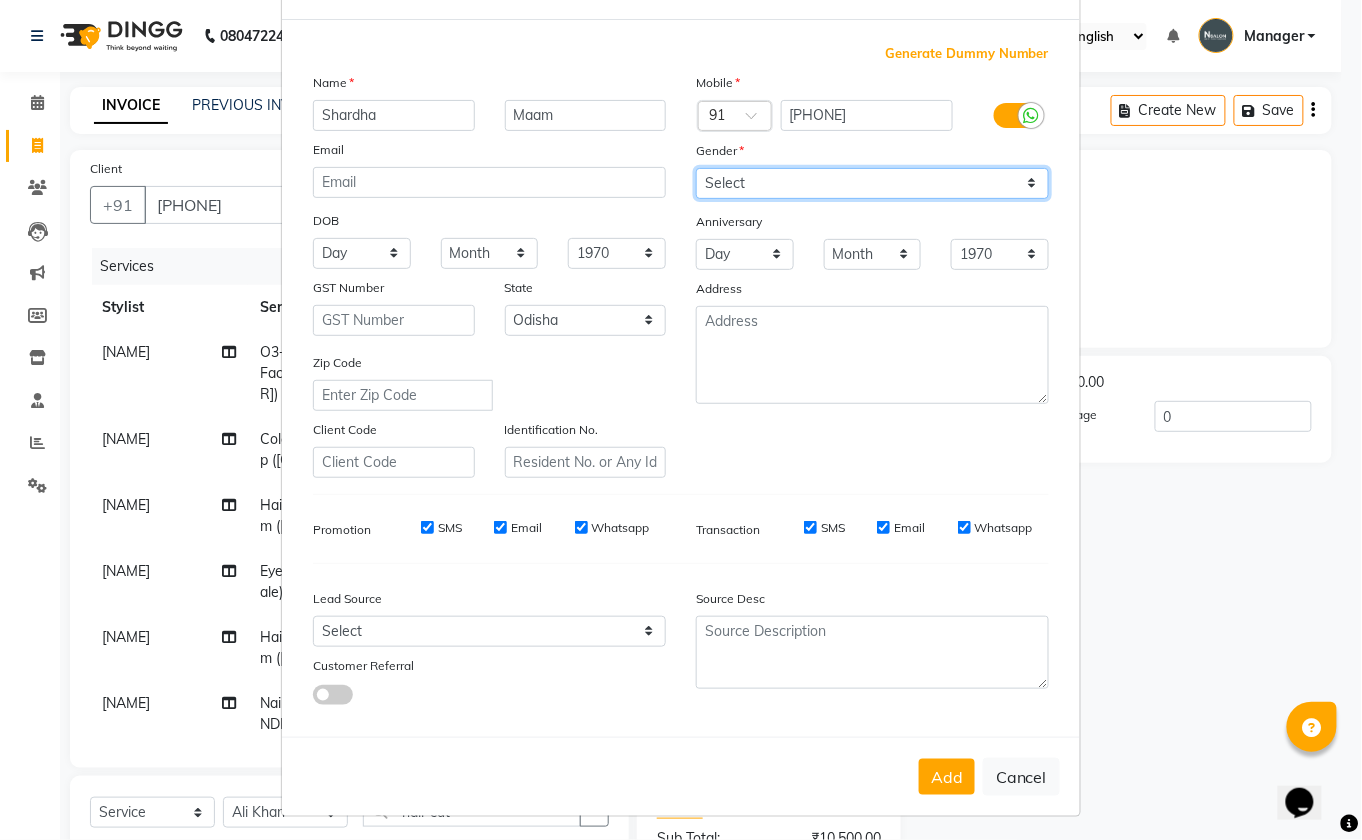 click on "Select Male Female Other Prefer Not To Say" at bounding box center (872, 183) 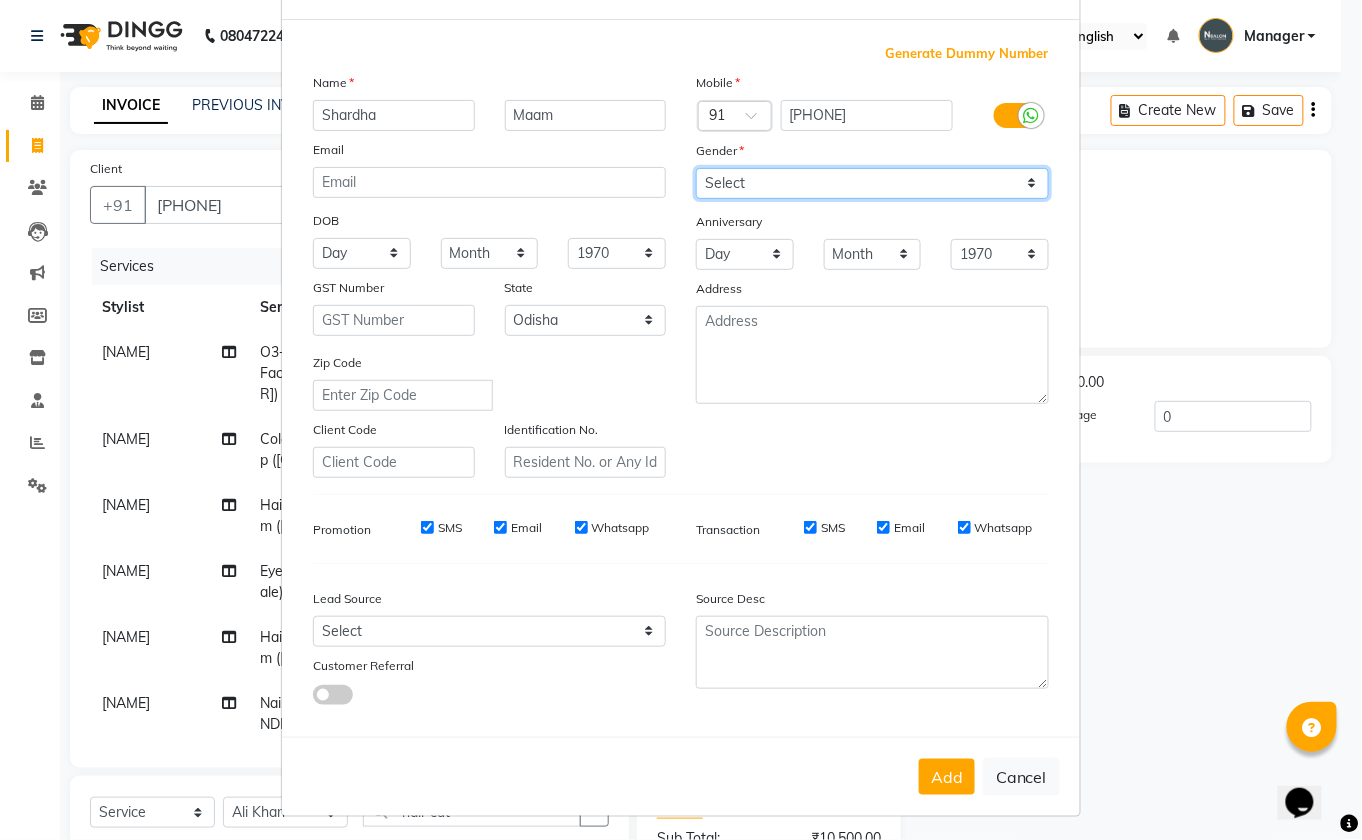 select on "female" 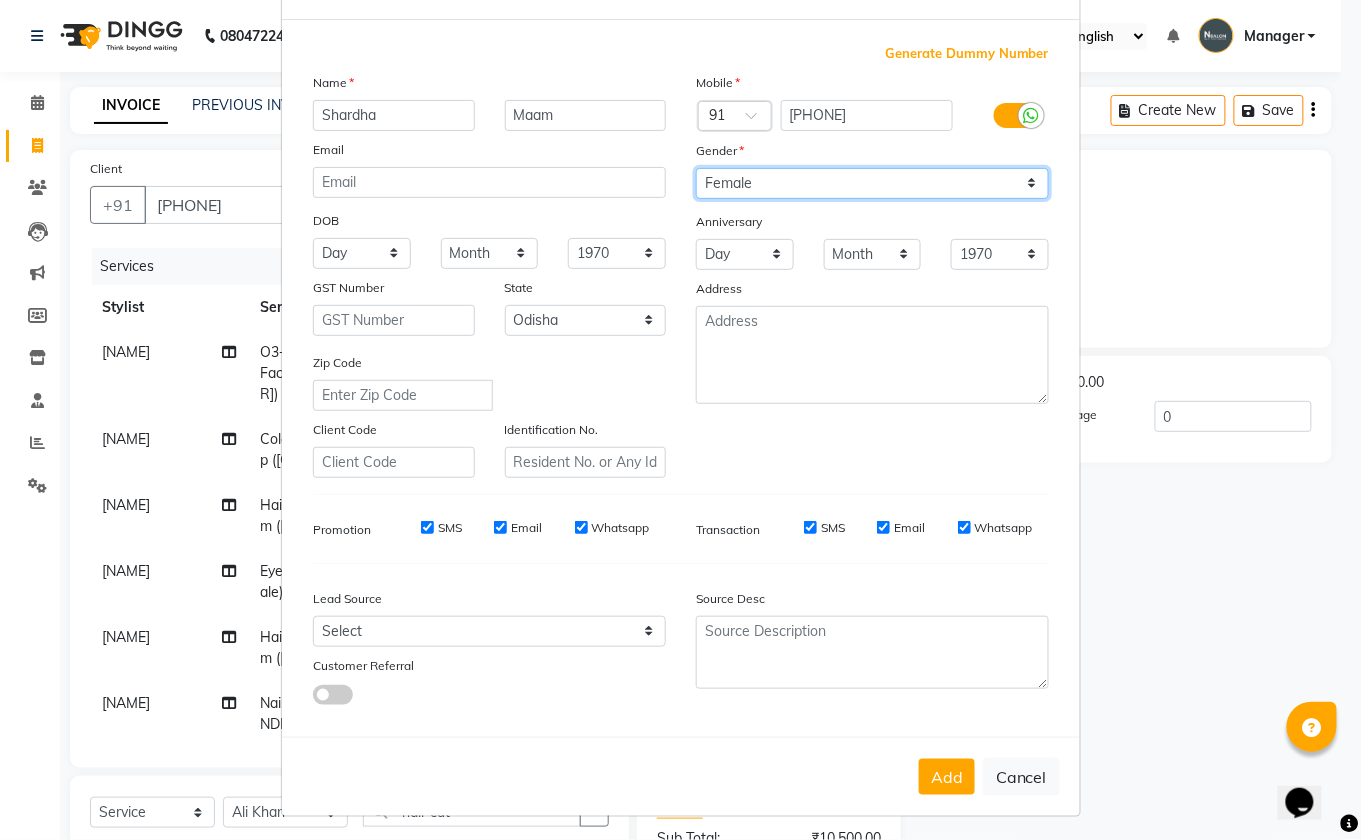 click on "Select Male Female Other Prefer Not To Say" at bounding box center (872, 183) 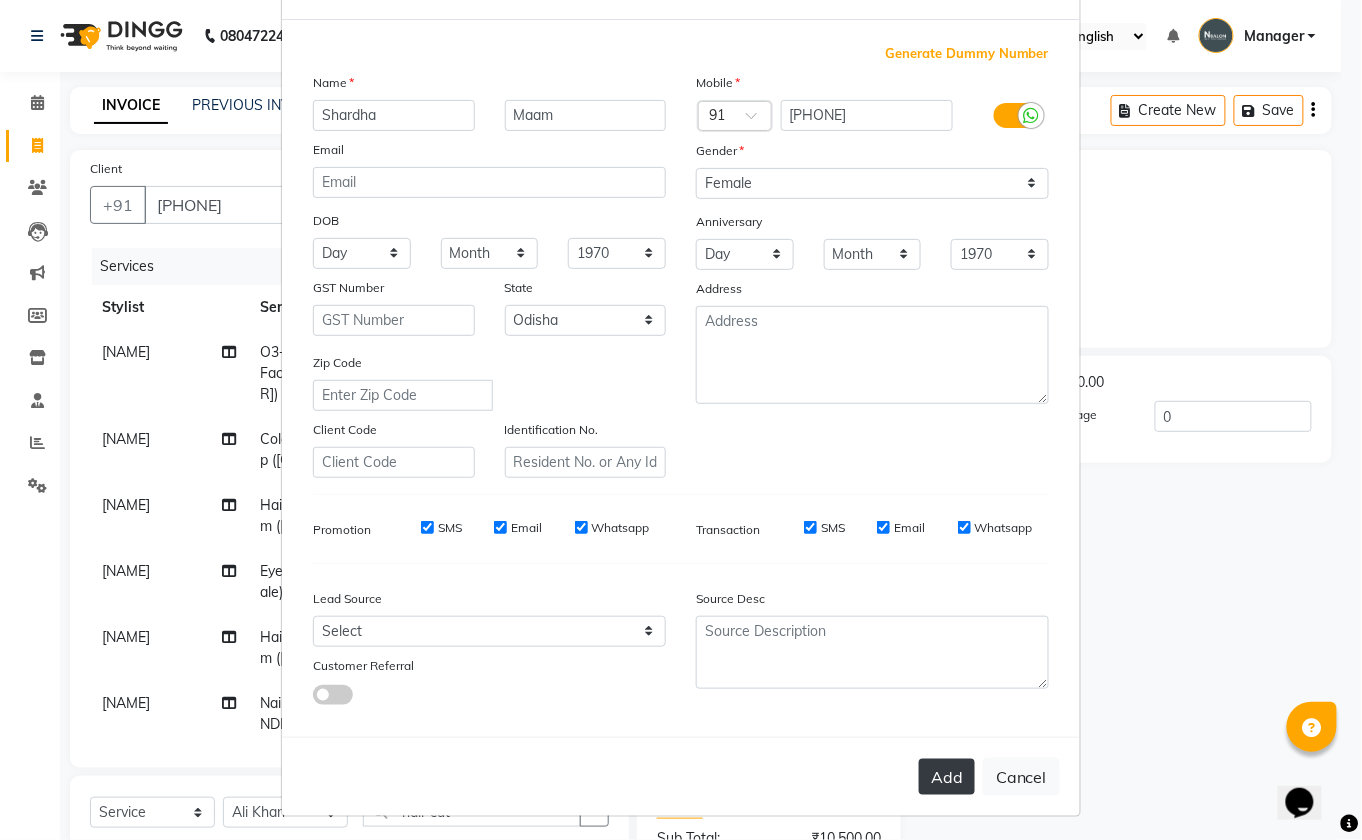 click on "Add" at bounding box center [947, 777] 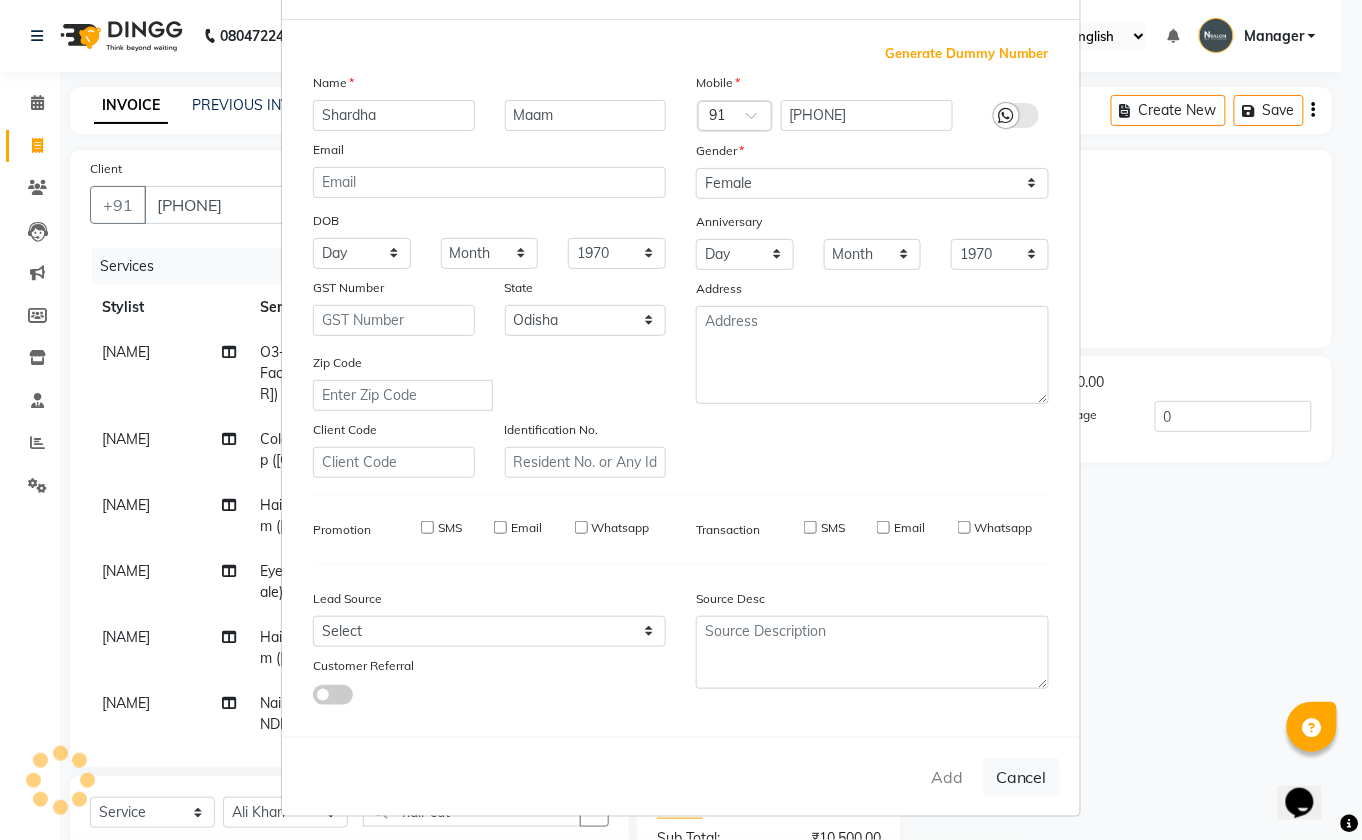 type 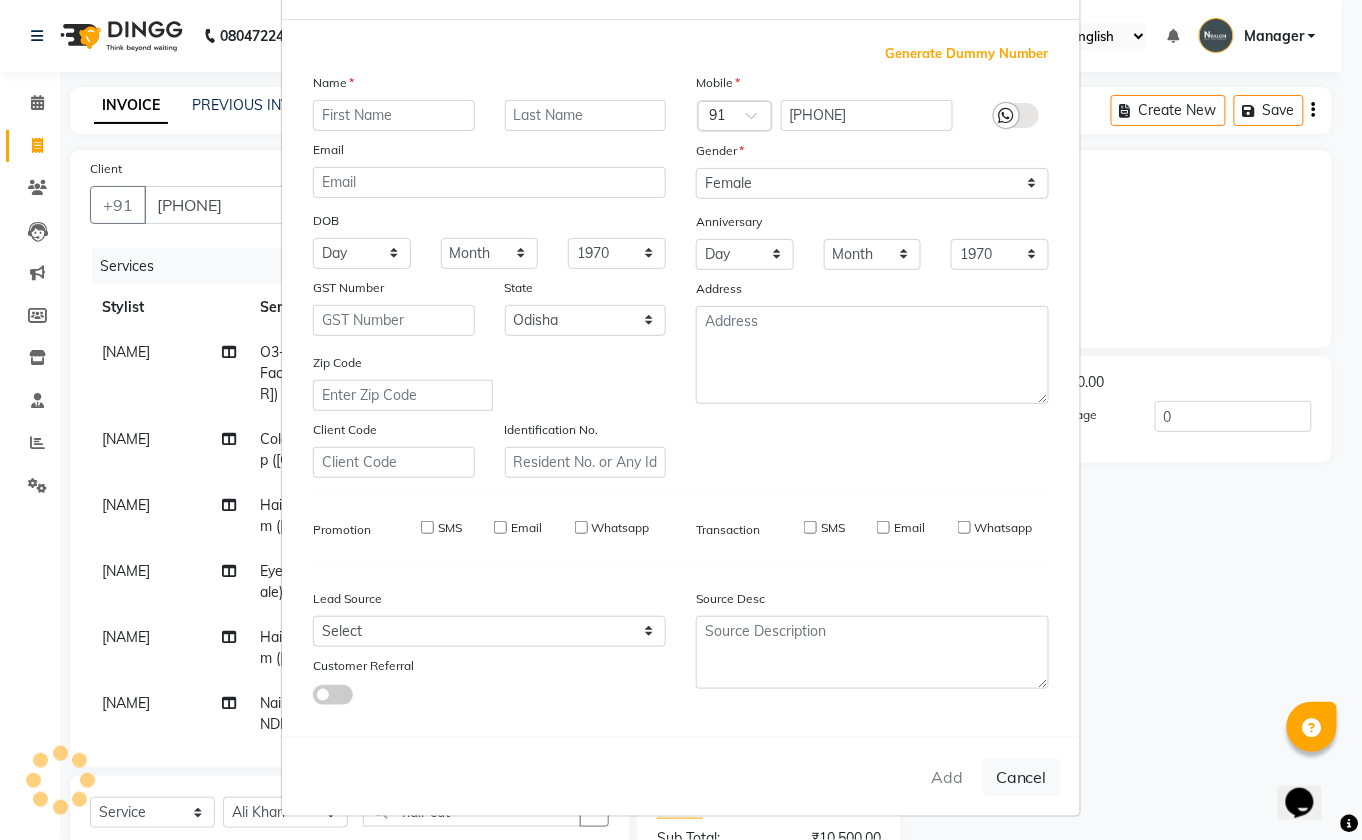 select 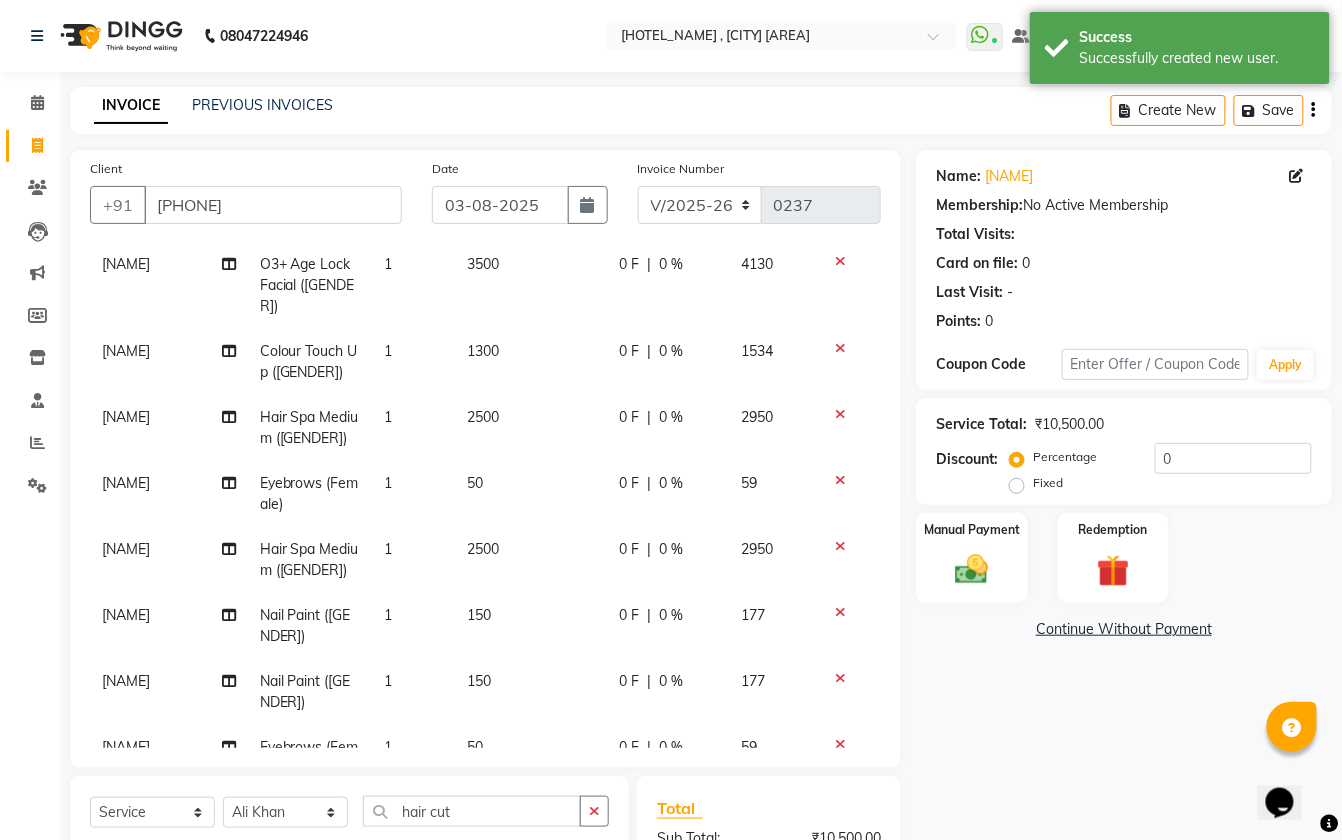 scroll, scrollTop: 233, scrollLeft: 0, axis: vertical 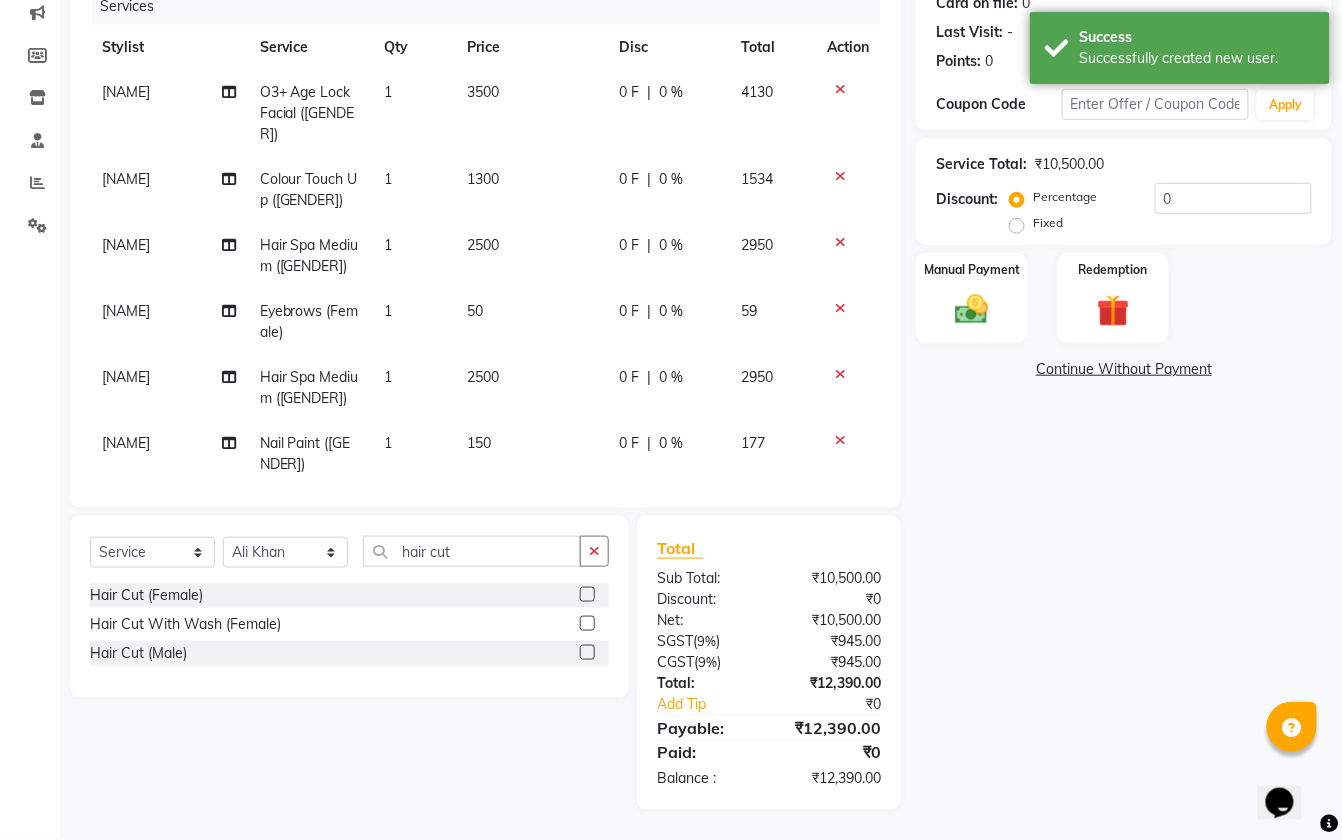 click on "0 F | 0 %" 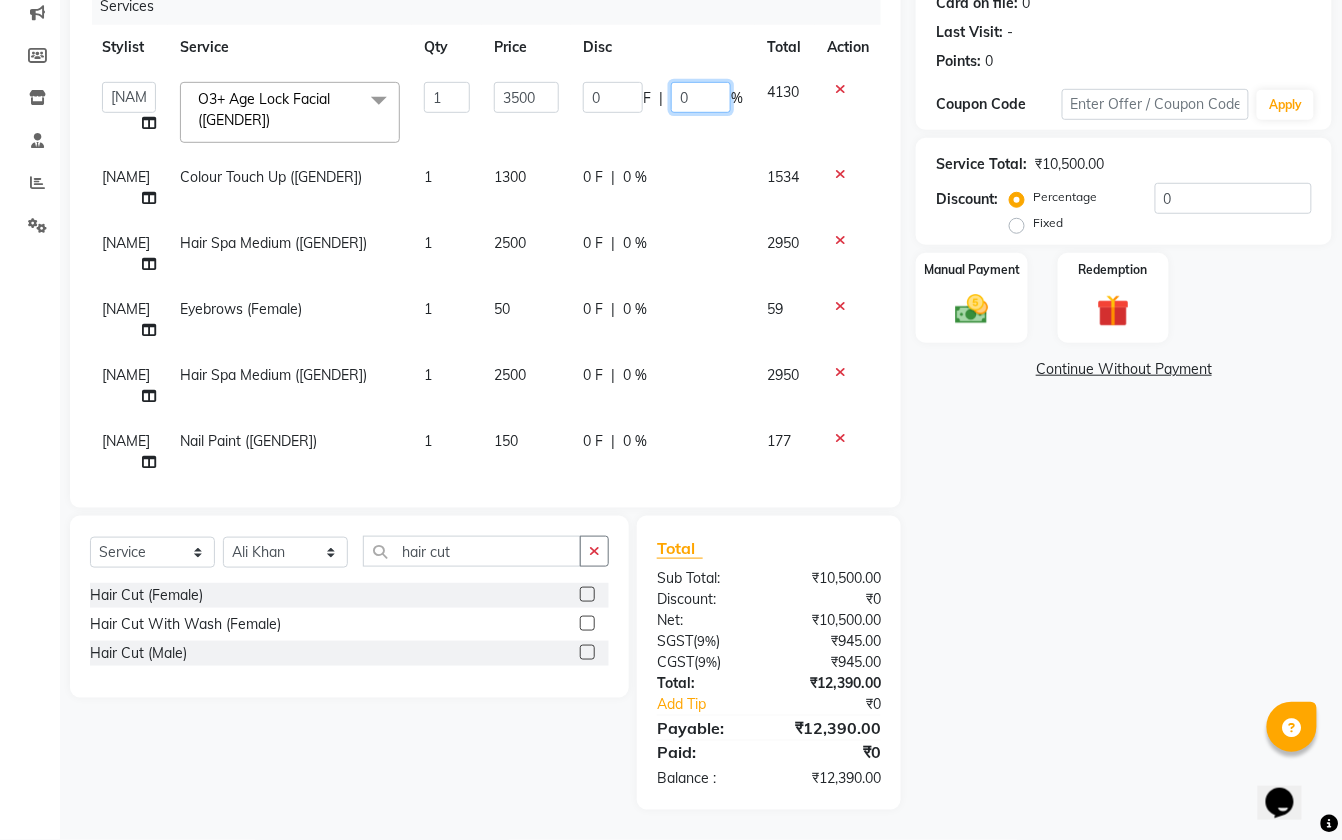 click on "0" 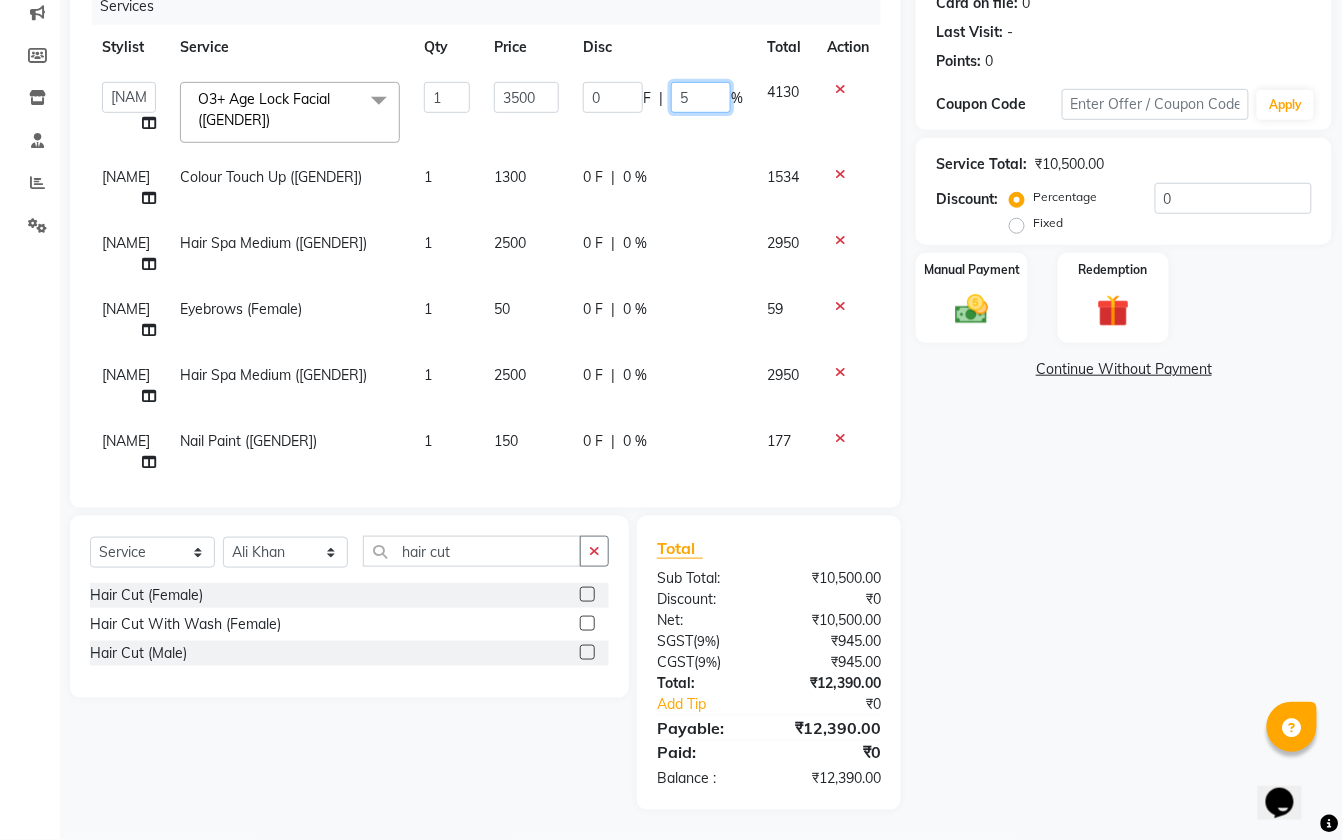 type on "50" 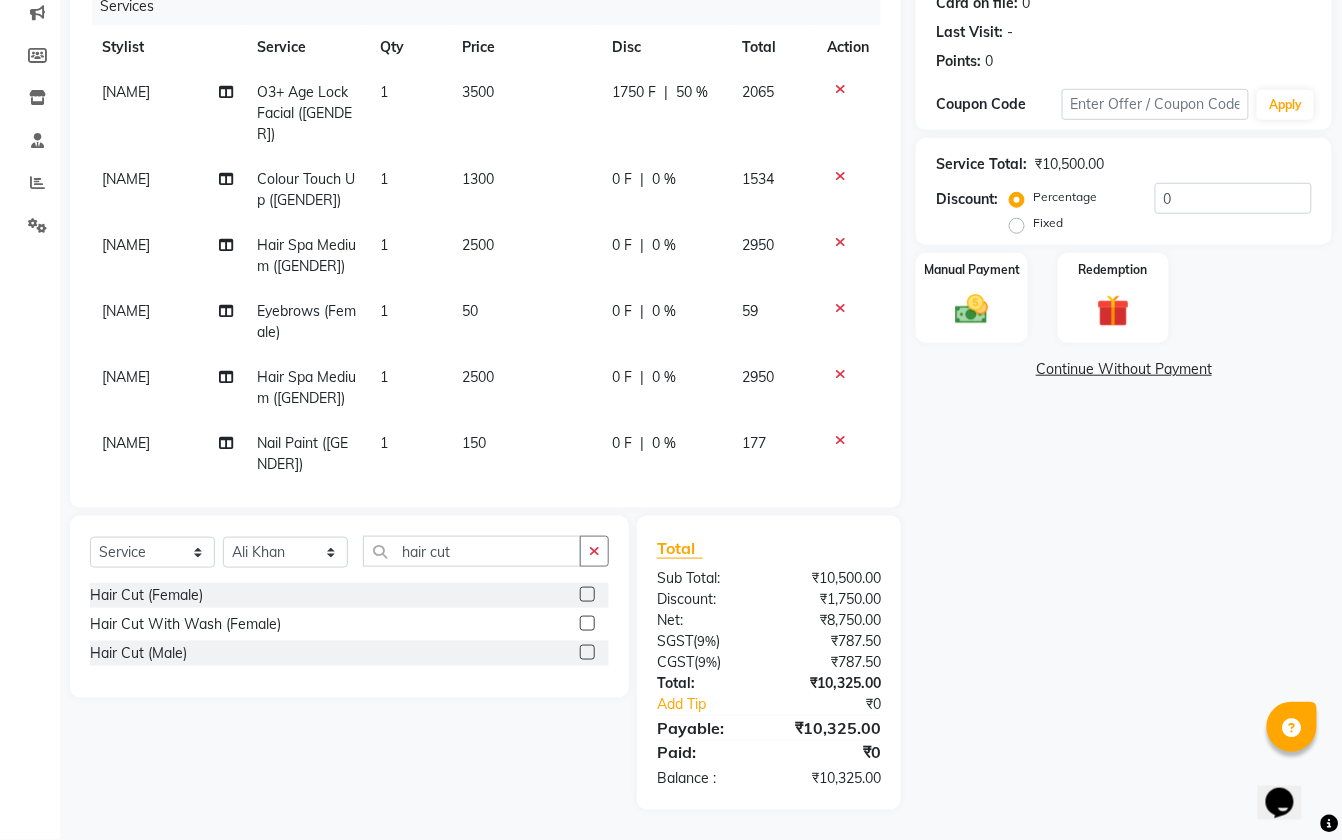 click on "0 F | 0 %" 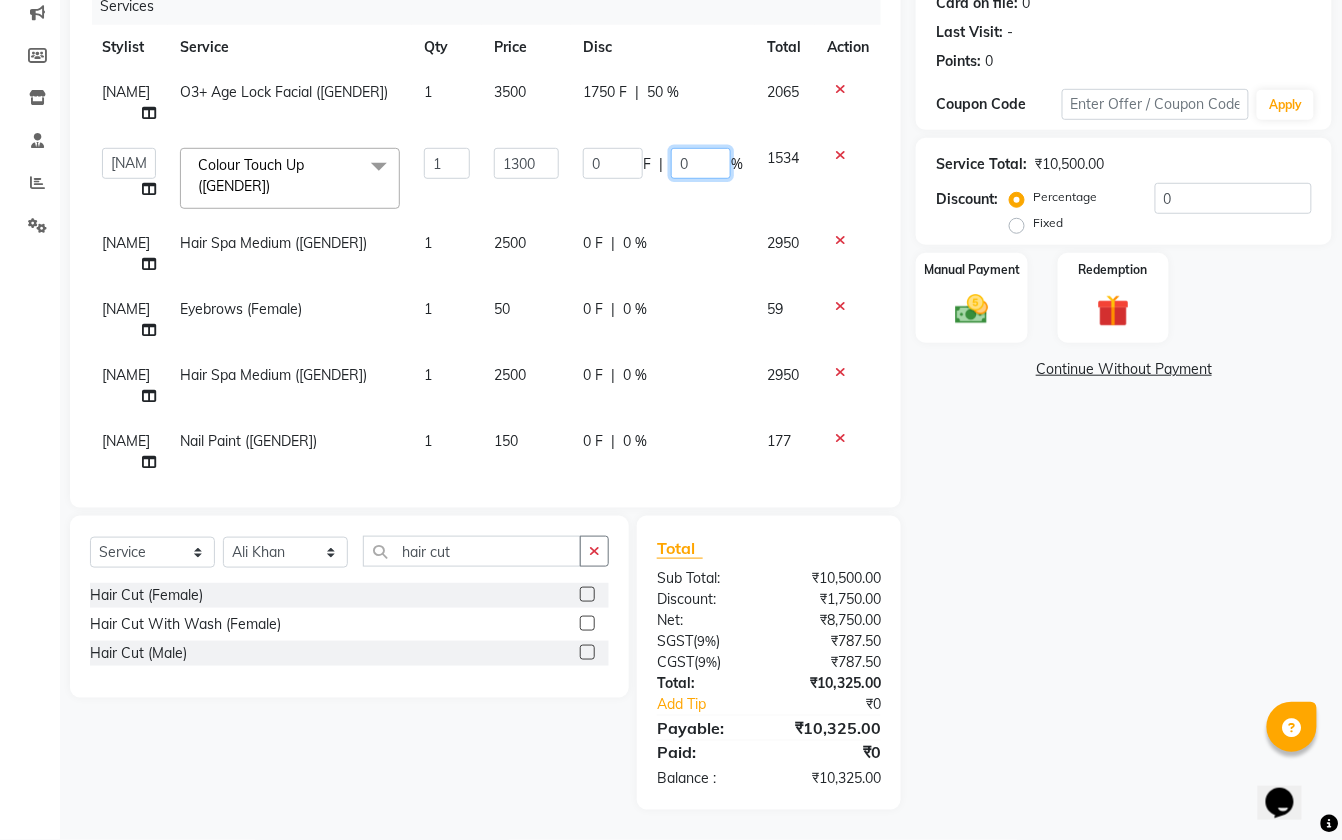 click on "0" 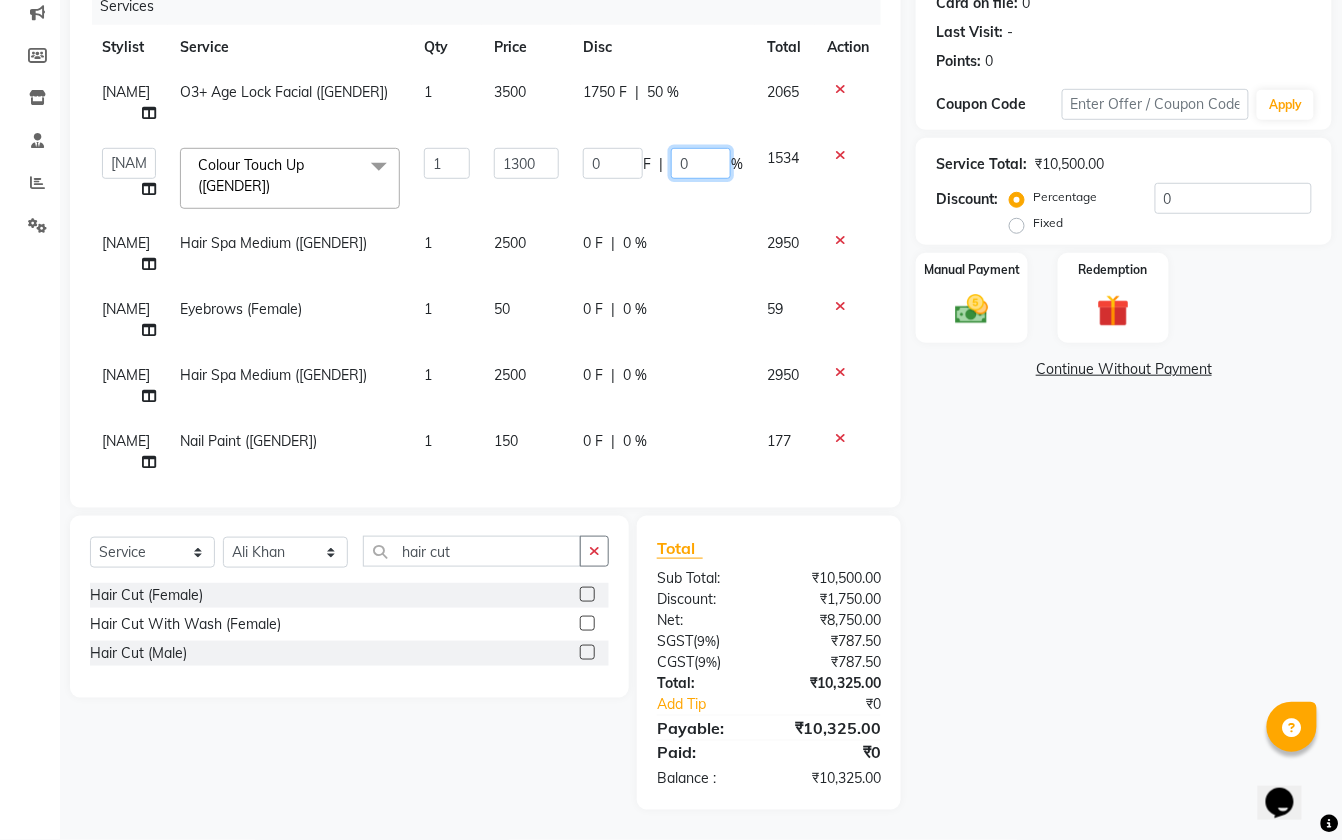 click on "0" 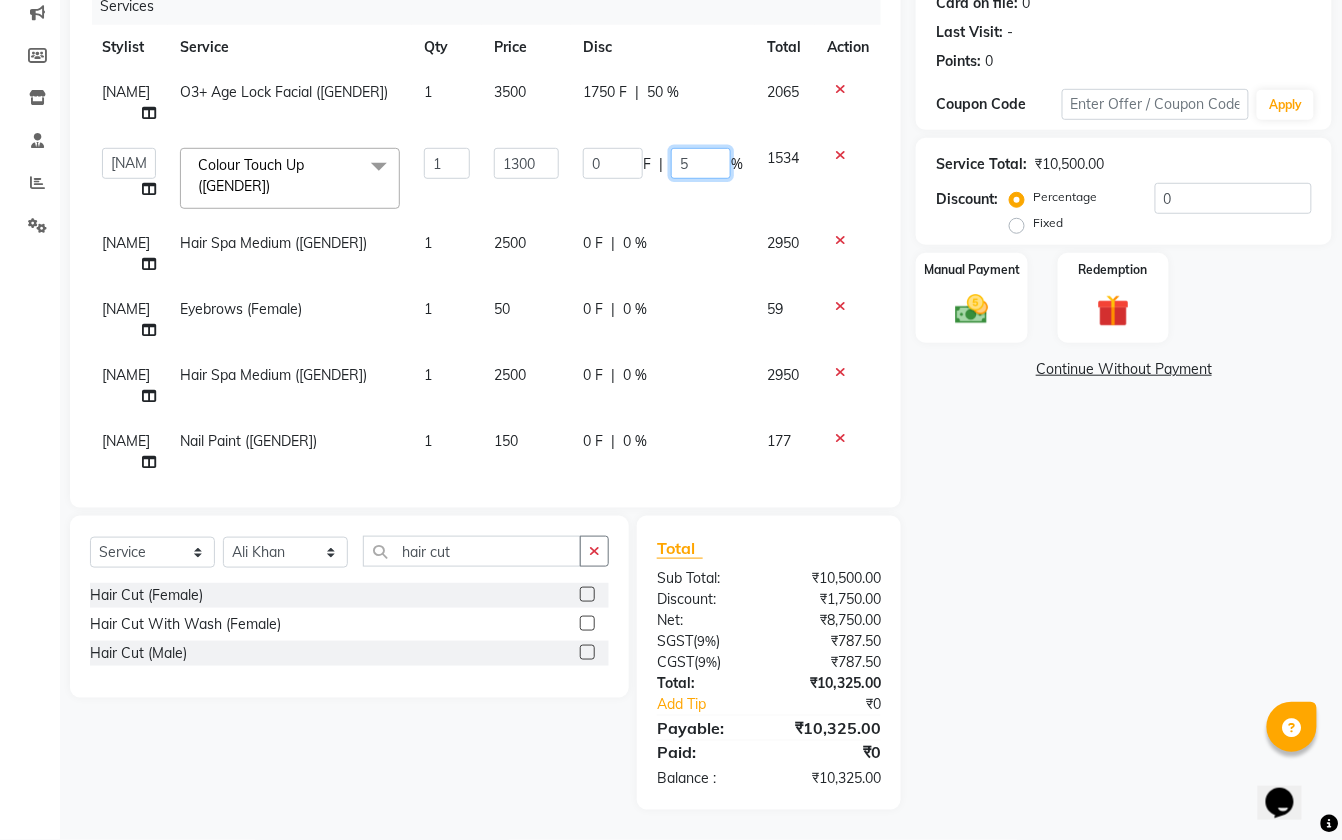 type on "50" 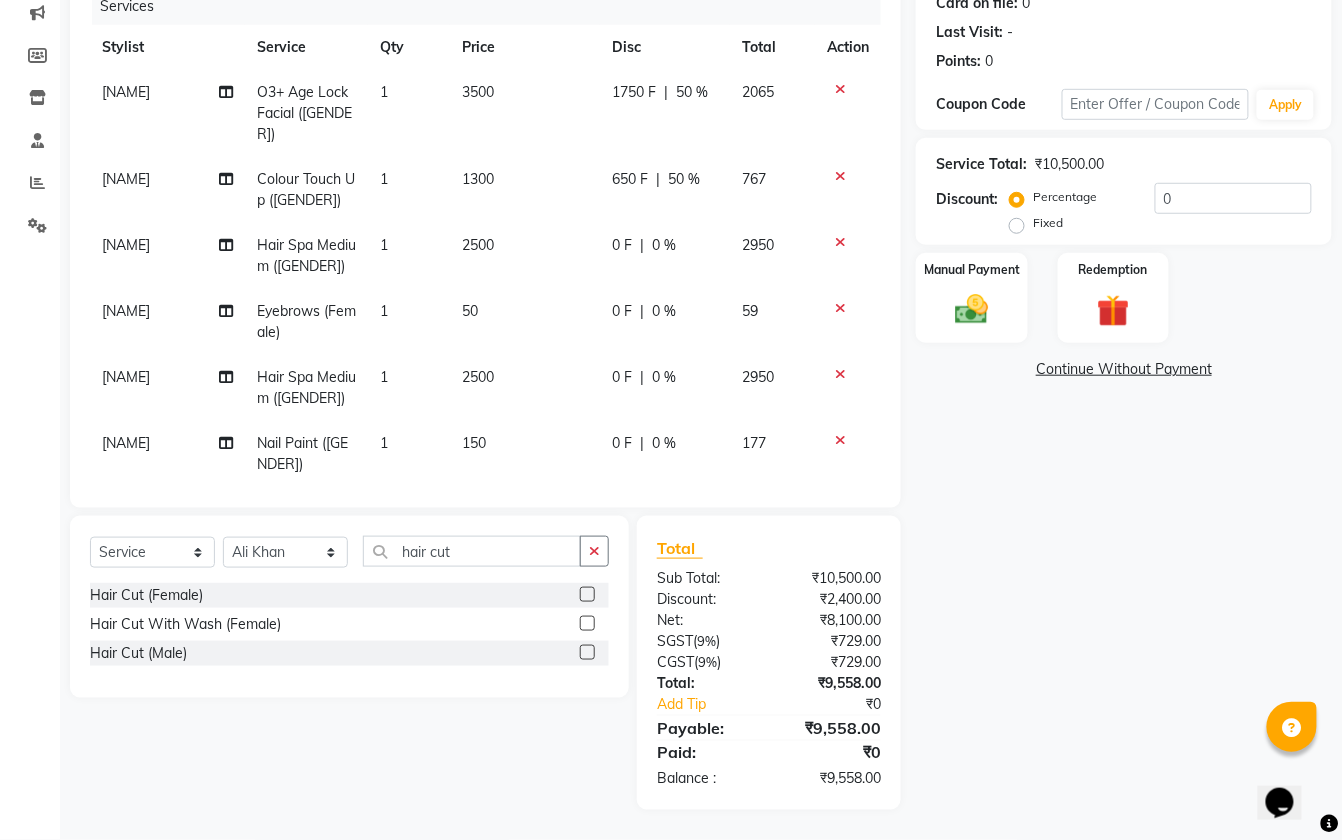 click on "0 F | 0 %" 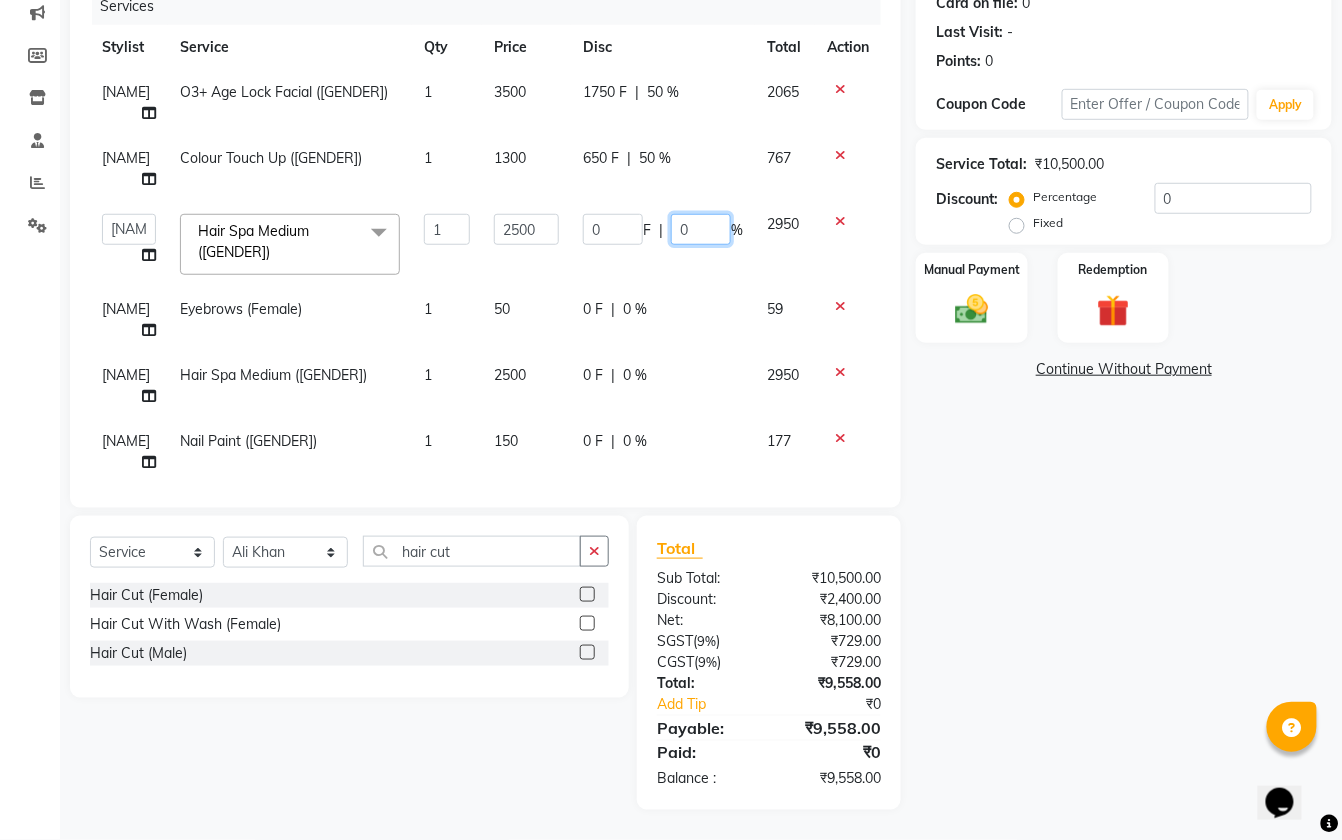click on "0" 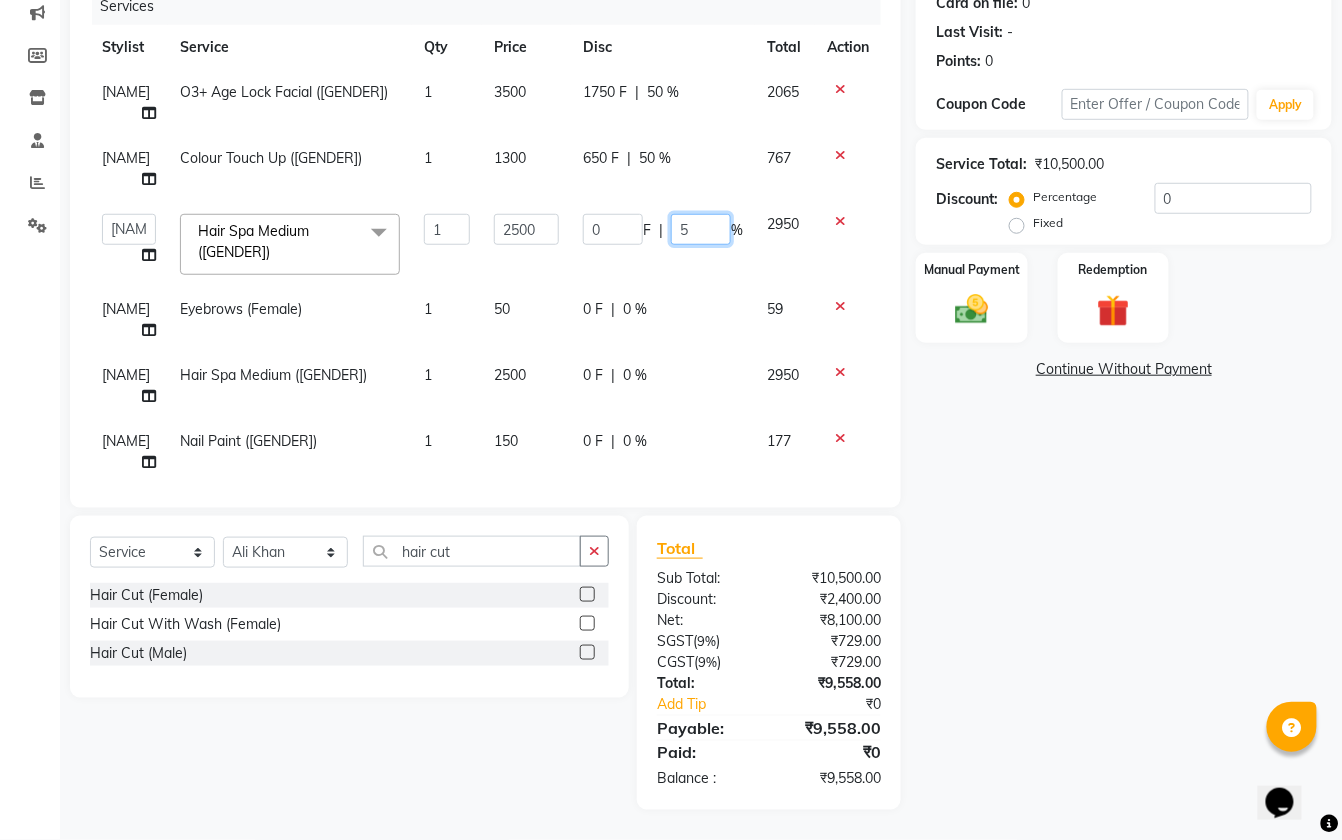 type on "50" 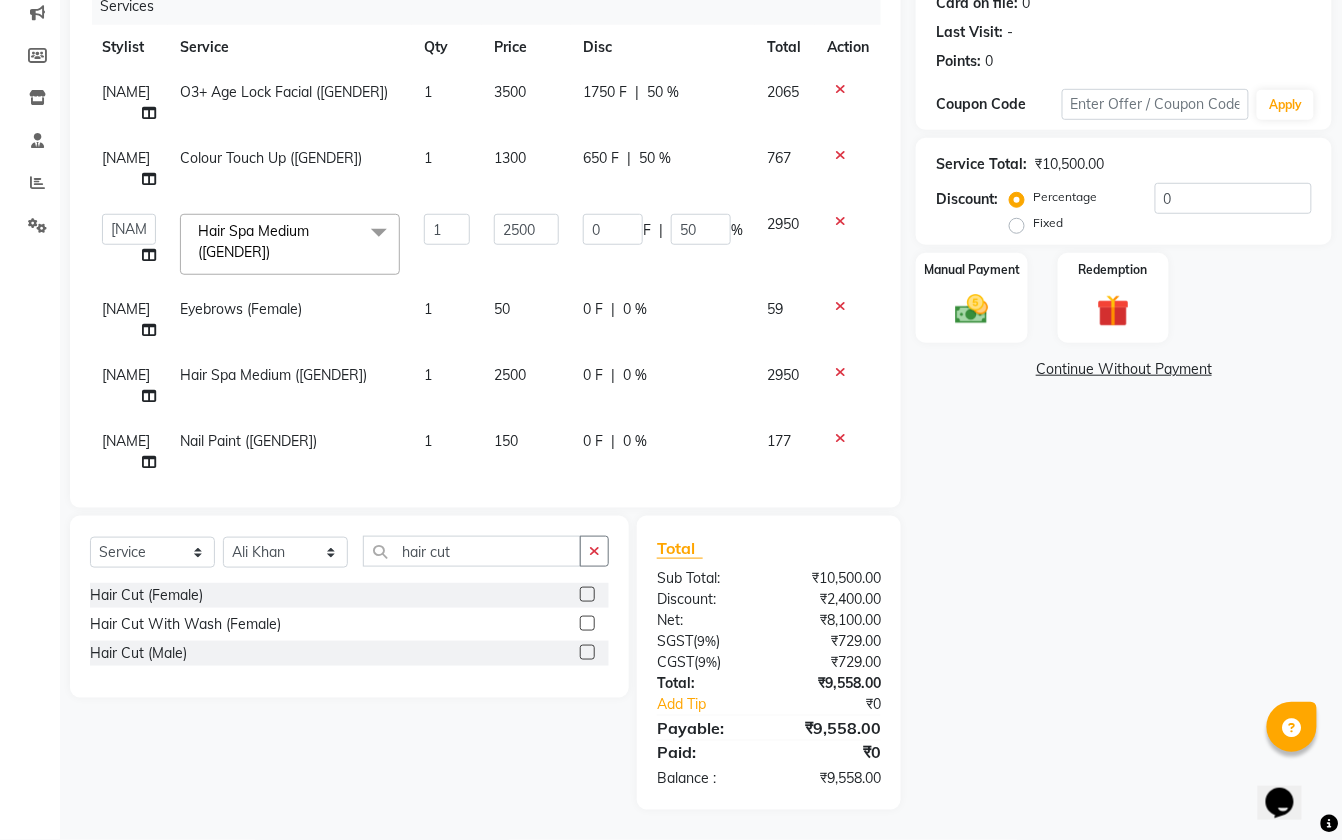 click on "0 F | 0 %" 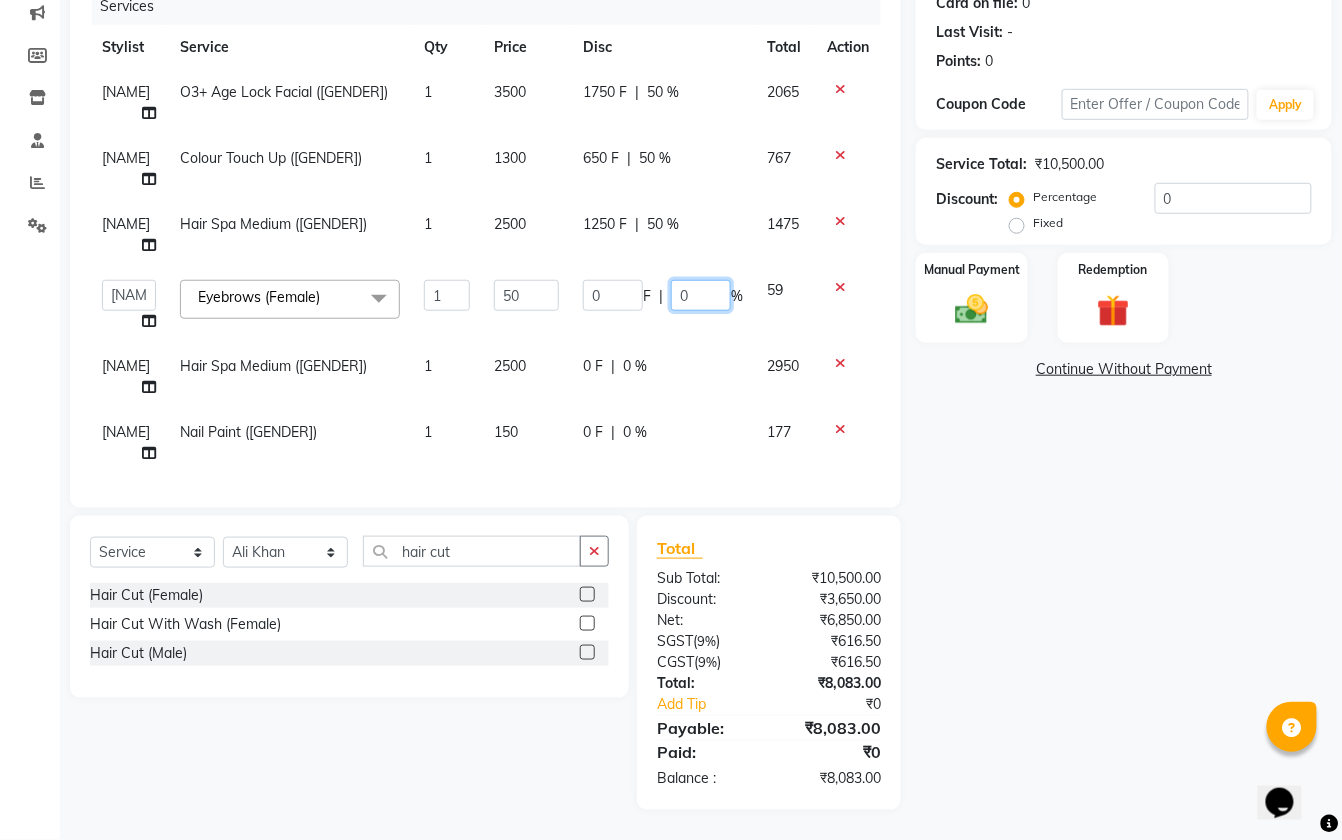 click on "0" 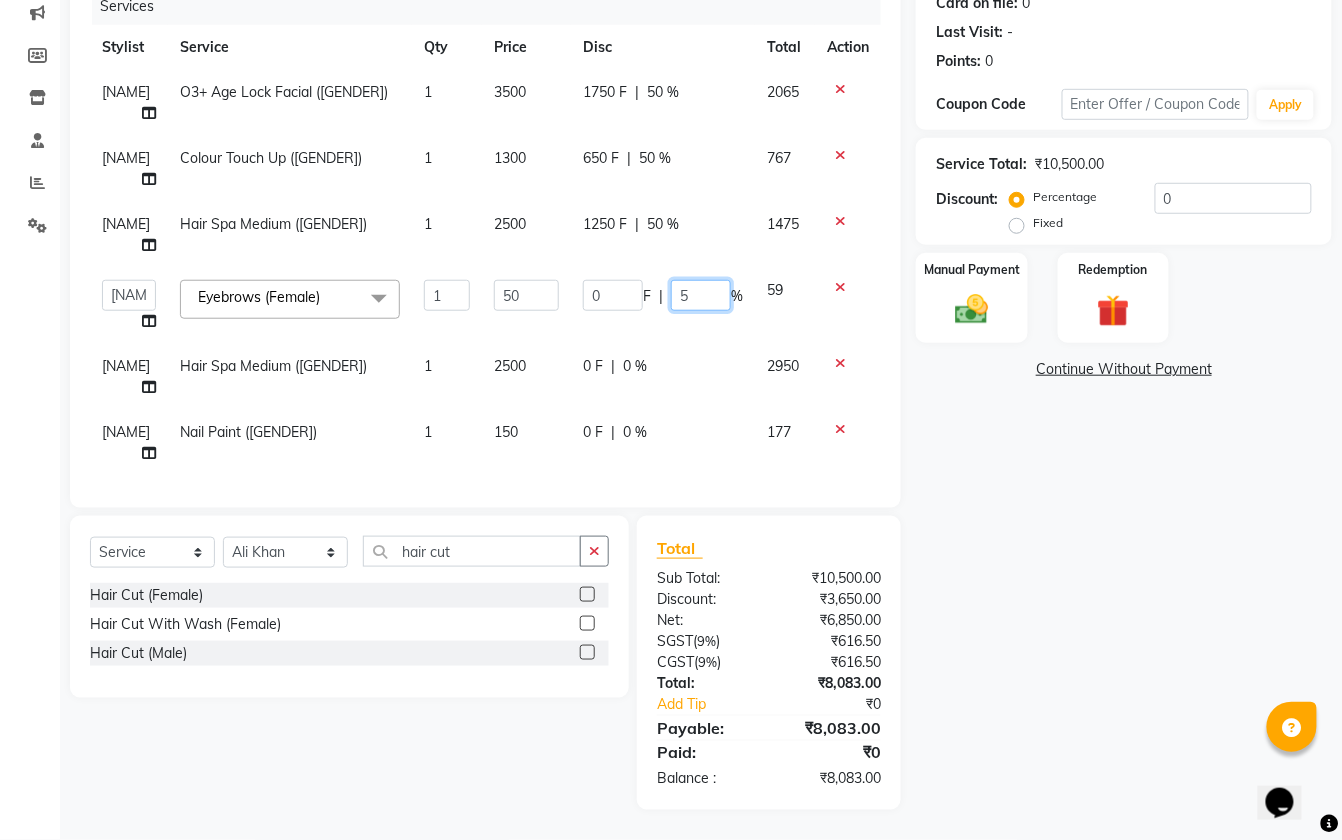 type on "50" 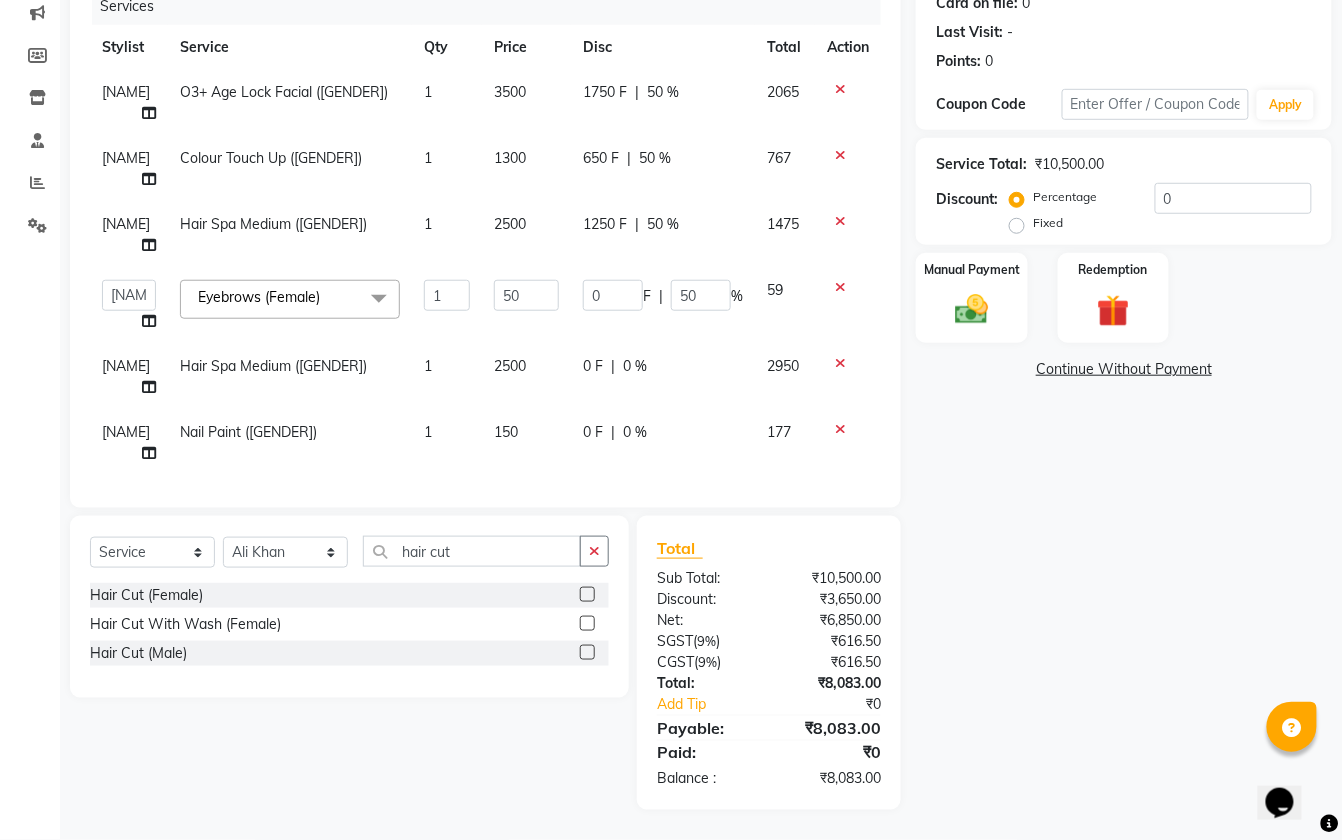 click on "[NAME] O3+ Age Lock Facial ([GENDER]) 1 3500 1750 F | 50 % 2065 [NAME] Colour Touch Up ([GENDER]) 1 1300 650 F | 50 % 767 [NAME] Hair Spa Medium ([GENDER]) 1 2500 1250 F | 50 % 1475 [NAME]   [NAME]   [NAME]   Manager   [NAME]   [NAME]   [NAME]   [NAME]   [NAME]  Eyebrows ([GENDER])  x Shampoo ([GENDER]) Hair Cut ([GENDER]) Blow Dry ([GENDER]) Iron Curls ([GENDER]) Hair-Do ([GENDER]) Hair Cut With Wash ([GENDER]) Half Touch Up ([GENDER]) Colour Touch Up ([GENDER]) Highlights ([GENDER]) Global Colour ([GENDER]) Balayage ([GENDER]) Smoothening ([GENDER]) Keratin ([GENDER]) Rebonding ([GENDER]) Botox ([GENDER]) Nano Plastia ([GENDER]) Eye Make-Up ([GENDER]) Base ([GENDER]) Party Makeup - Basic Makeup Party Makeup - HD Makeup Party Makeup - Air Brush Makeup Bridal Makeup - Basic Makeup Bridal Makeup - HD Makeup Bridal Makeup - Air Brush Makeup Reception Makeup - Basic Makeup Reception Makeup - HD Makeup Reception Makeup - Air Brush Makeup Hair Strengthening Treatment ([GENDER]) Hair Spa Small ([GENDER]) 1 50 0" 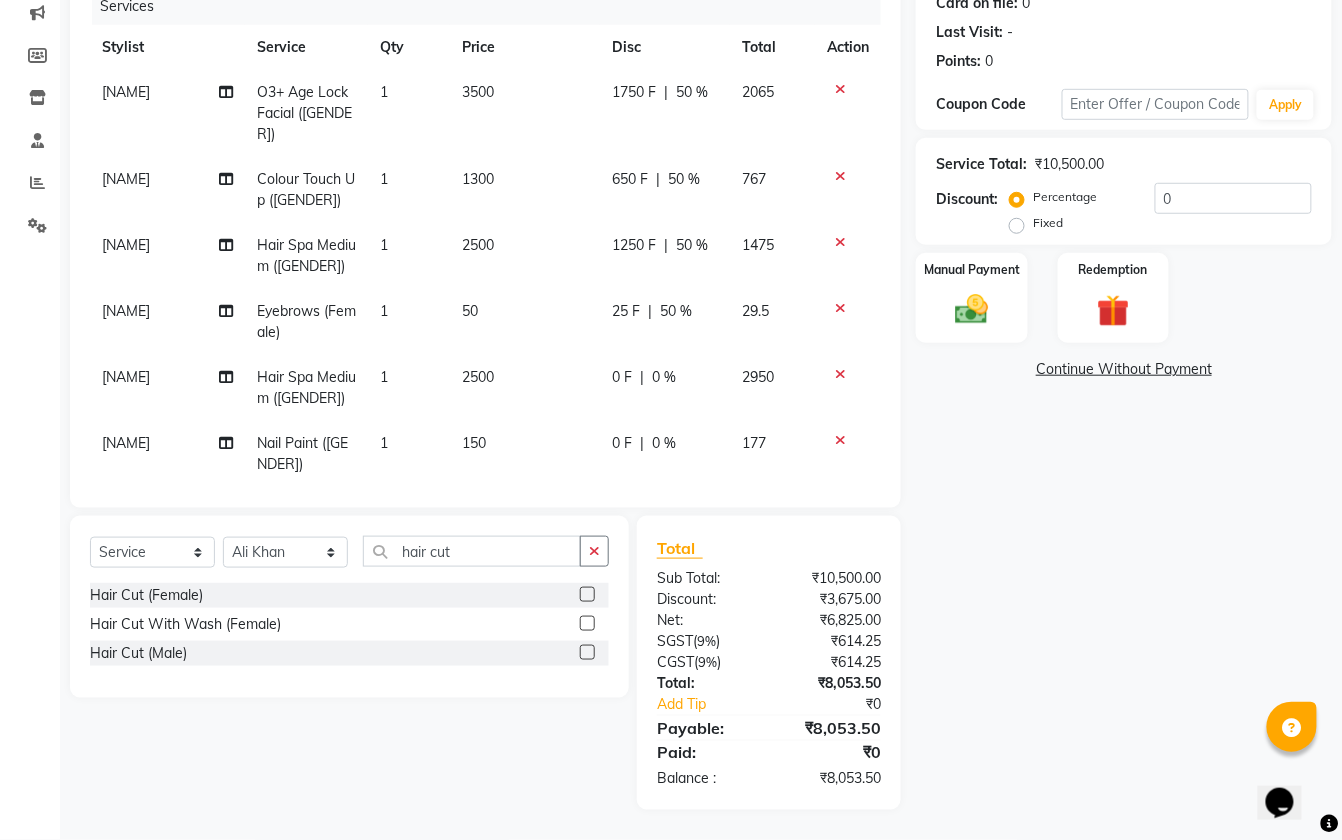 click on "0 F | 0 %" 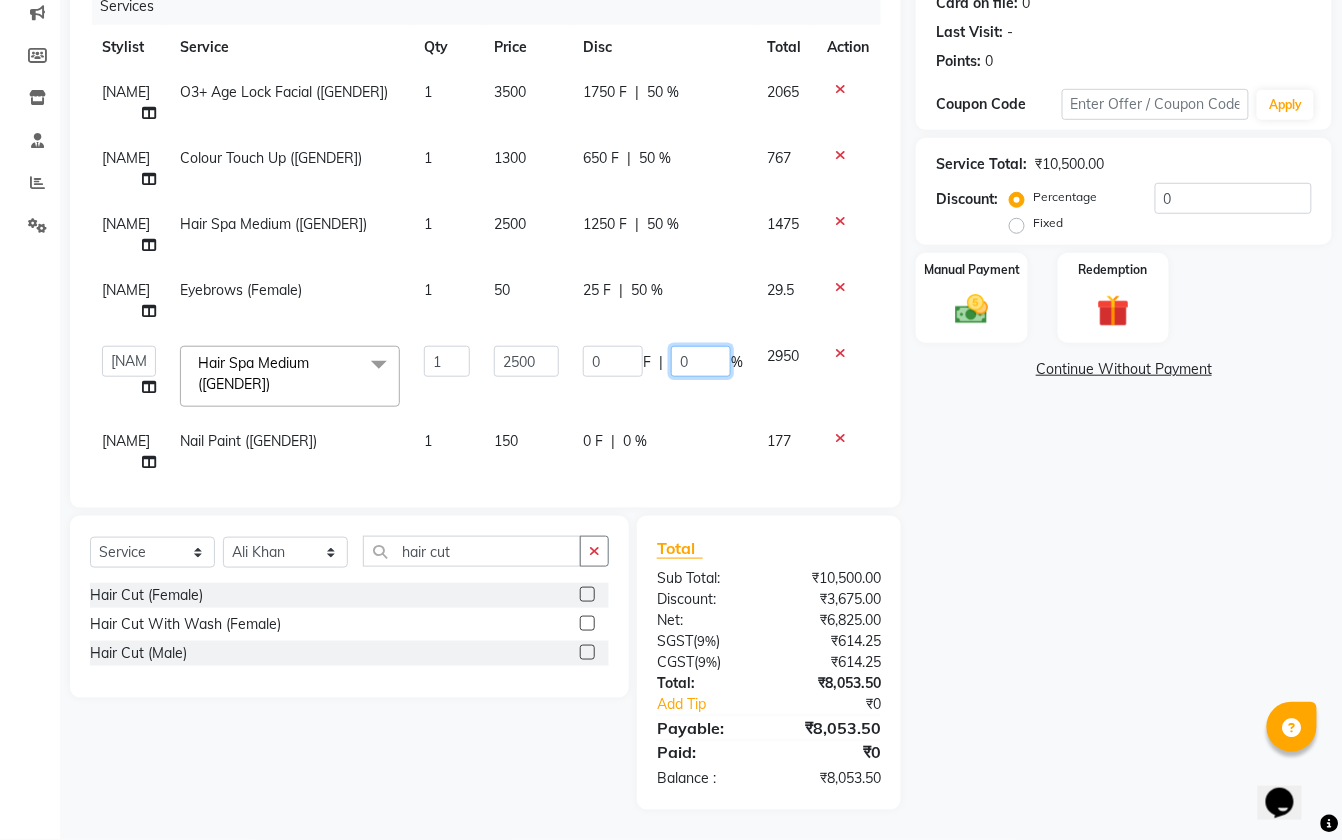 click on "0" 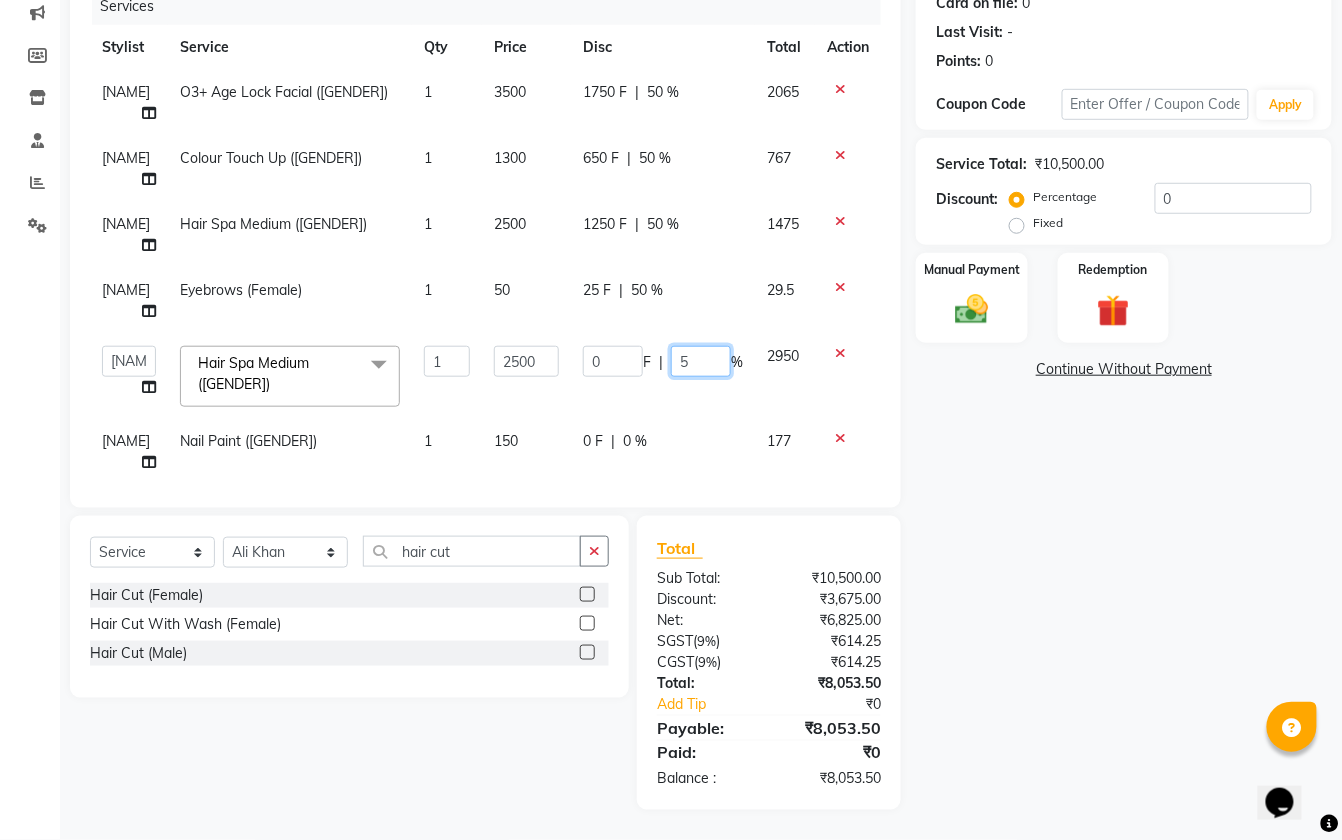 type on "50" 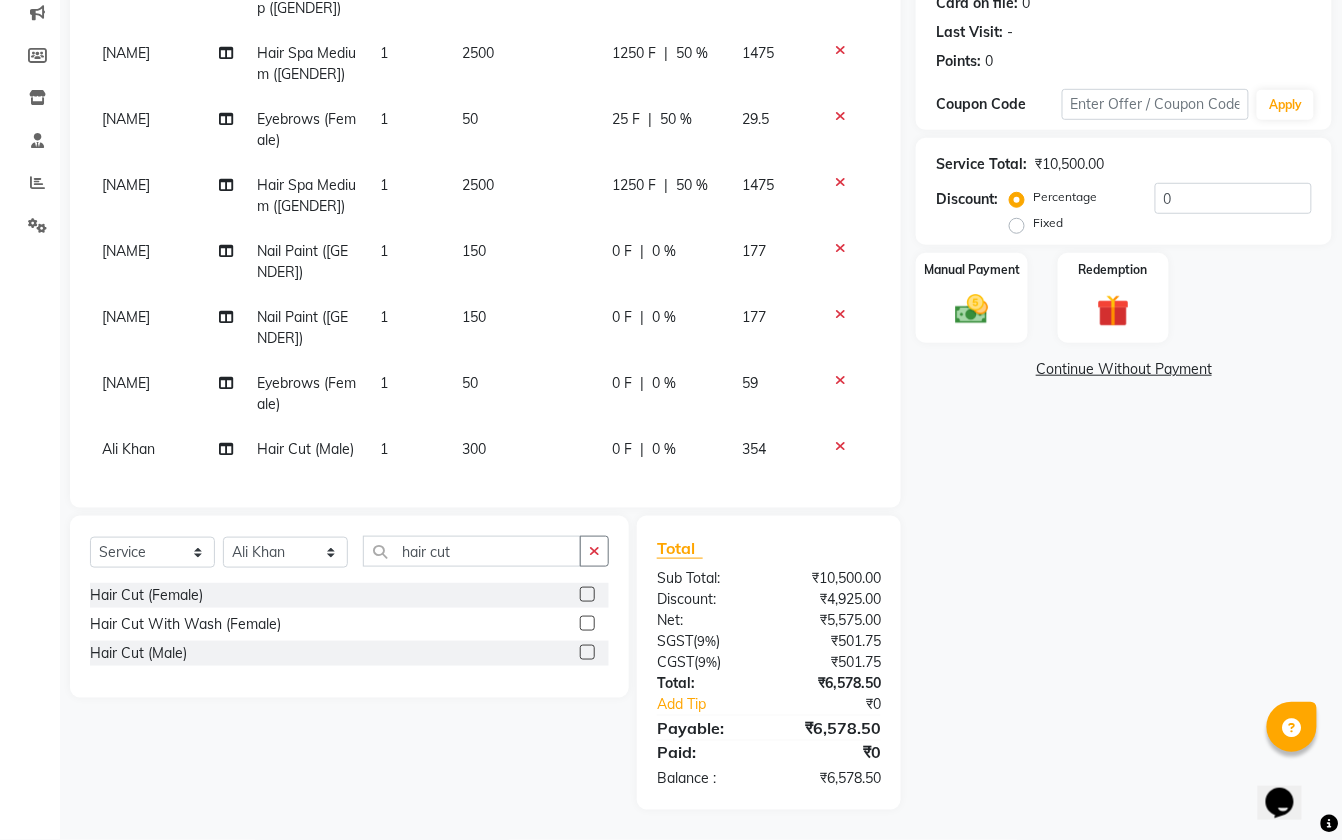 click on "0 F | 0 %" 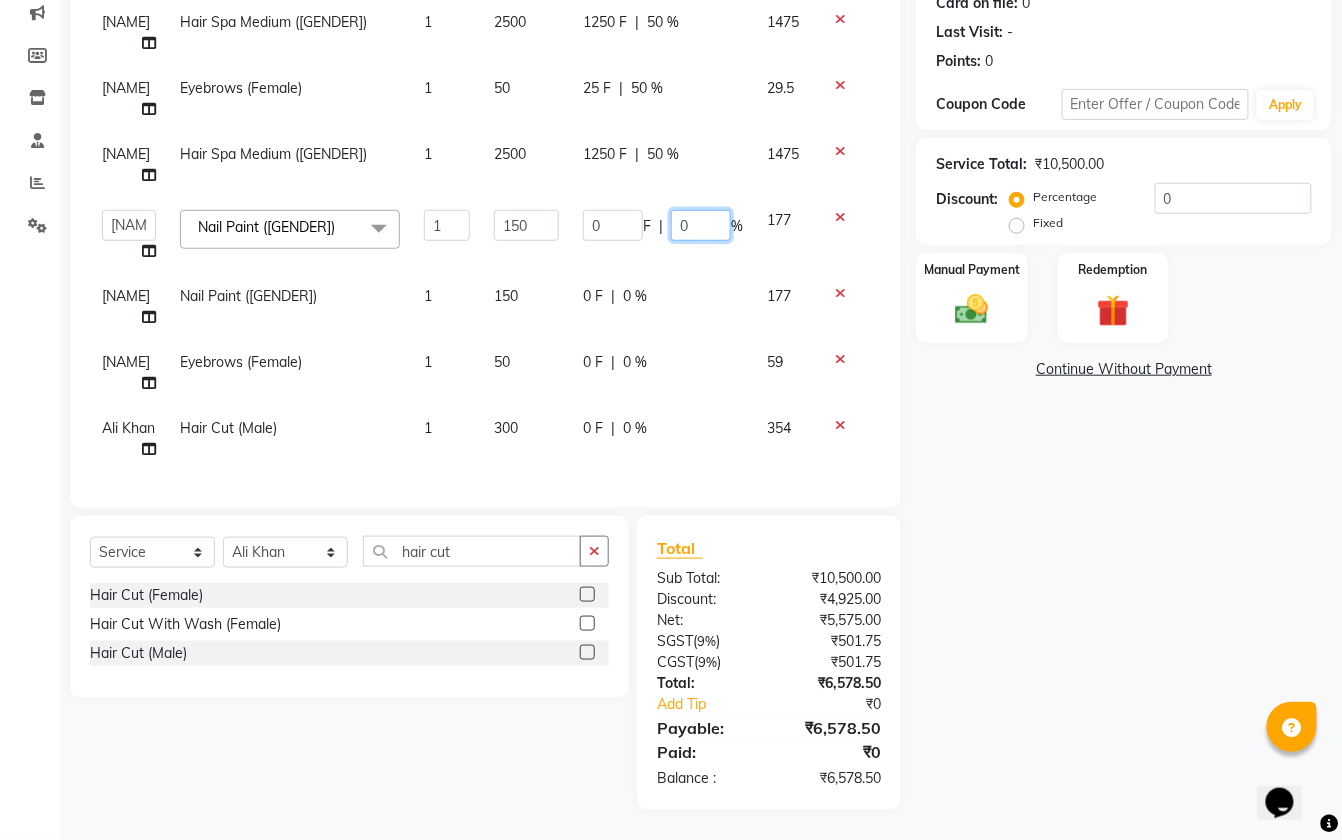 click on "0" 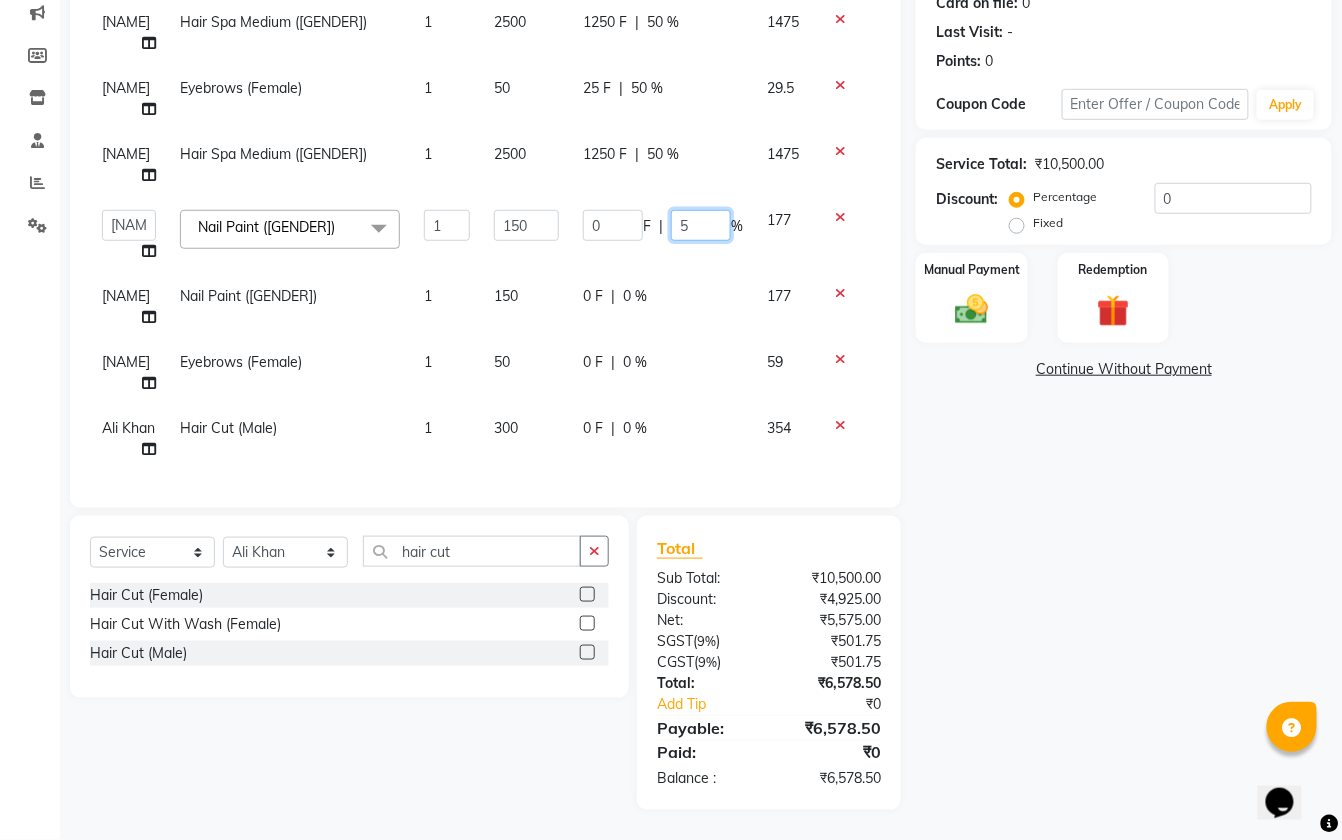 type on "50" 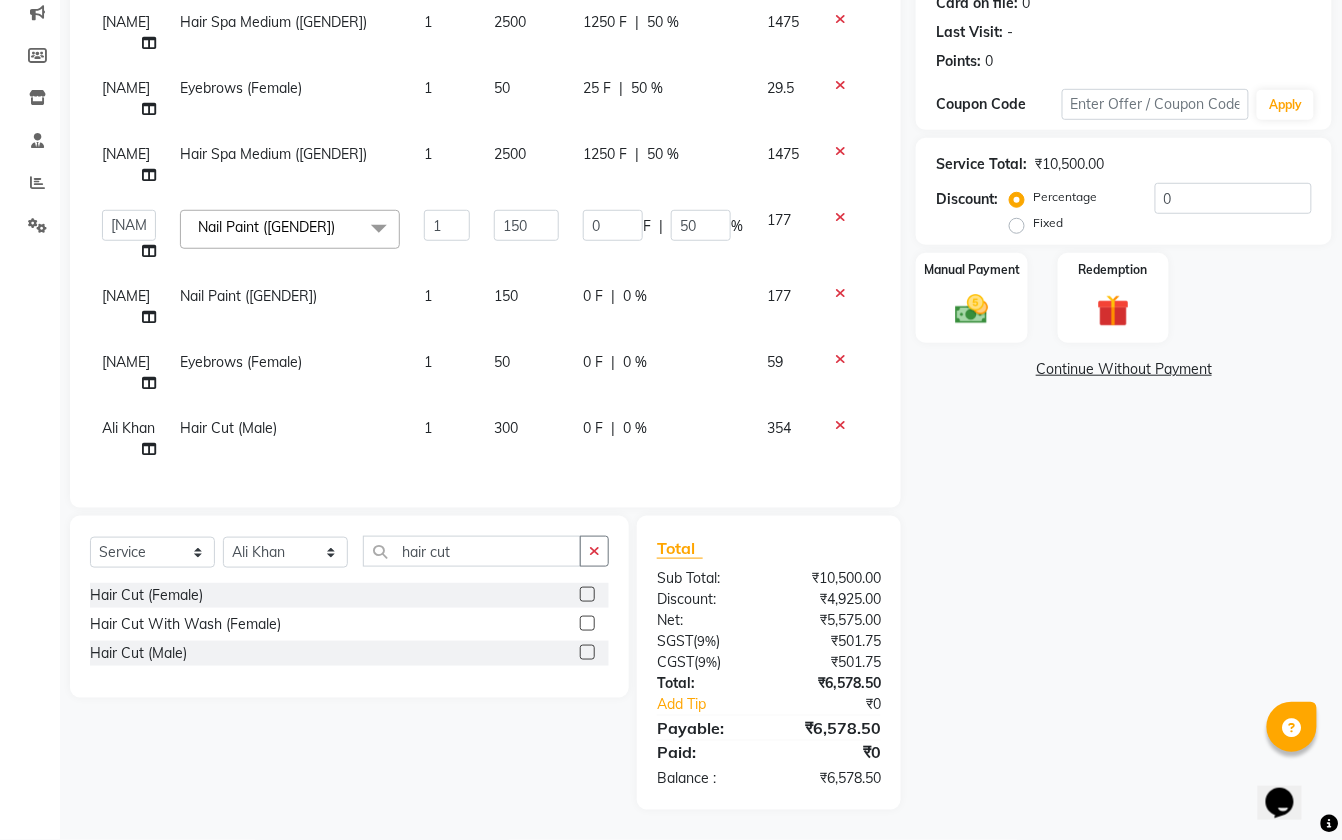 scroll, scrollTop: 233, scrollLeft: 0, axis: vertical 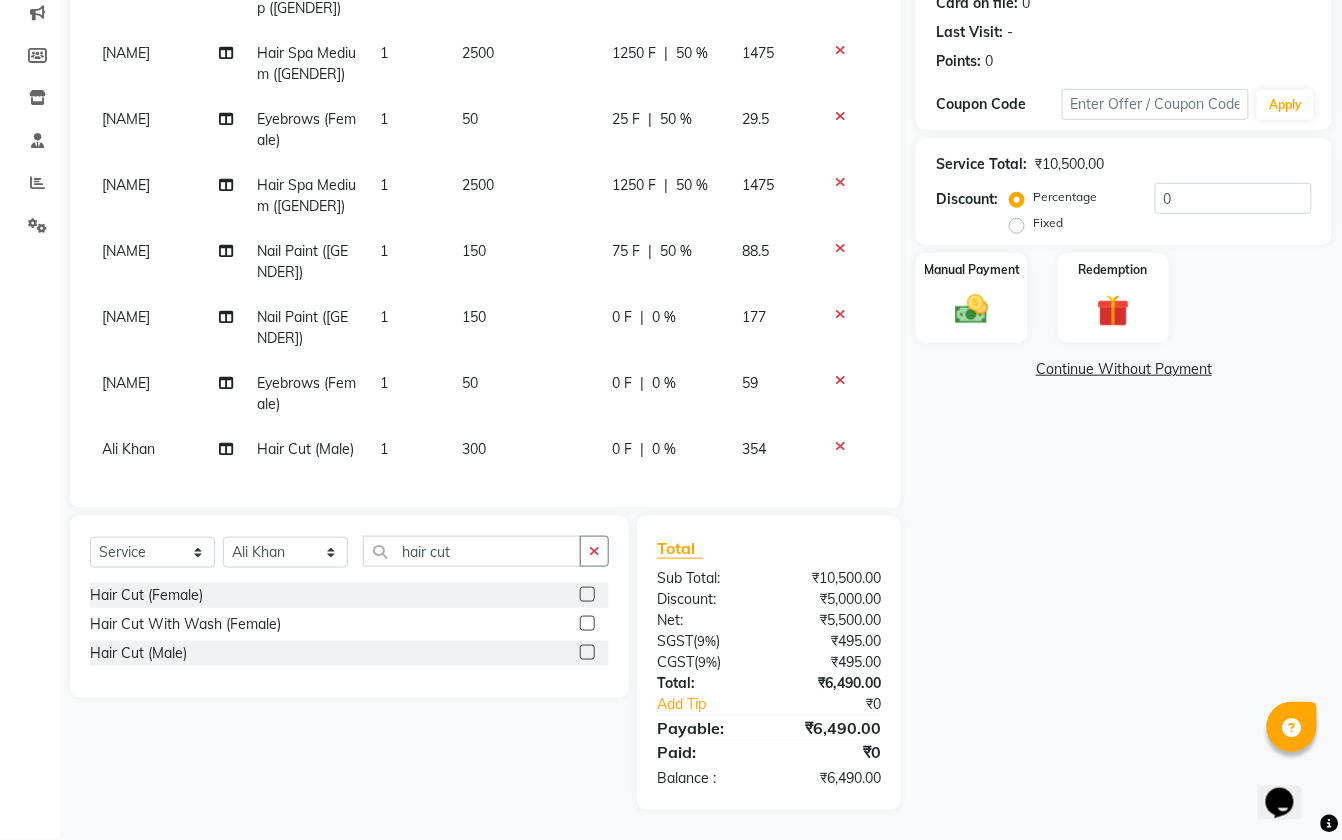 click on "0 F | 0 %" 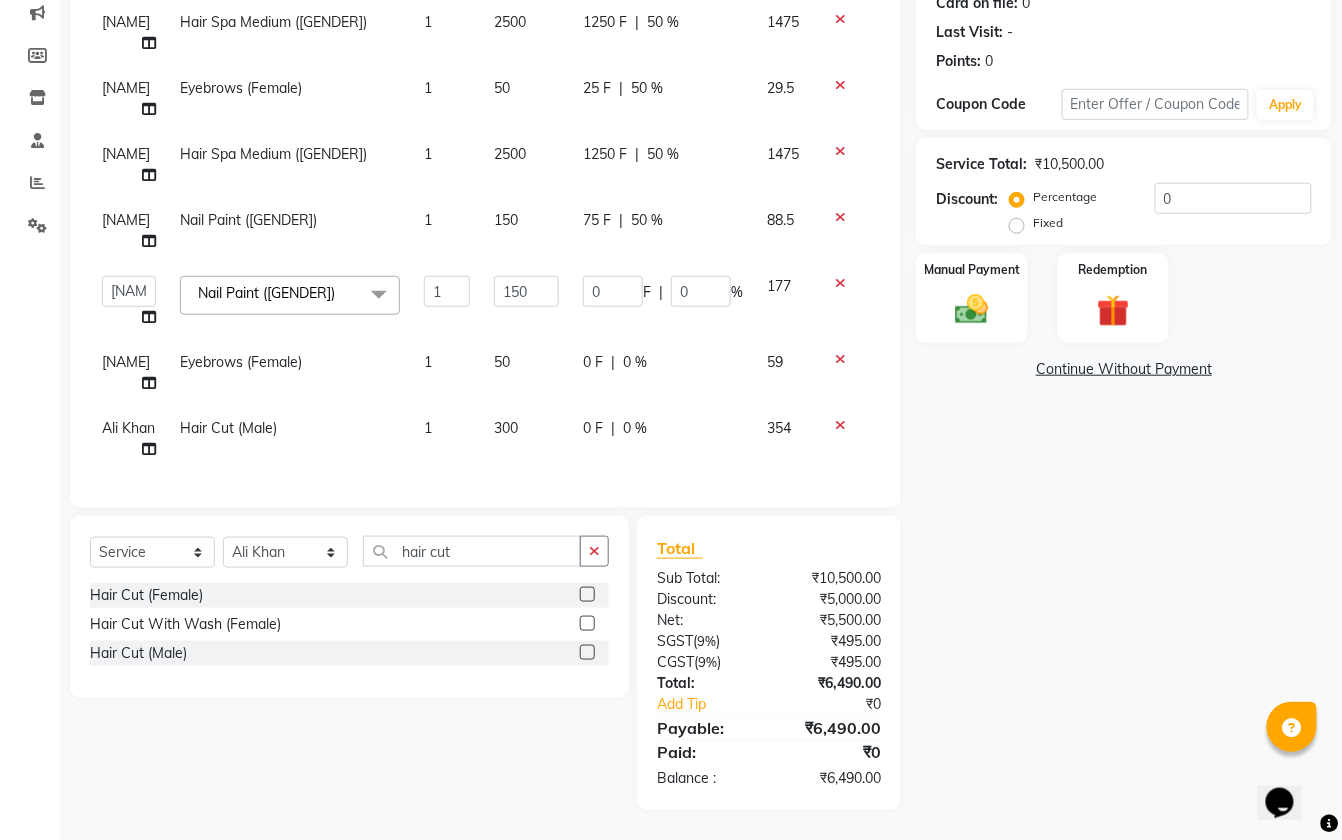 scroll, scrollTop: 266, scrollLeft: 0, axis: vertical 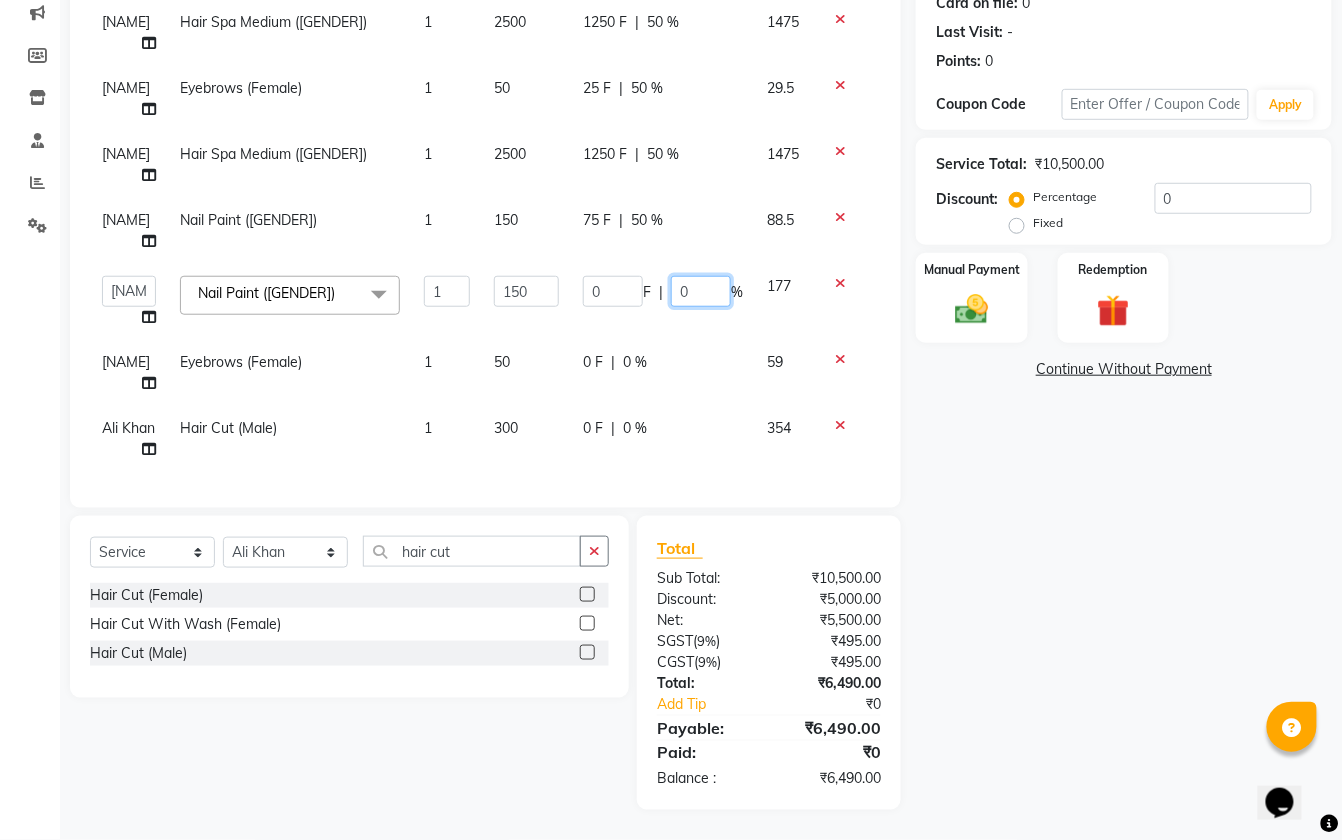 click on "0" 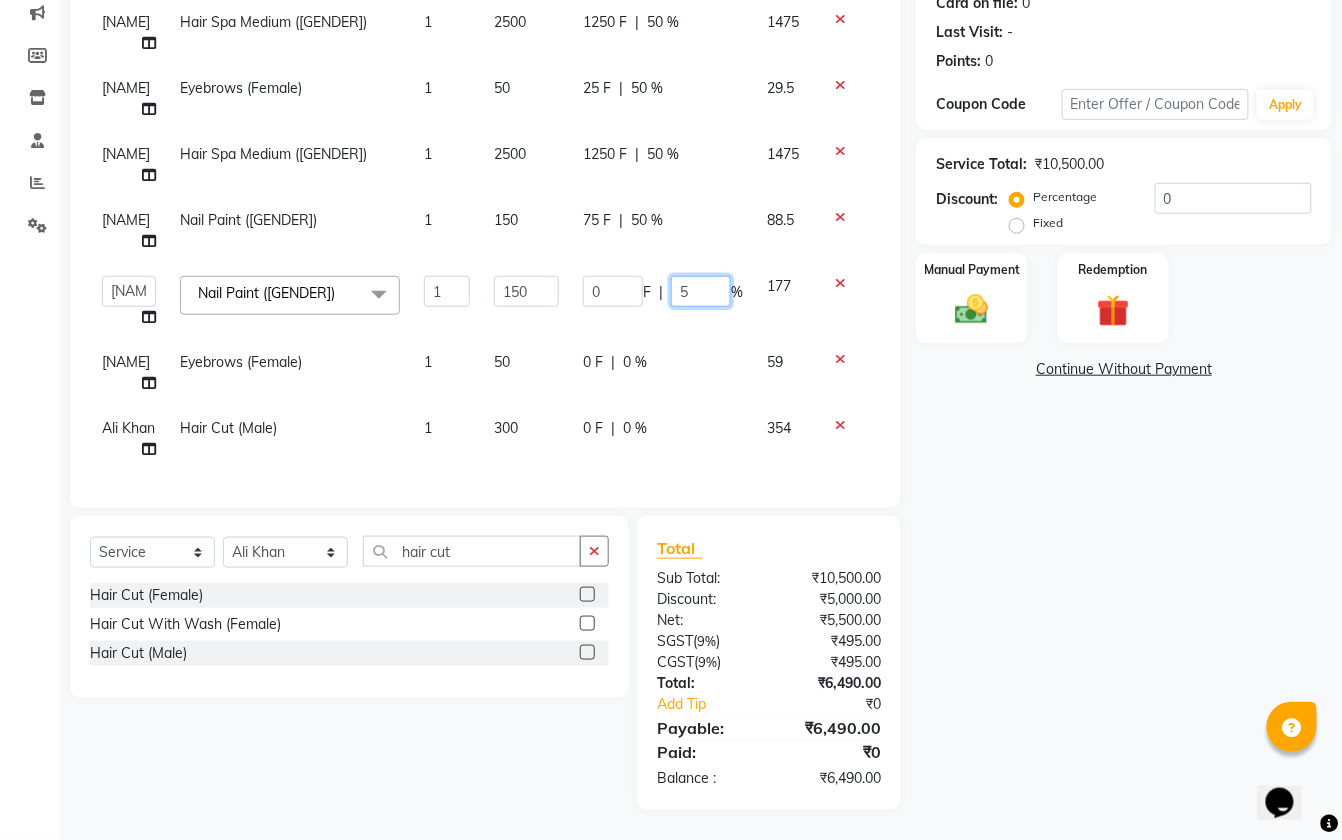 type on "50" 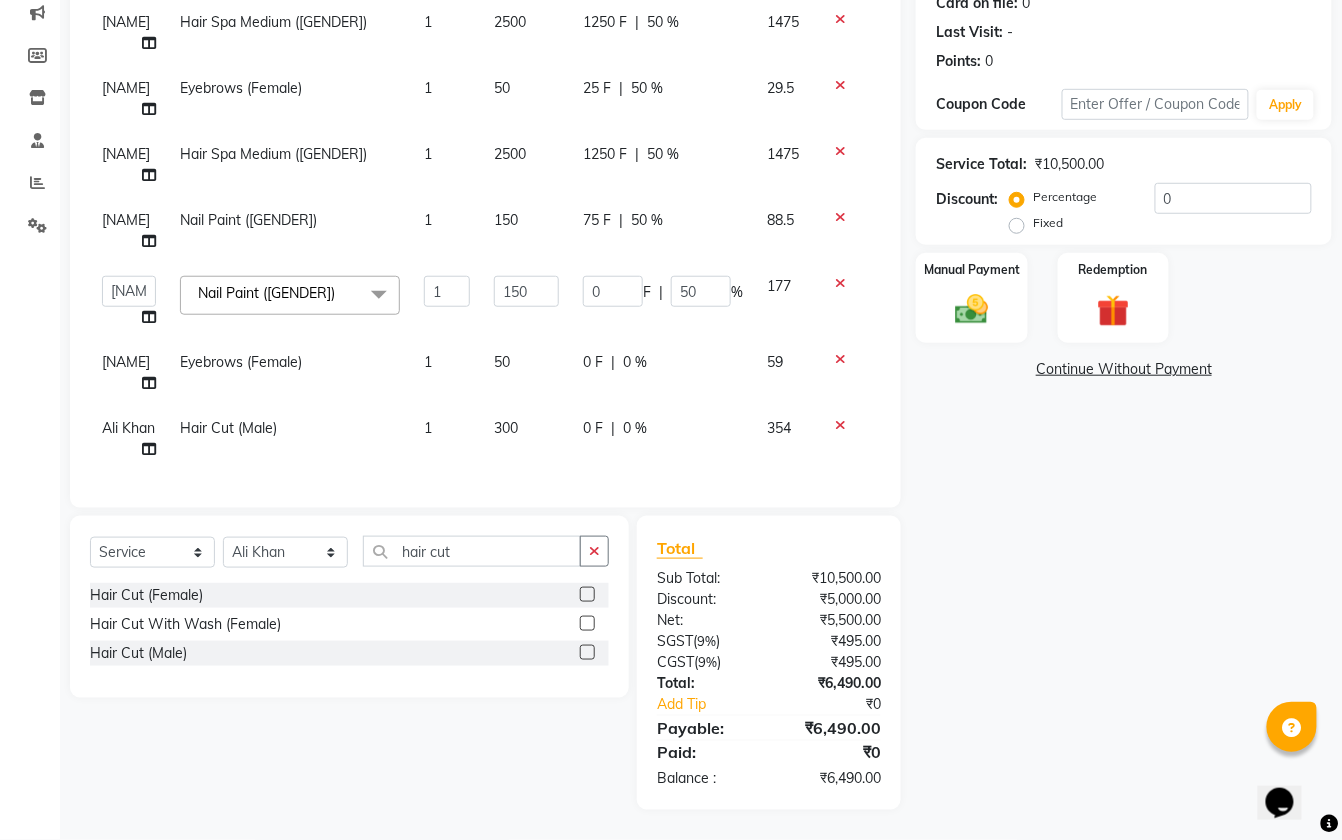 scroll, scrollTop: 233, scrollLeft: 0, axis: vertical 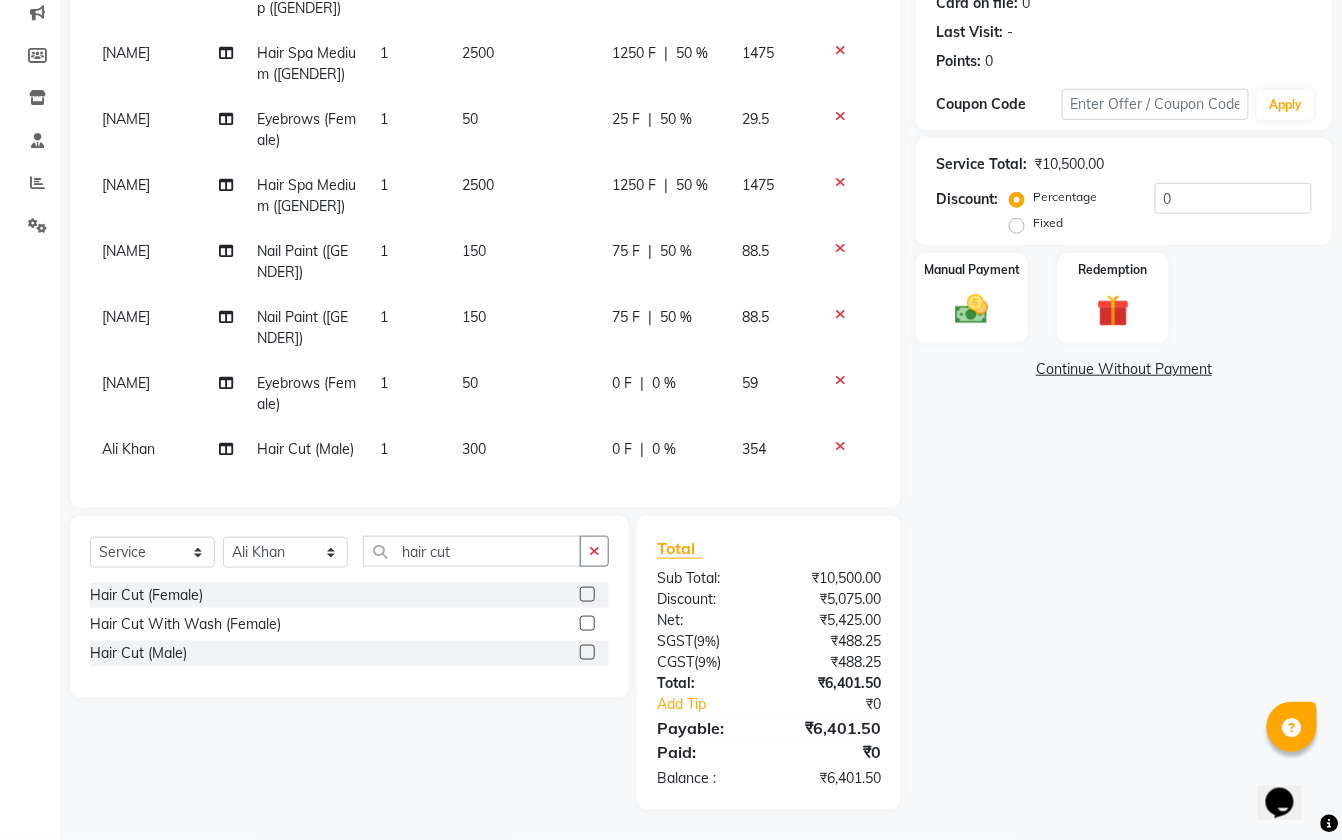 click on "[NAME] O3+ Age Lock Facial ([GENDER]) 1 3500 1750 F | 50 % 2065 [NAME] Colour Touch Up ([GENDER]) 1 1300 650 F | 50 % 767 [NAME] Hair Spa Medium ([GENDER]) 1 2500 1250 F | 50 % 1475 [NAME] Eyebrows ([GENDER]) 1 50 25 F | 50 % 29.5 [NAME] Hair Spa Medium ([GENDER]) 1 2500 1250 F | 50 % 1475 [NAME] Nail Paint ([GENDER]) 1 150 75 F | 50 % 88.5 [NAME] Nail Paint ([GENDER]) 1 150 75 F | 50 % 88.5 [NAME] Eyebrows ([GENDER]) 1 50 0 F | 0 % 59 [NAME] Hair Cut ([GENDER]) 1 300 0 F | 0 % 354" 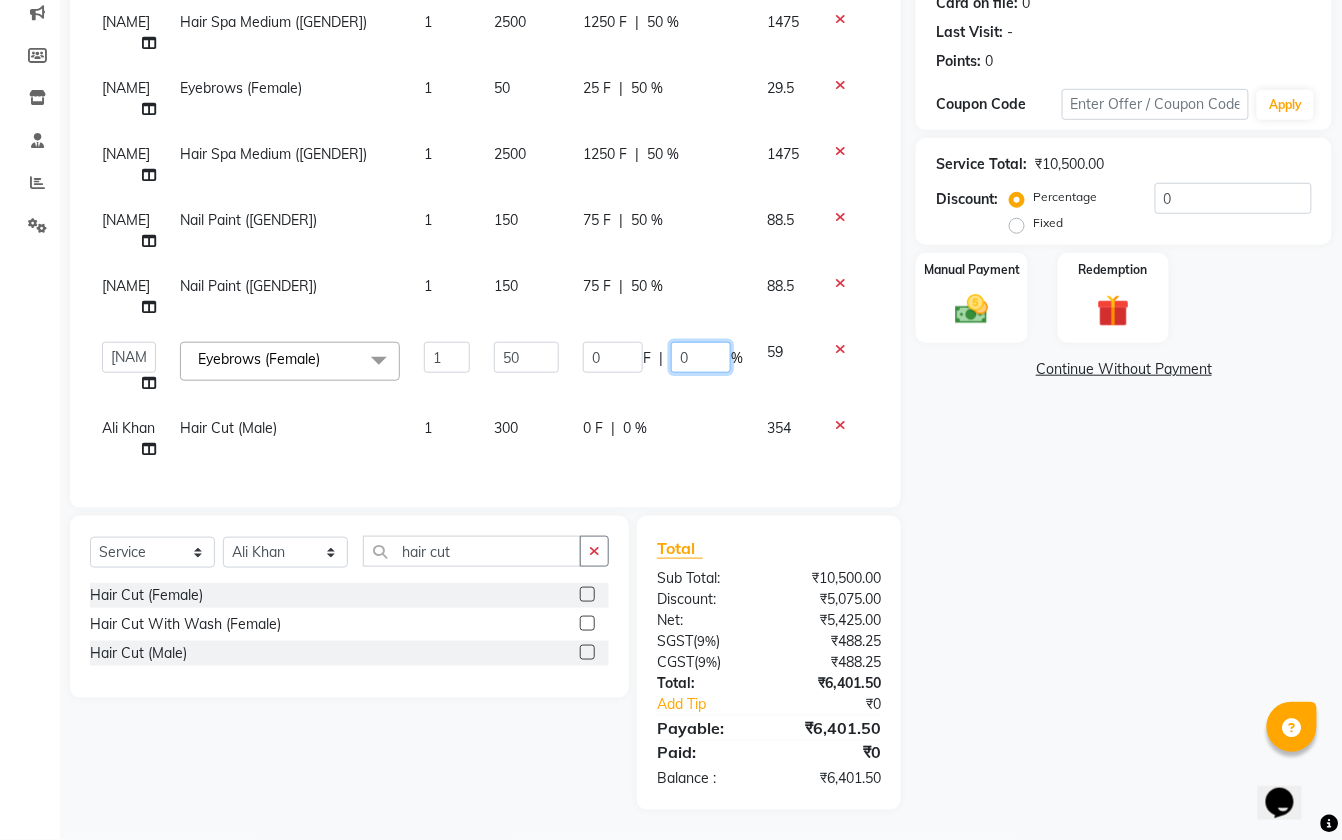 click on "0" 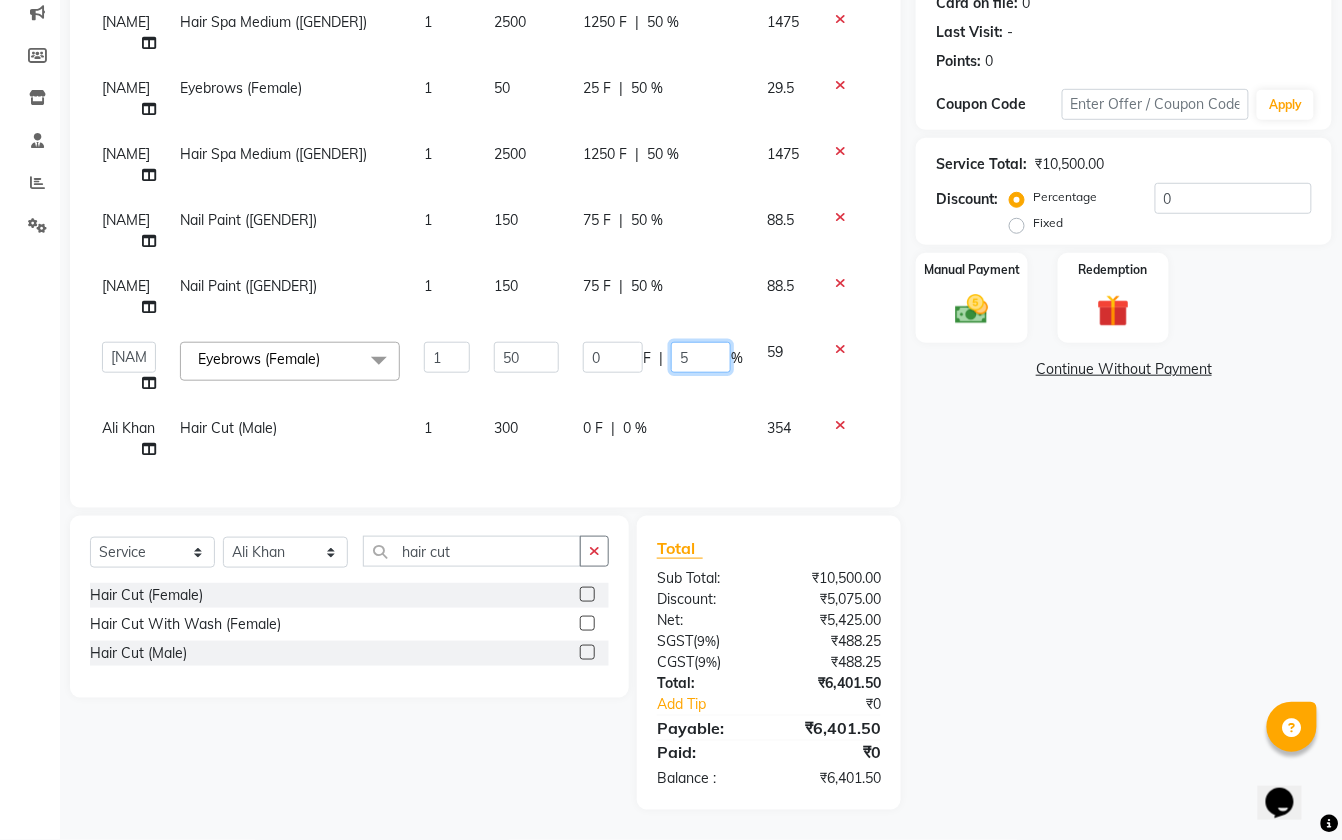 type on "50" 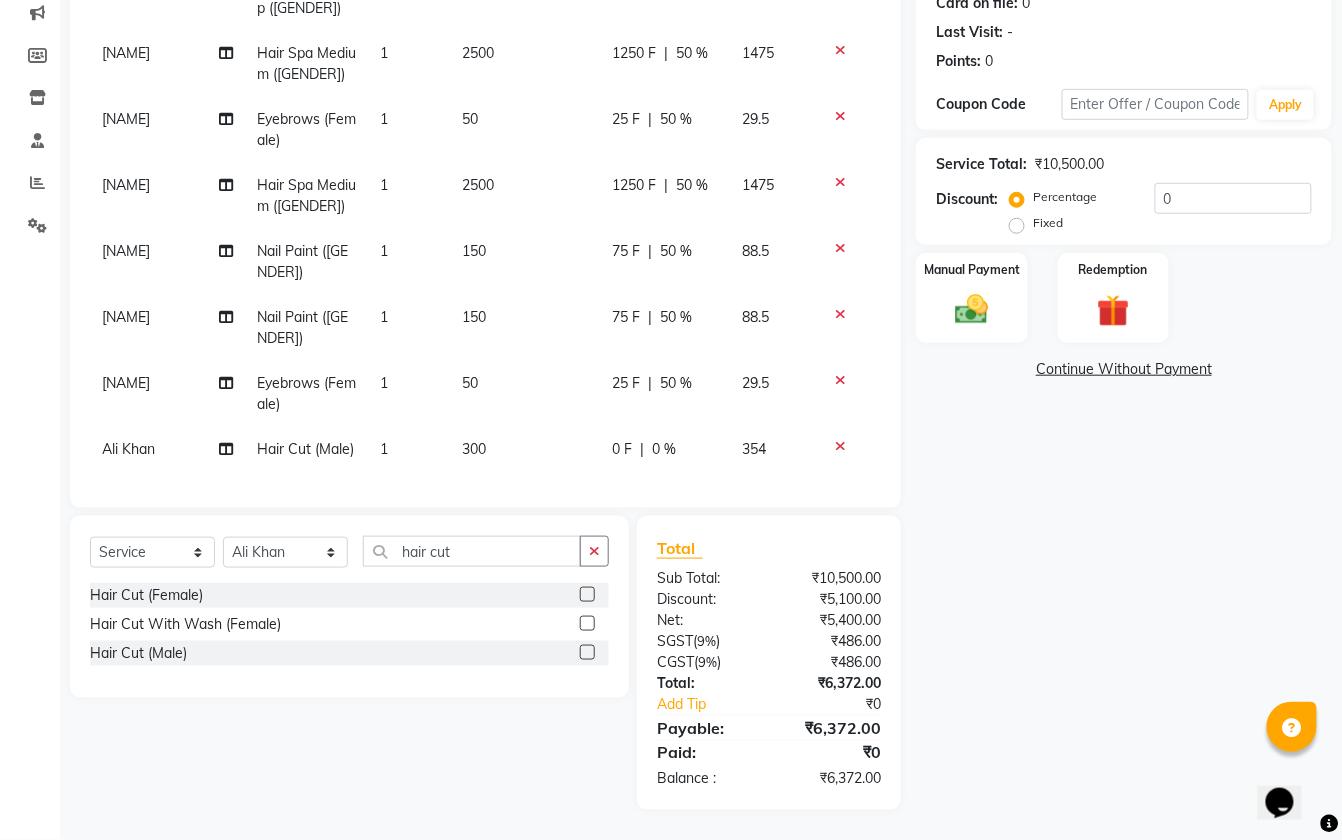 click on "0 F | 0 %" 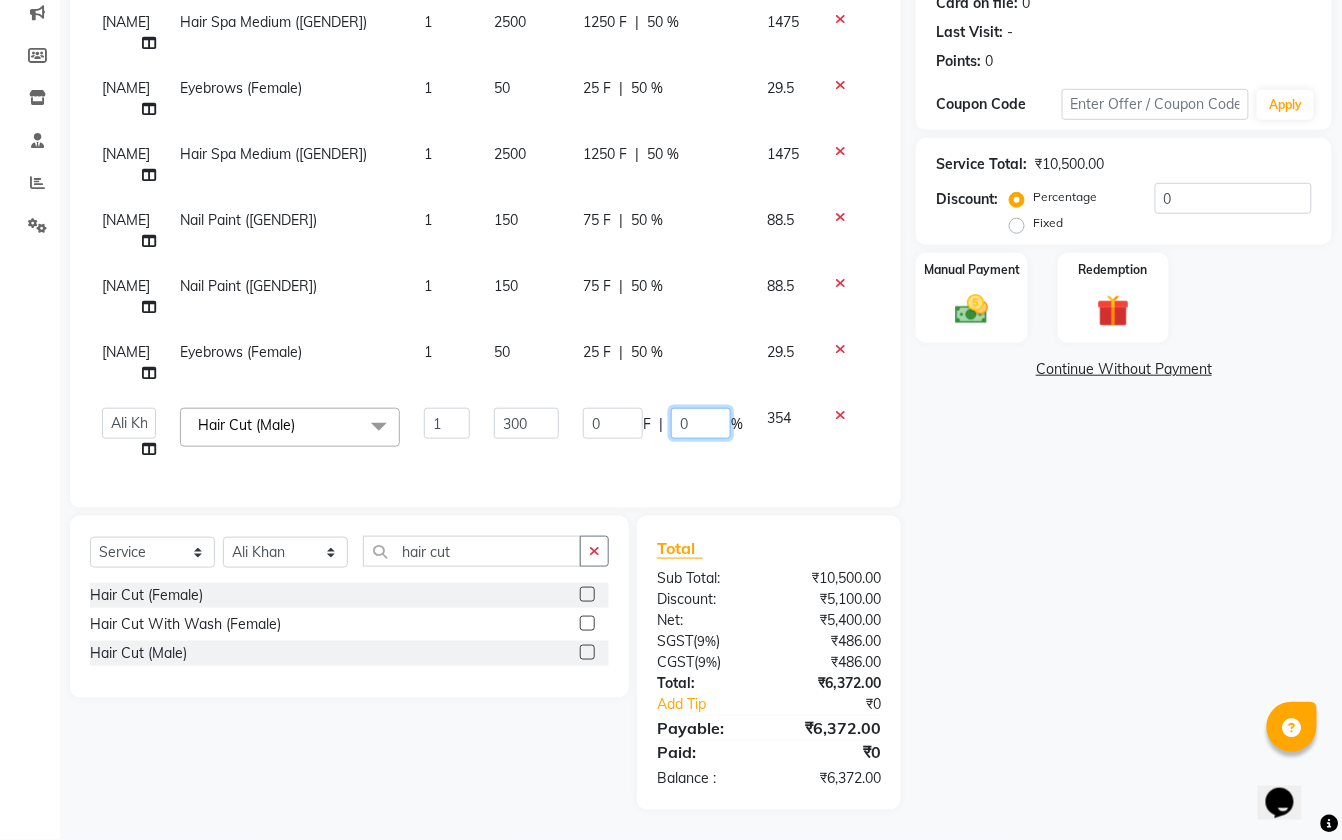 click on "0" 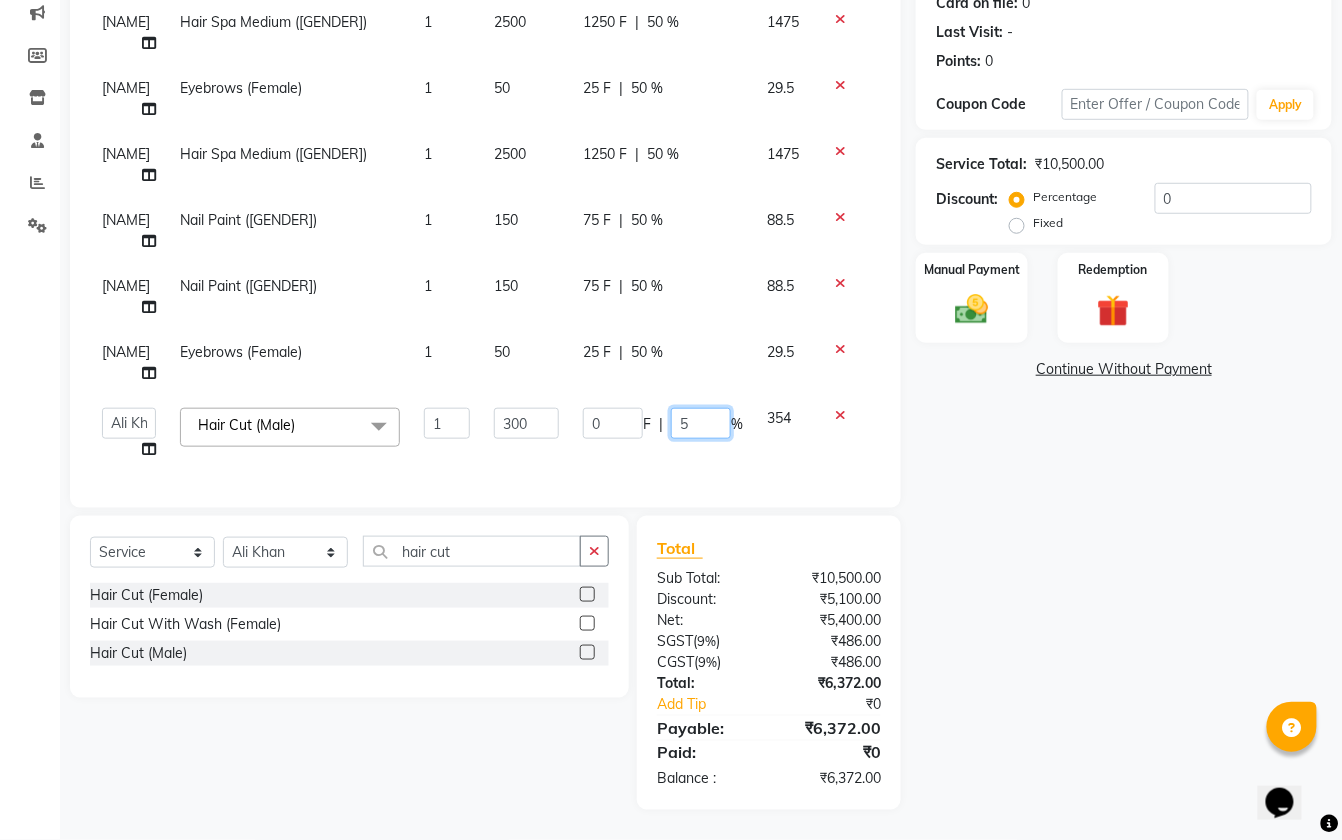 type on "50" 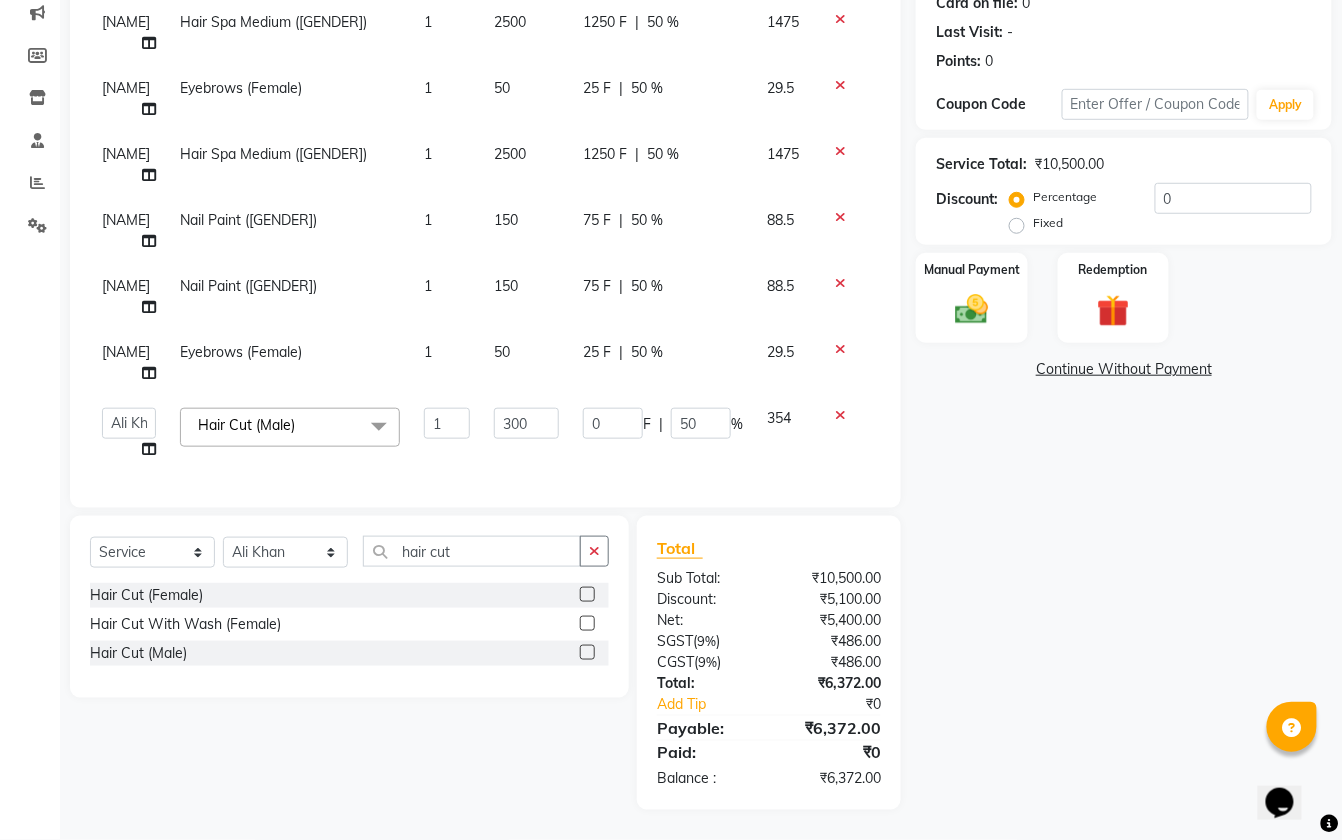 scroll, scrollTop: 233, scrollLeft: 0, axis: vertical 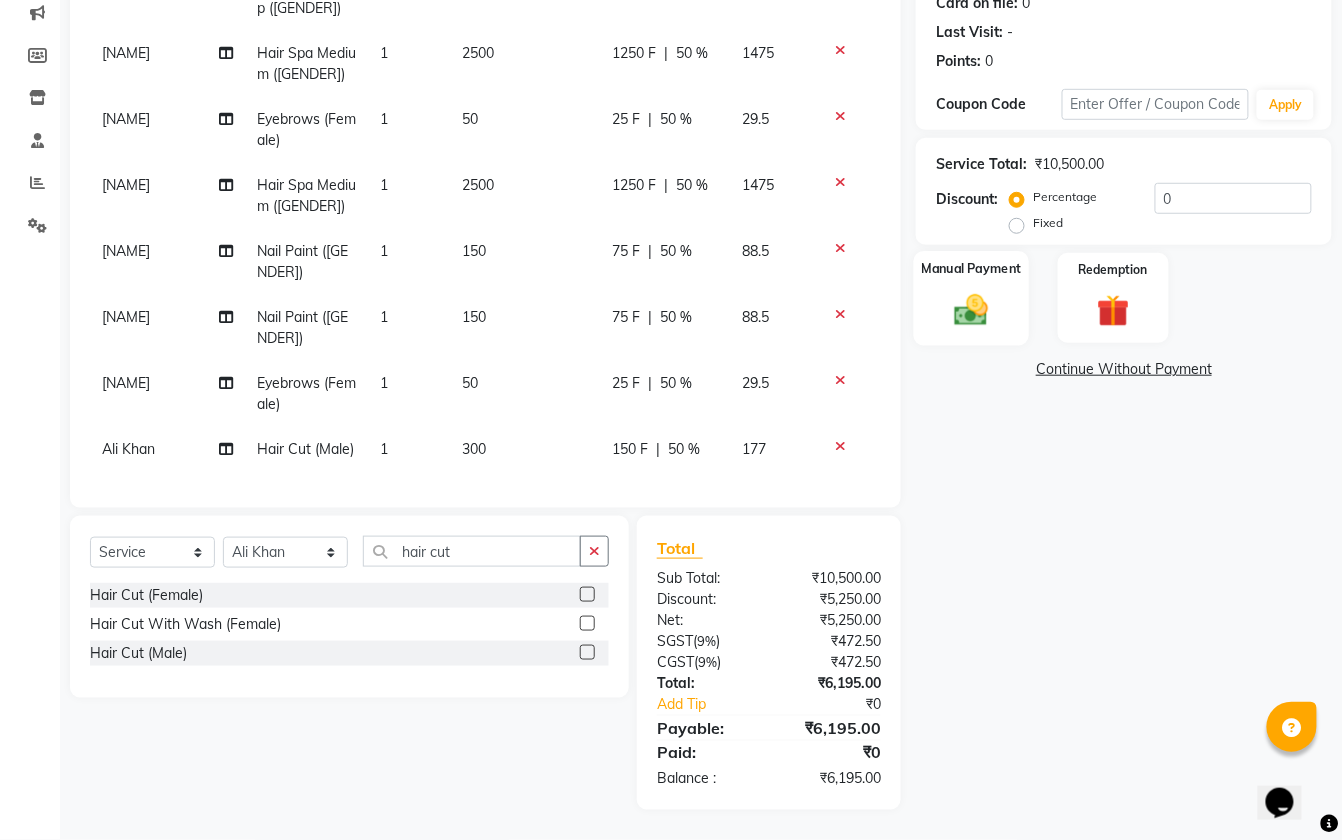 click 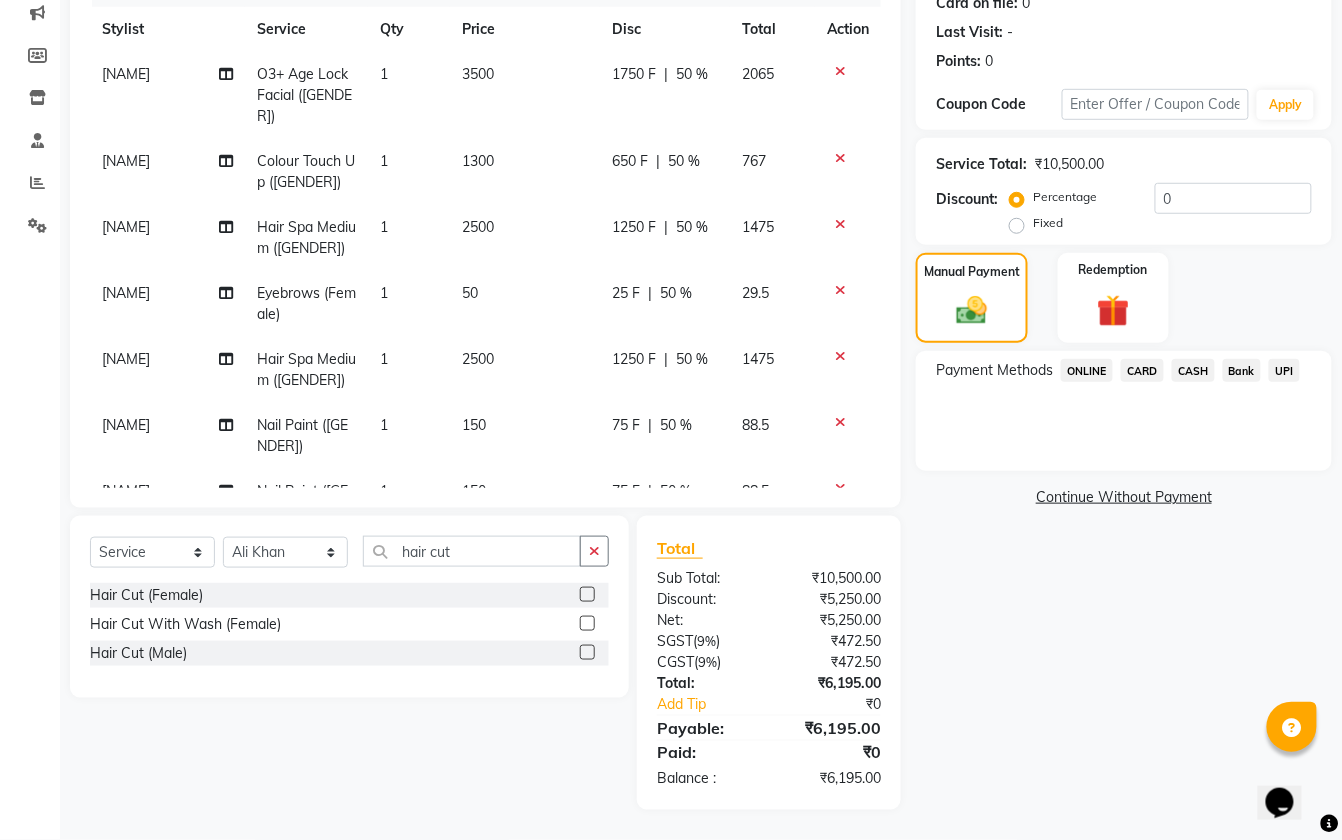scroll, scrollTop: 0, scrollLeft: 0, axis: both 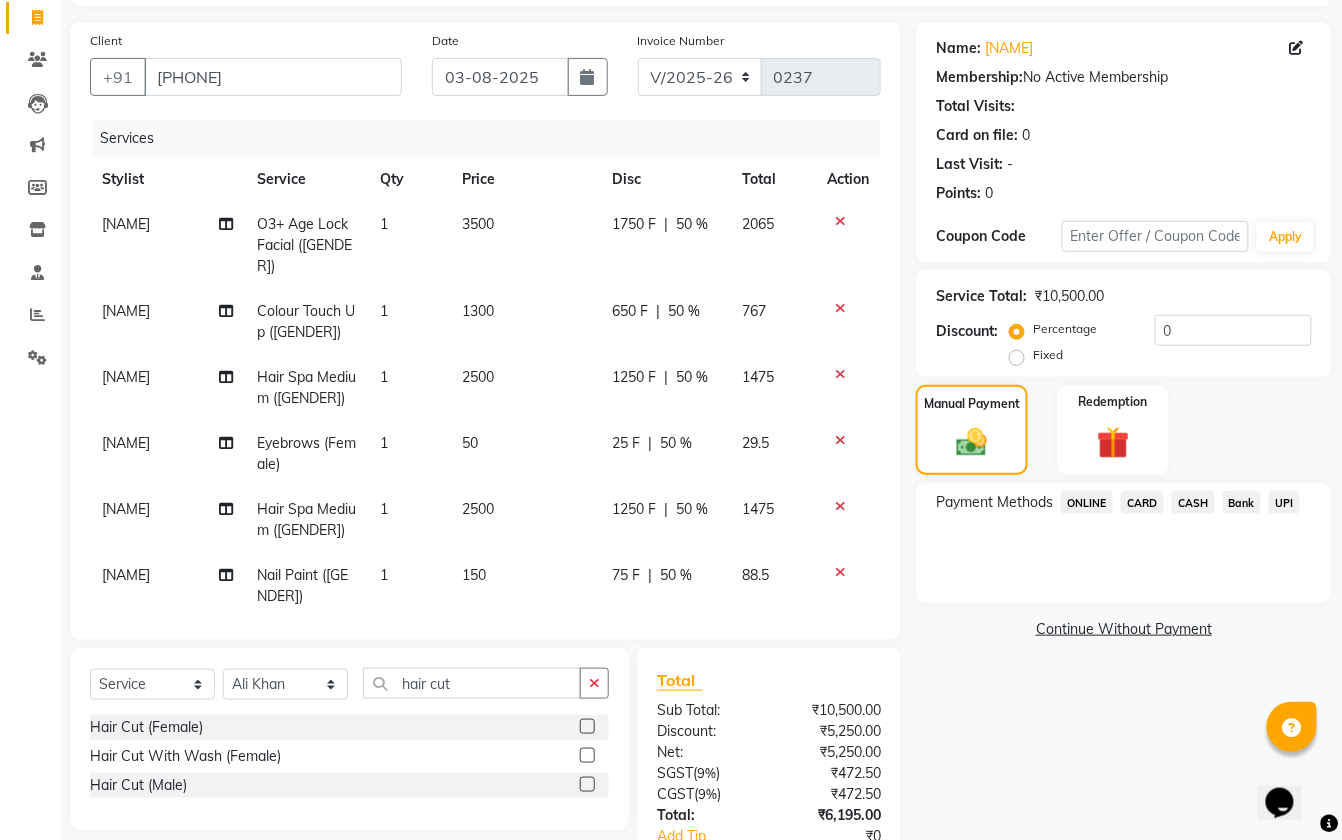 click on "CASH" 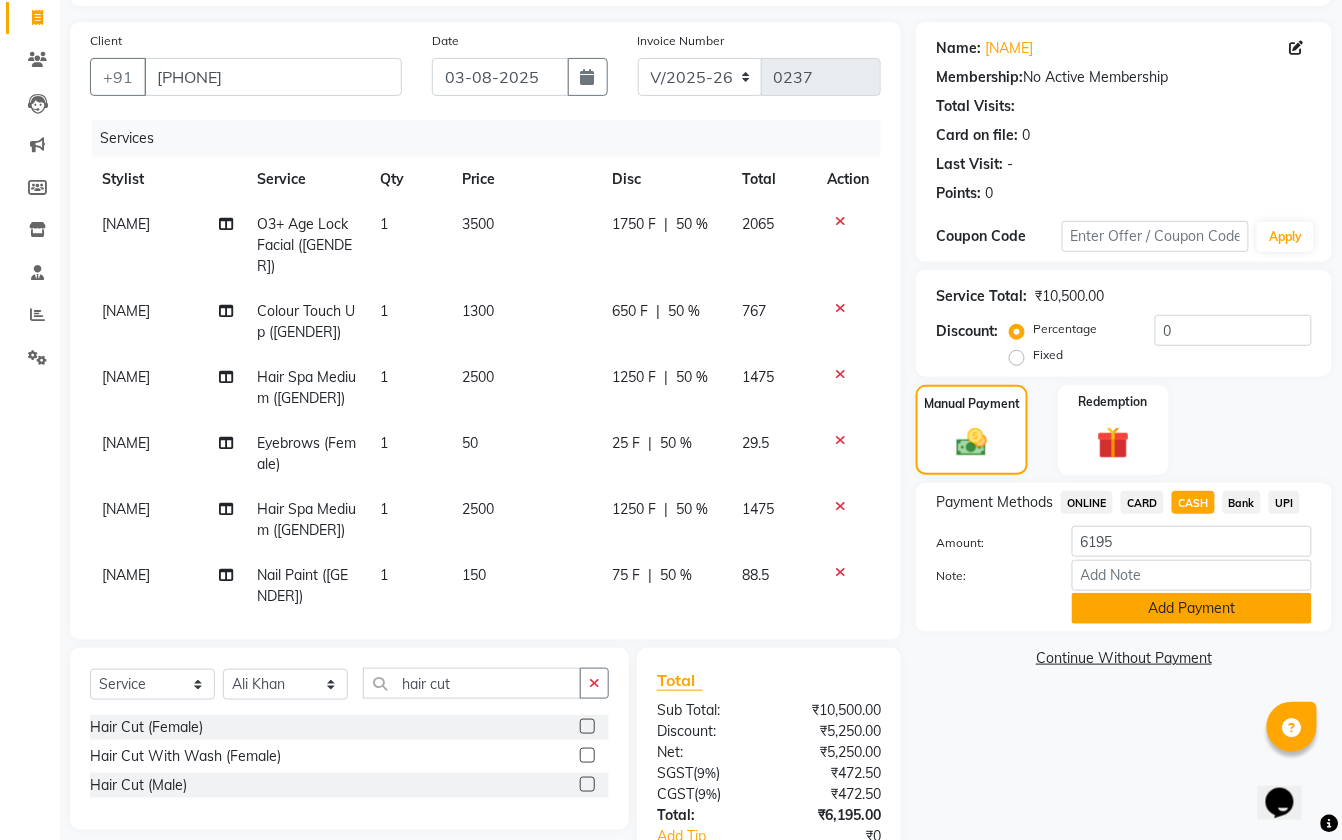click on "Add Payment" 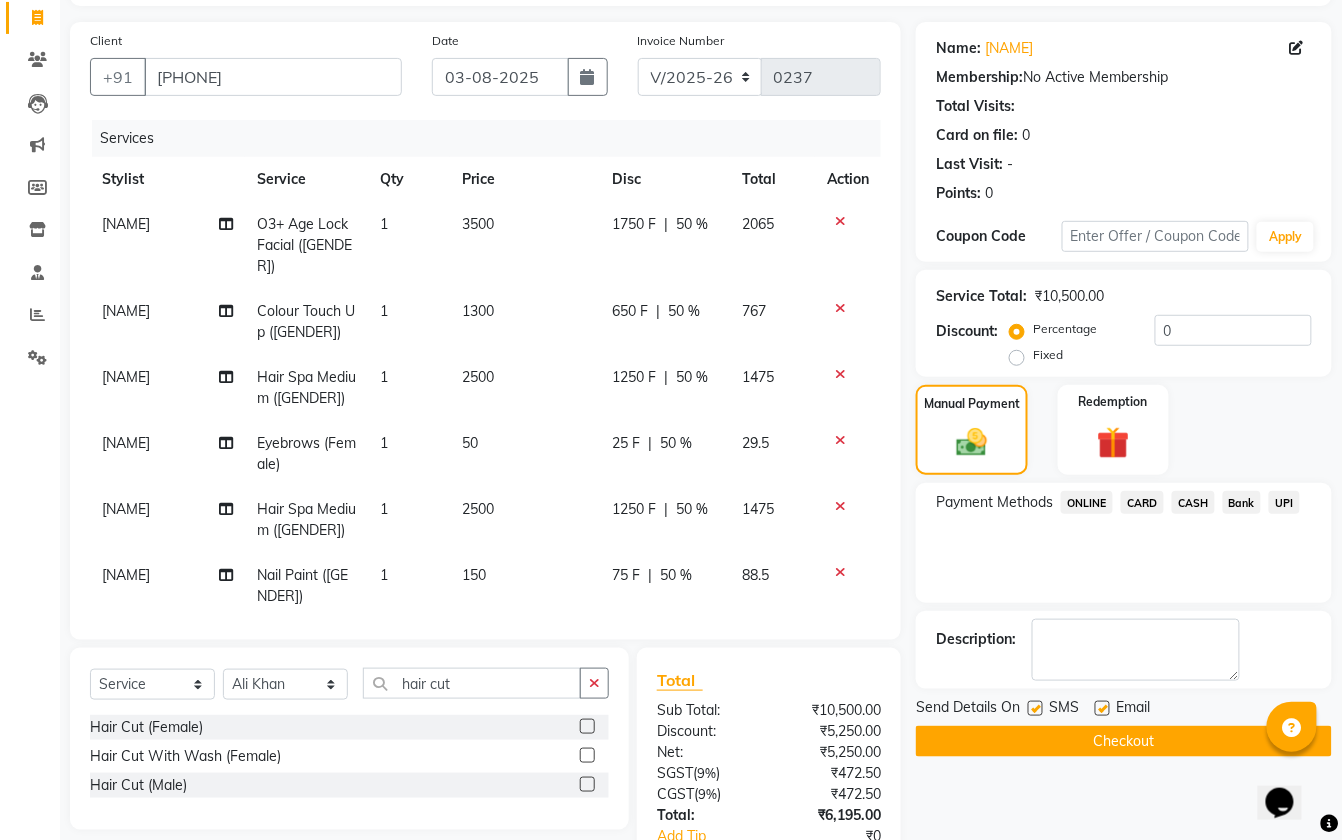 scroll, scrollTop: 261, scrollLeft: 0, axis: vertical 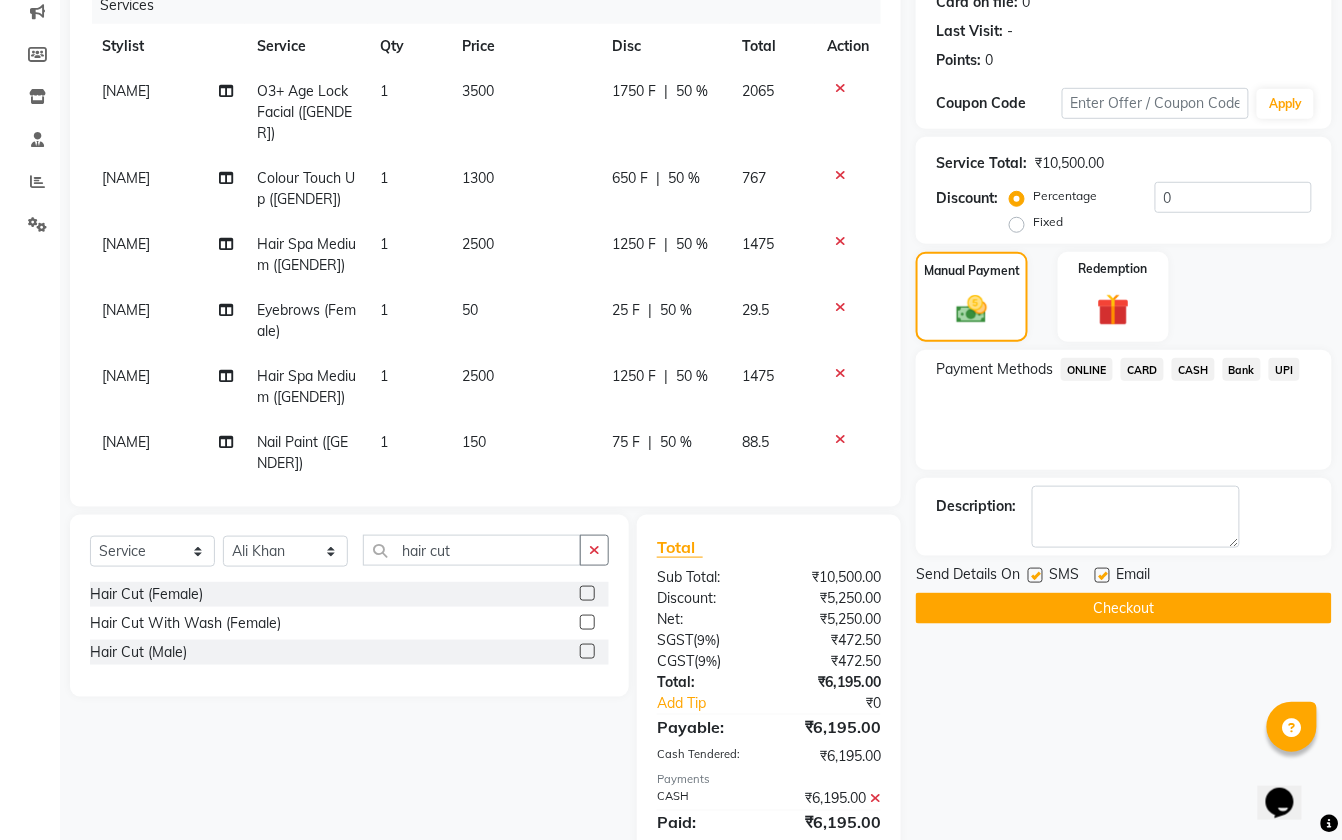 click on "Checkout" 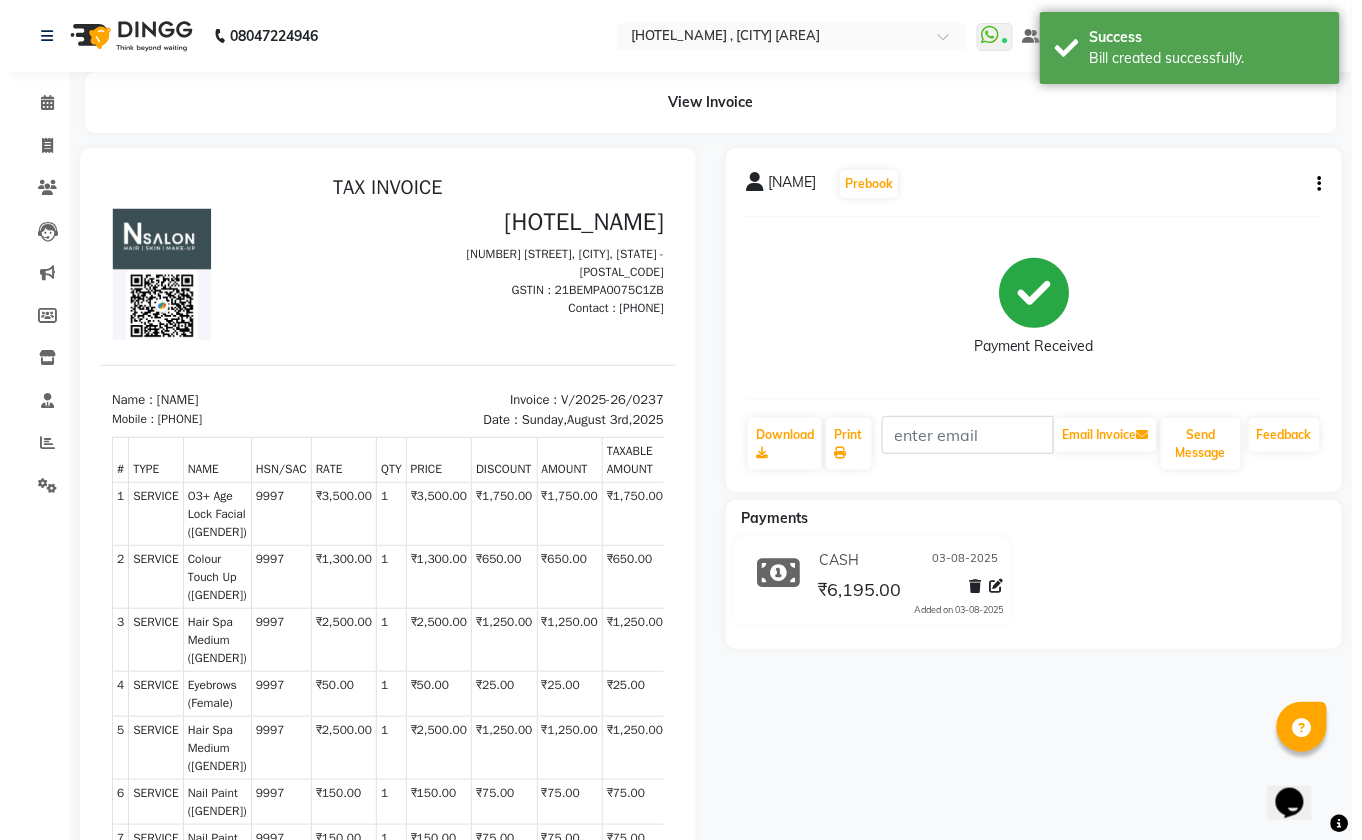 scroll, scrollTop: 0, scrollLeft: 0, axis: both 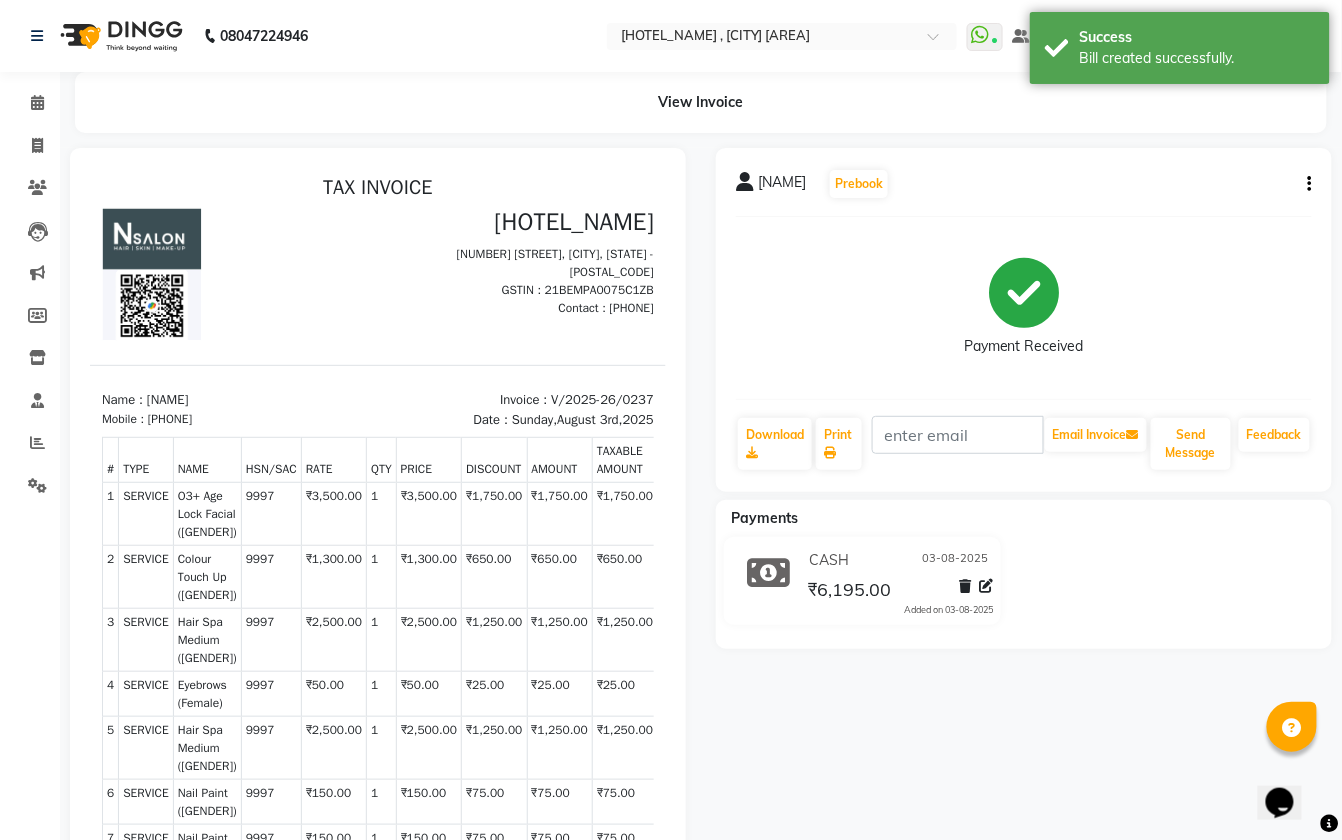 select on "service" 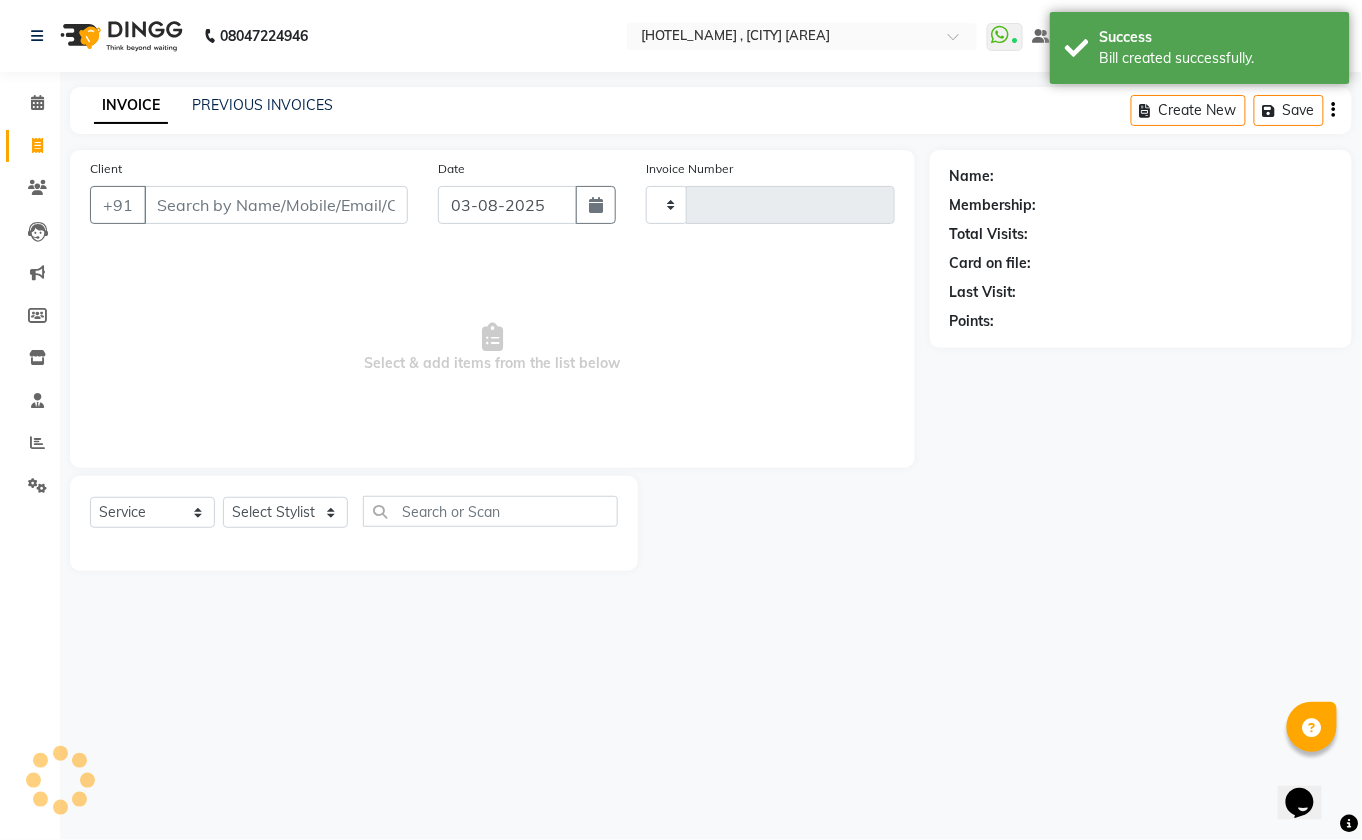type on "0238" 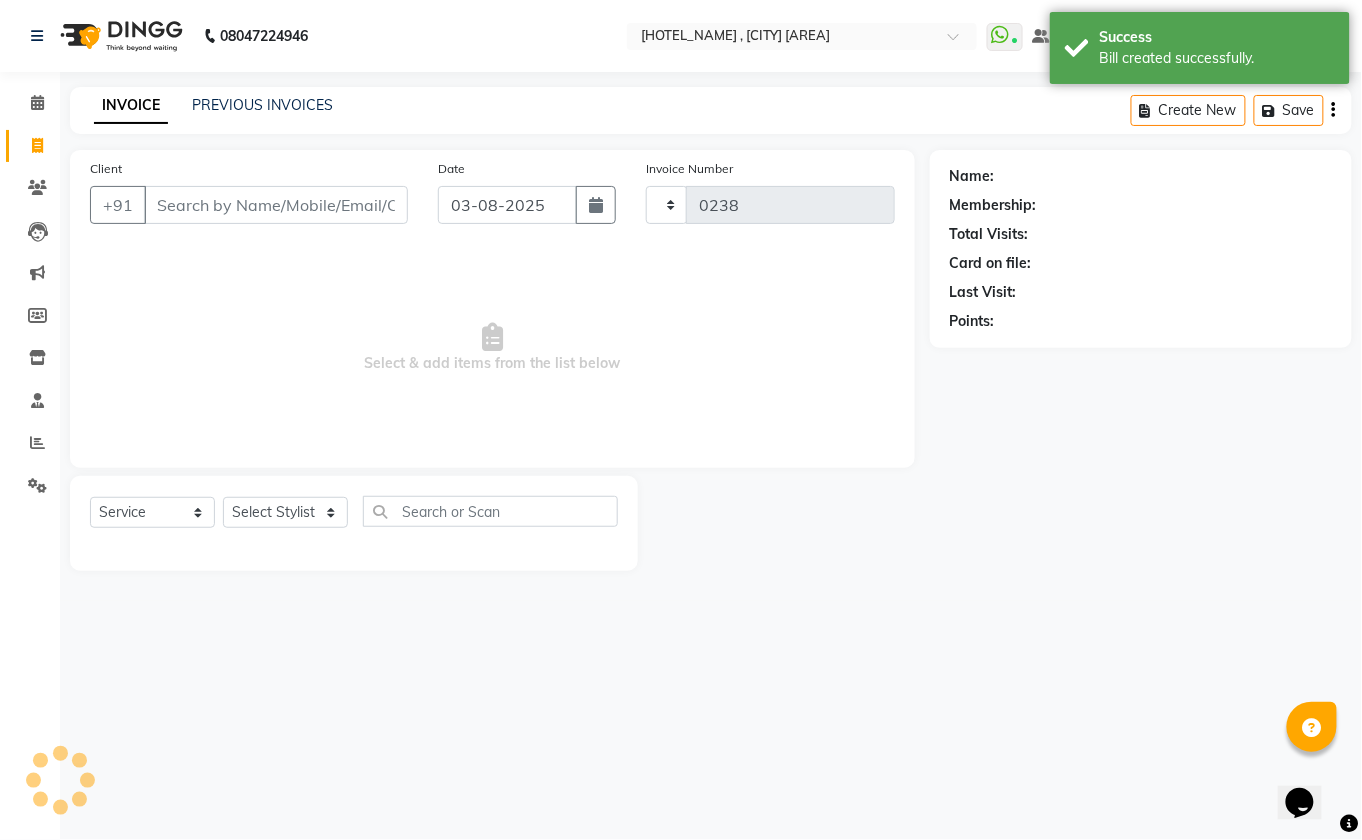 select on "7840" 